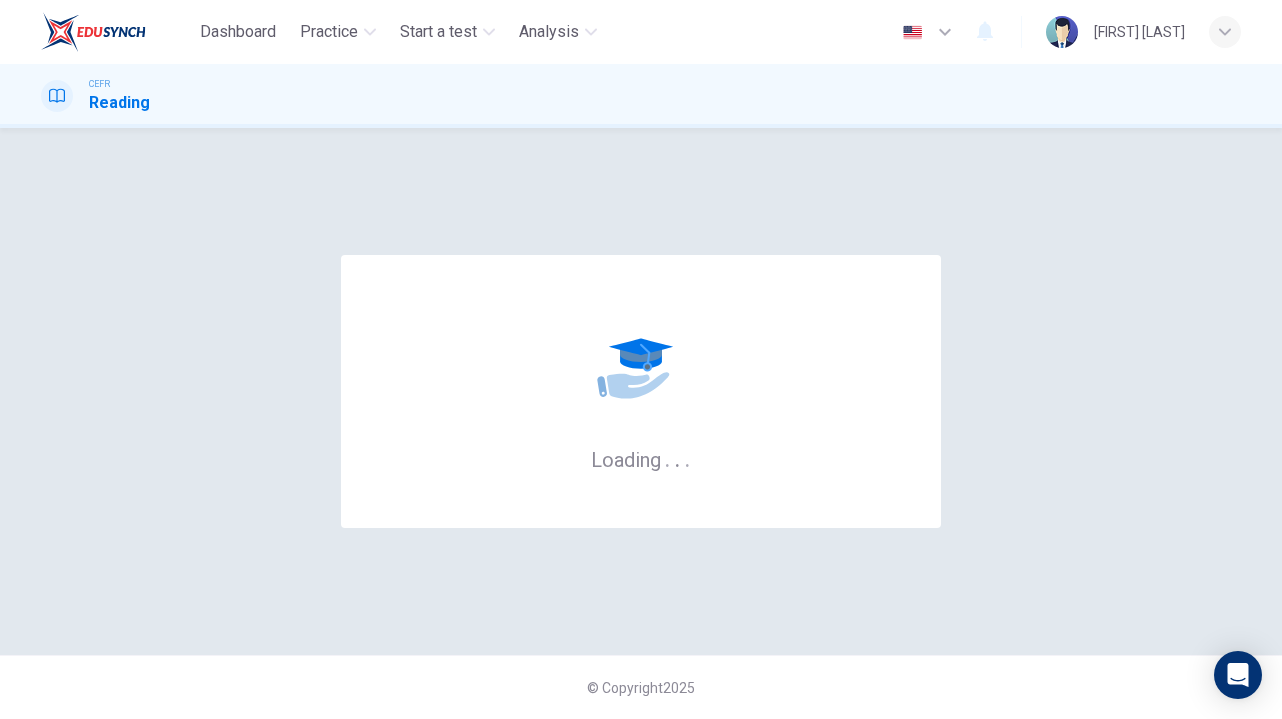 scroll, scrollTop: 0, scrollLeft: 0, axis: both 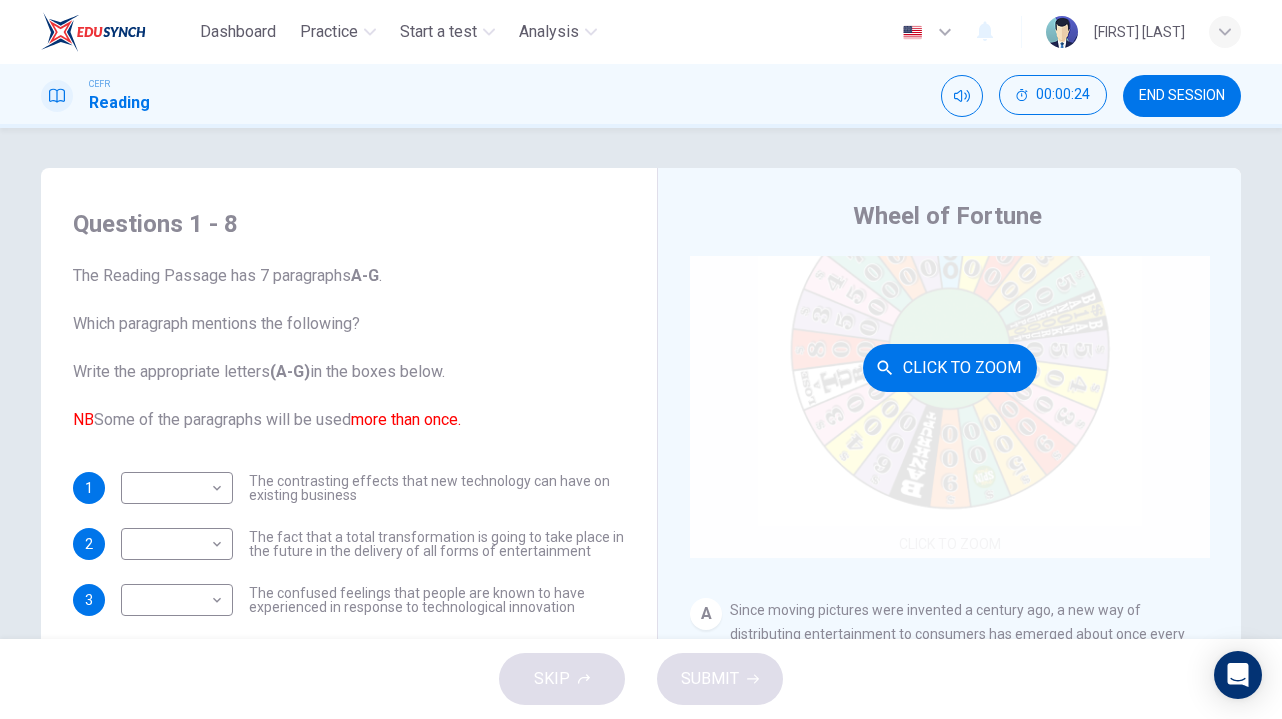 click on "Click to Zoom" at bounding box center (950, 368) 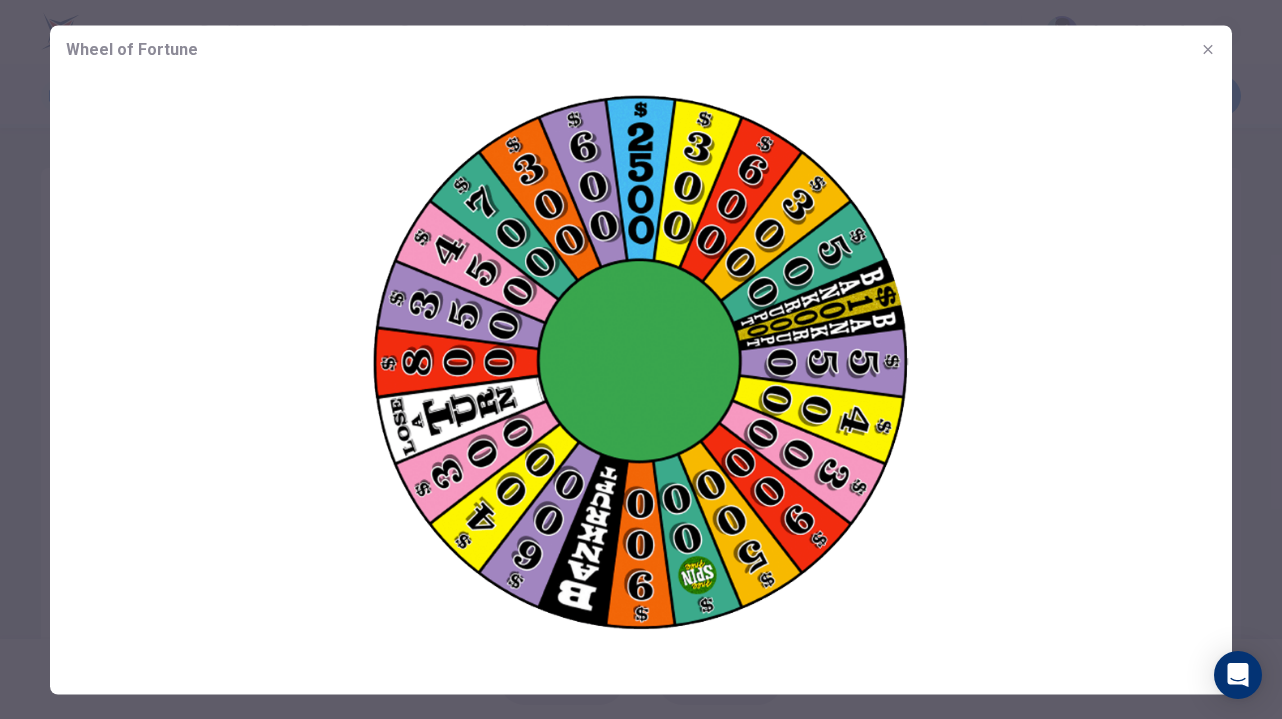 click at bounding box center (641, 365) 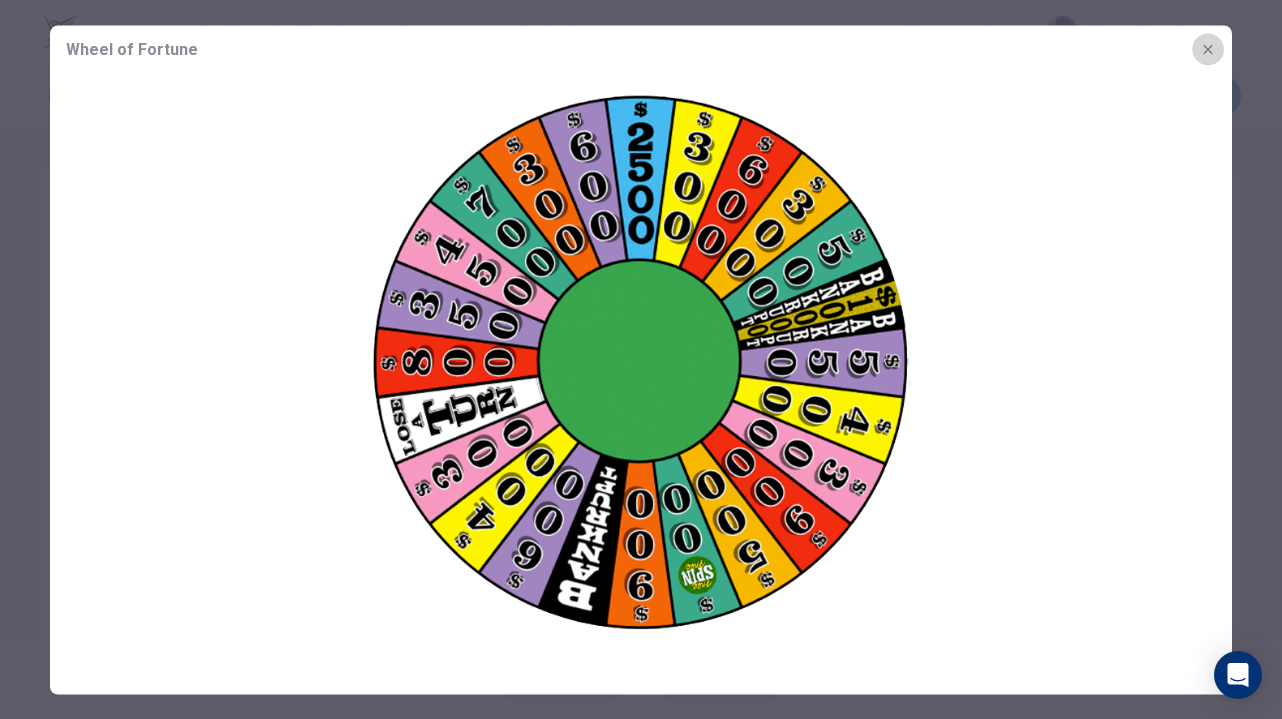 click at bounding box center (1208, 49) 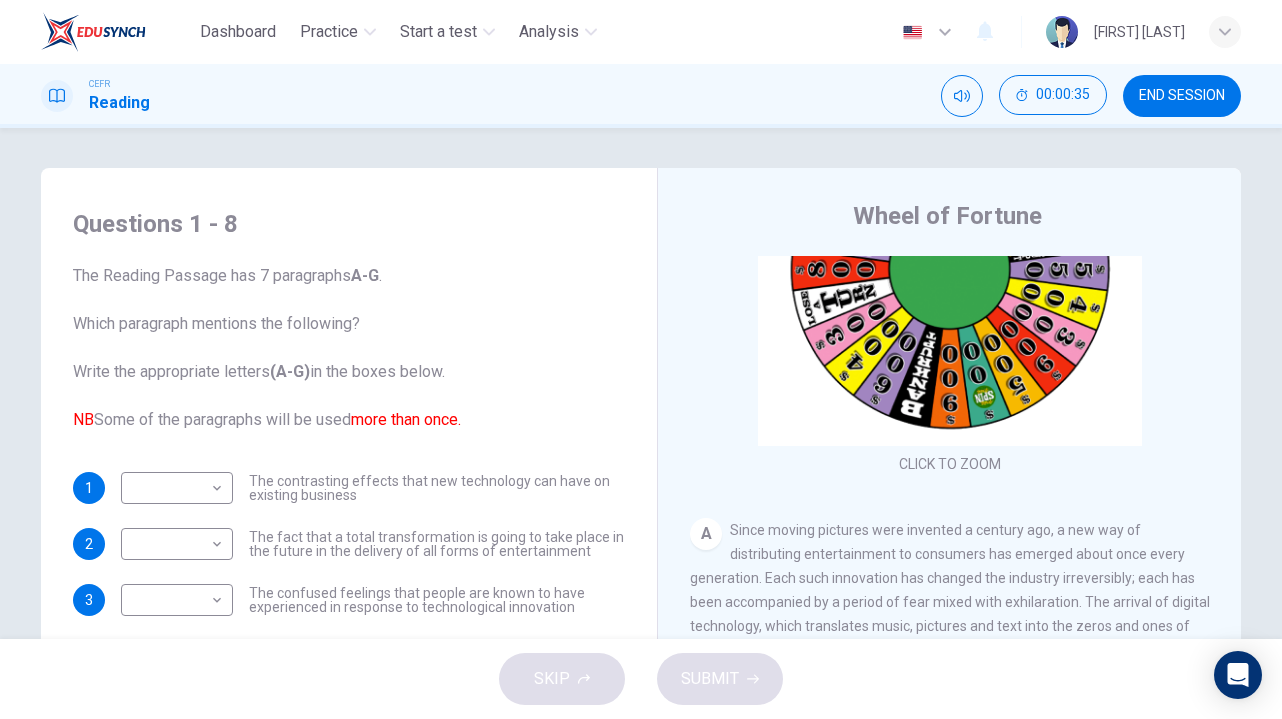 scroll, scrollTop: 0, scrollLeft: 0, axis: both 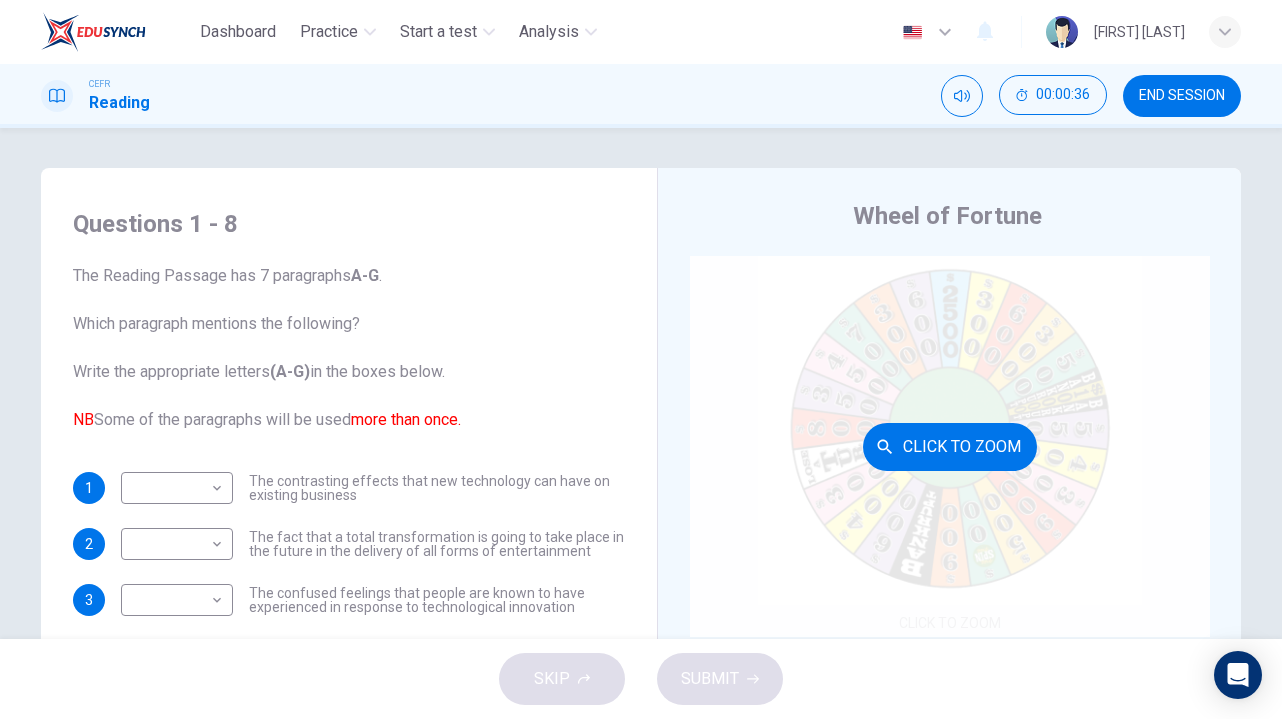 click on "Click to Zoom" at bounding box center [950, 446] 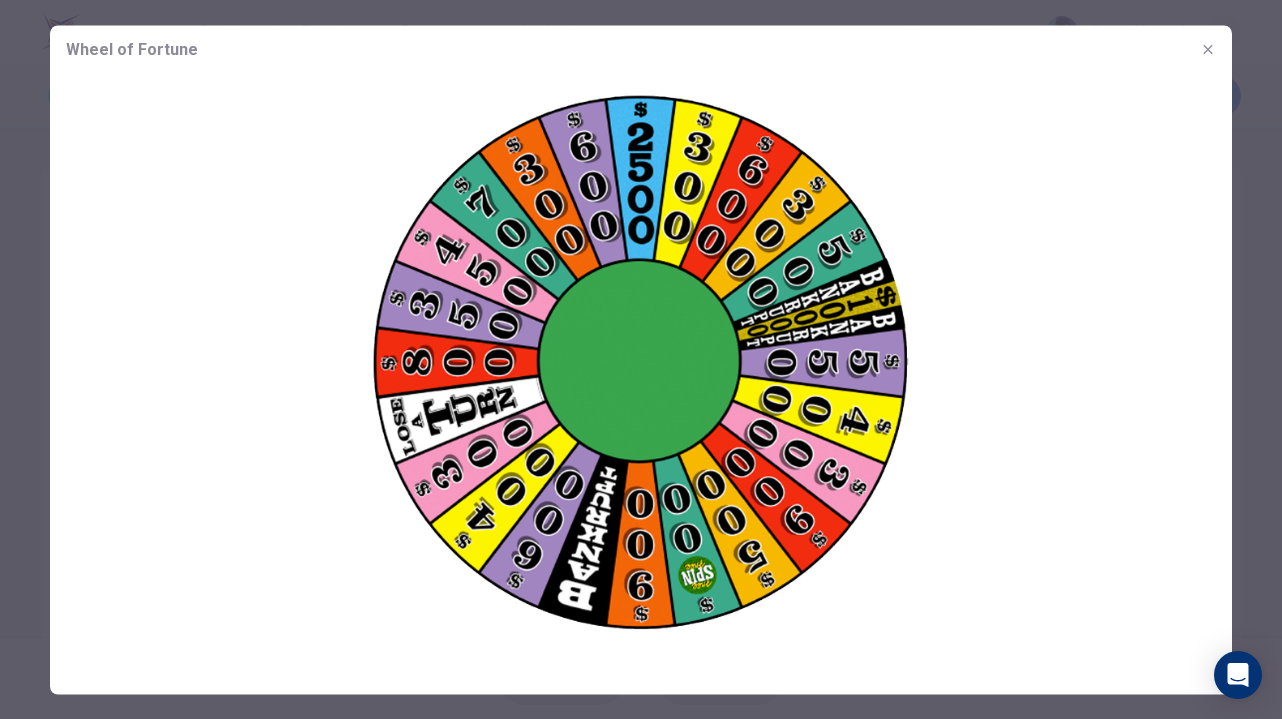click at bounding box center [1207, 48] 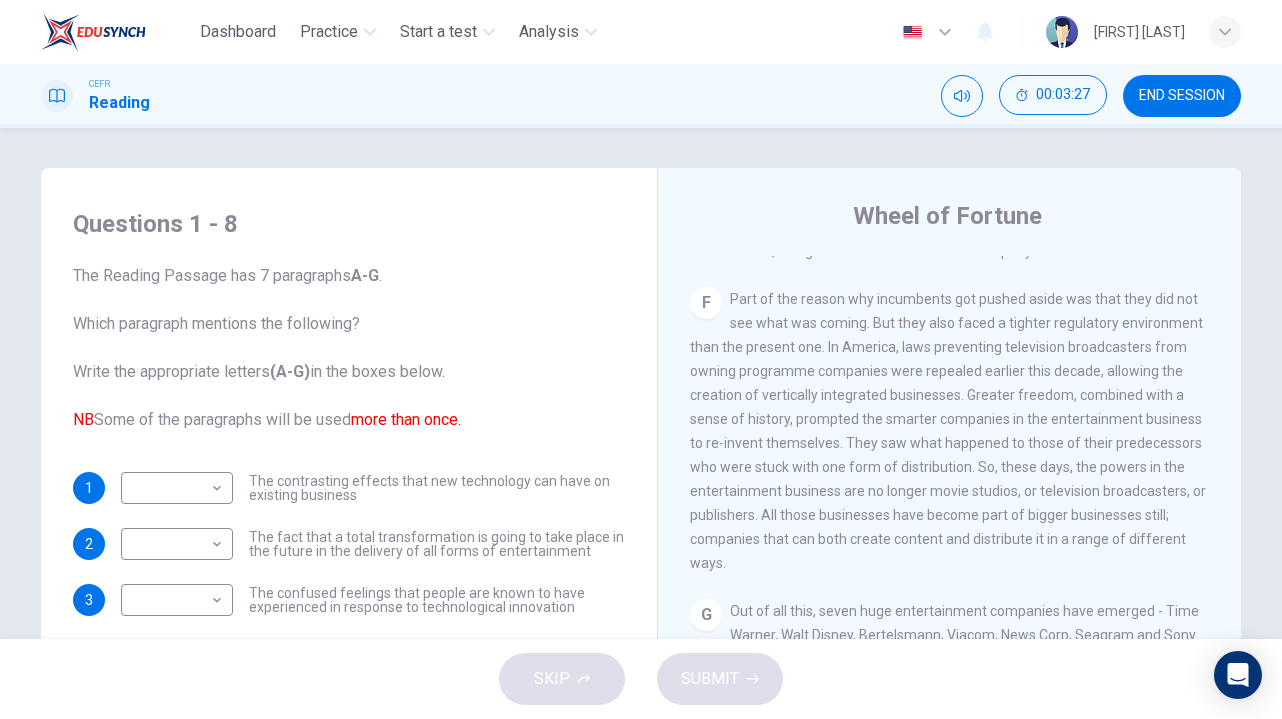 scroll, scrollTop: 1470, scrollLeft: 0, axis: vertical 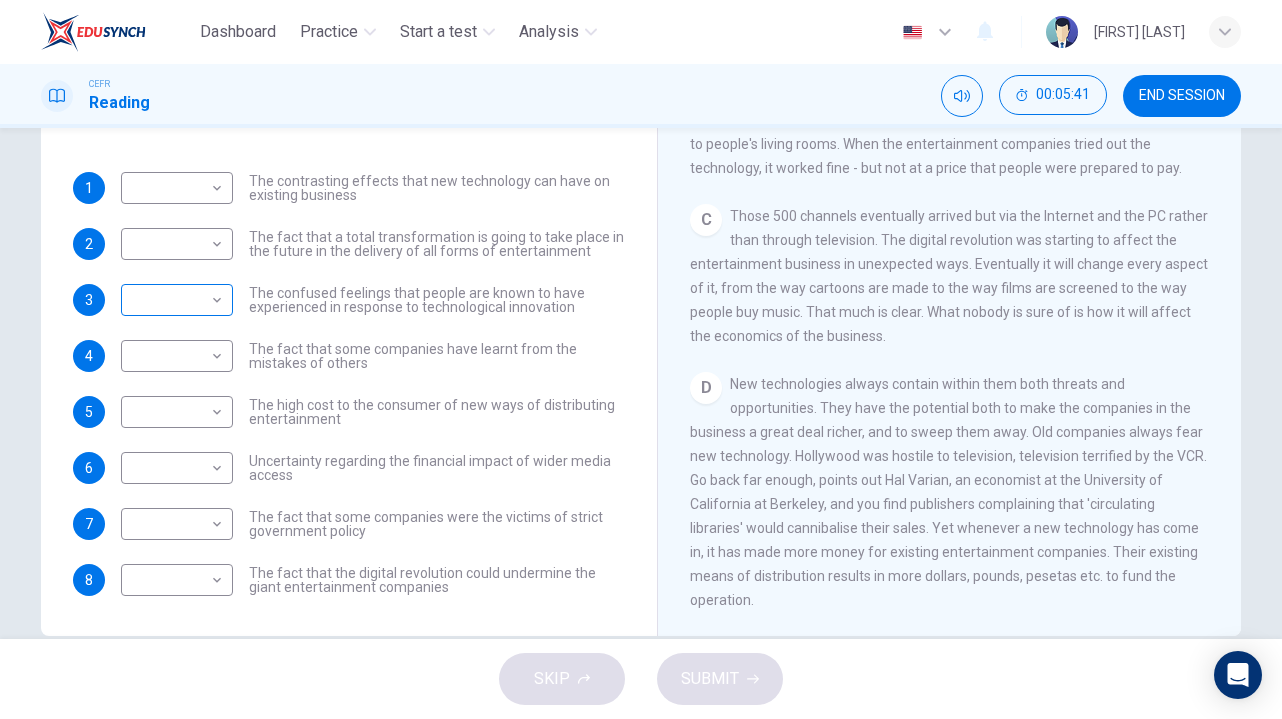 click on "Dashboard Practice Start a test Analysis English en ​ [FIRST] [LAST] CEFR Reading 00:05:41 END SESSION Questions 1 - 8 The Reading Passage has 7 paragraphs  A-G .
Which paragraph mentions the following?
Write the appropriate letters  (A-G)  in the boxes below.
NB  Some of the paragraphs will be used  more than once. 1 ​ ​ The contrasting effects that new technology can have on existing business 2 ​ ​ The fact that a total transformation is going to take place in the future in the delivery of all forms of entertainment 3 ​ ​ The confused feelings that people are known to have experienced in response to technological innovation 4 ​ ​ The fact that some companies have learnt from the mistakes of others 5 ​ ​ The high cost to the consumer of new ways of distributing entertainment 6 ​ ​ Uncertainty regarding the financial impact of wider media access 7 ​ ​ The fact that some companies were the victims of strict government policy 8 ​ ​ Wheel of Fortune A B C D" at bounding box center (641, 359) 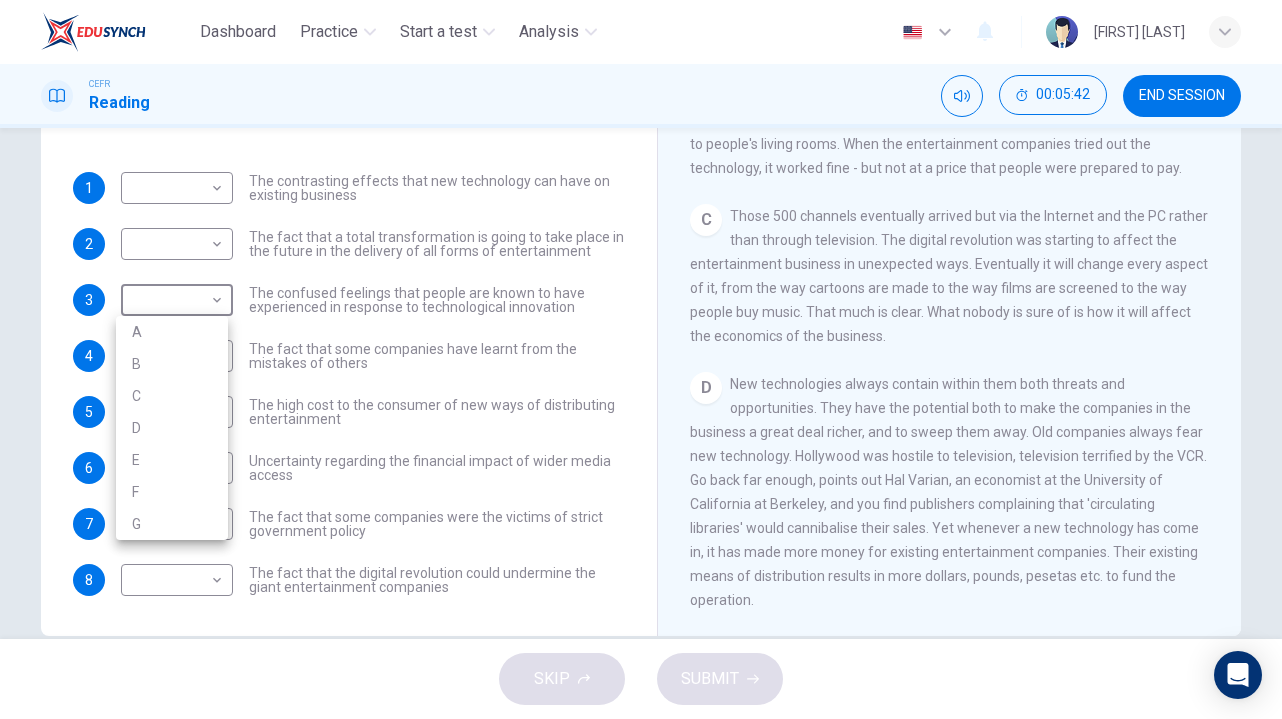 click on "C" at bounding box center [172, 396] 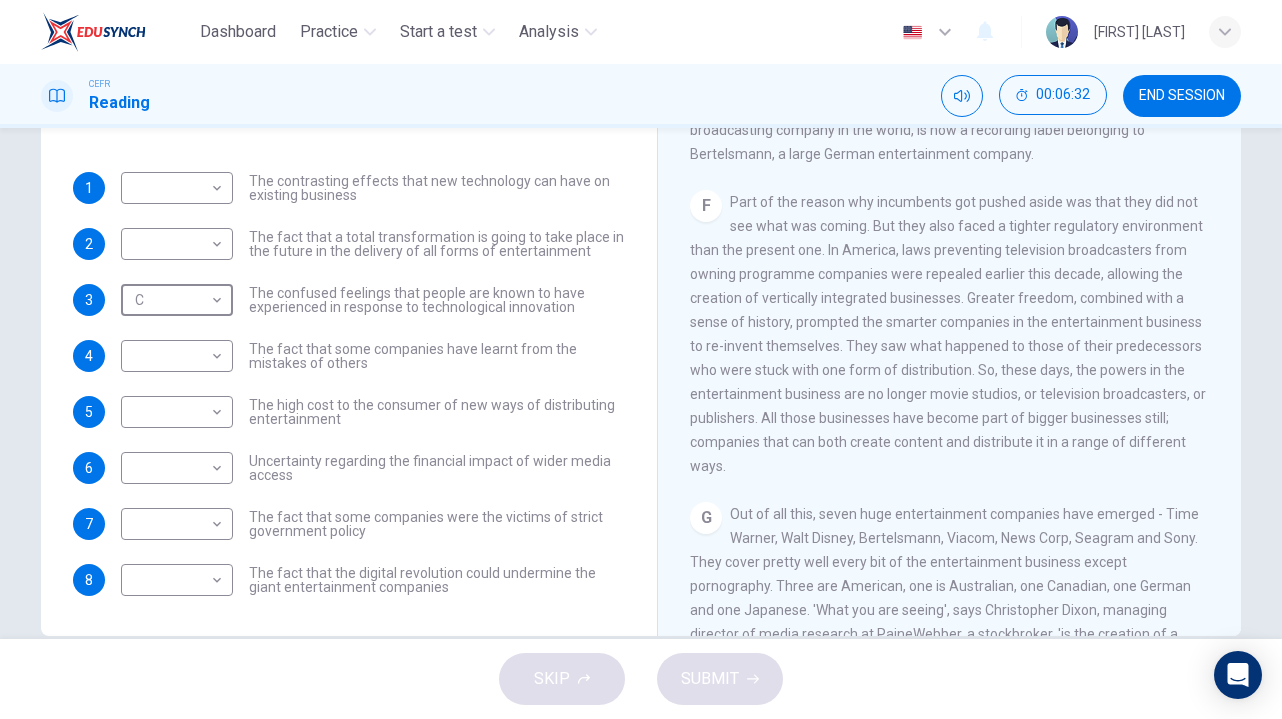 scroll, scrollTop: 1343, scrollLeft: 0, axis: vertical 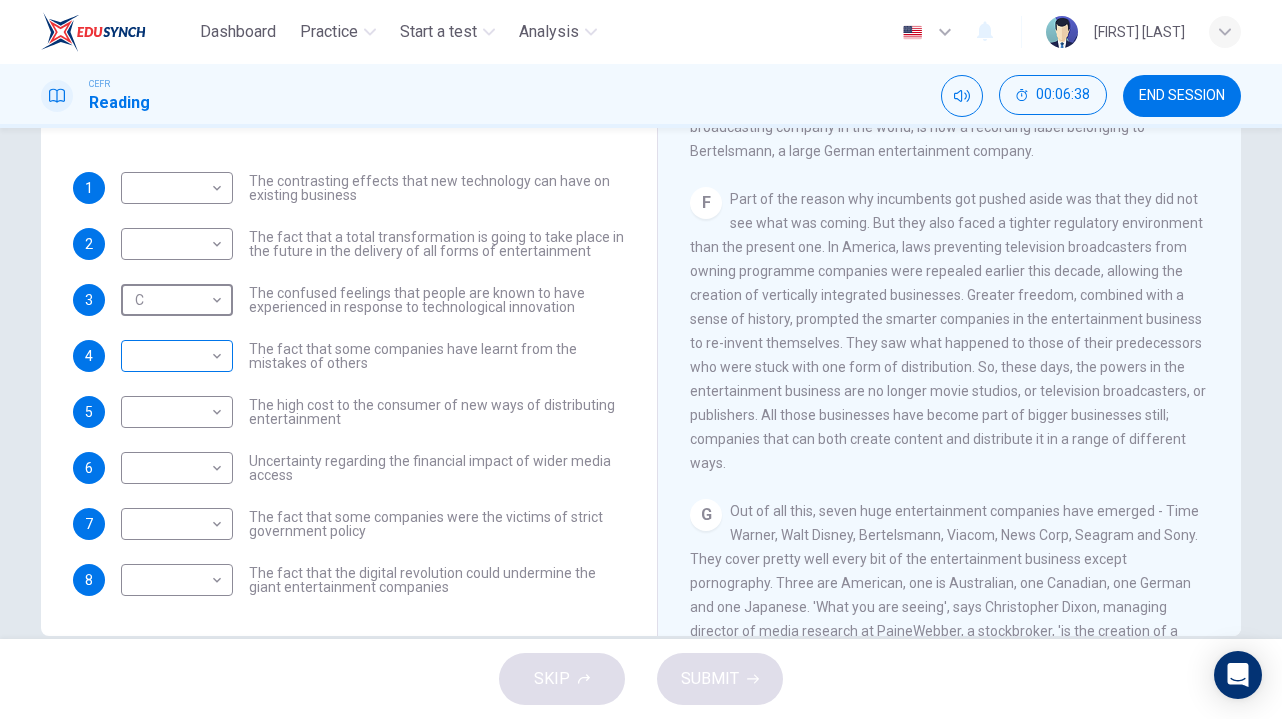 click on "Dashboard Practice Start a test Analysis English en ​ [FIRST] [LAST] CEFR Reading 00:06:38 END SESSION Questions 1 - 8 The Reading Passage has 7 paragraphs  A-G .
Which paragraph mentions the following?
Write the appropriate letters  (A-G)  in the boxes below.
NB  Some of the paragraphs will be used  more than once. 1 ​ ​ The contrasting effects that new technology can have on existing business 2 ​ ​ The fact that a total transformation is going to take place in the future in the delivery of all forms of entertainment 3 C C ​ The confused feelings that people are known to have experienced in response to technological innovation 4 ​ ​ The fact that some companies have learnt from the mistakes of others 5 ​ ​ The high cost to the consumer of new ways of distributing entertainment 6 ​ ​ Uncertainty regarding the financial impact of wider media access 7 ​ ​ The fact that some companies were the victims of strict government policy 8 ​ ​ Wheel of Fortune A B C D" at bounding box center (641, 359) 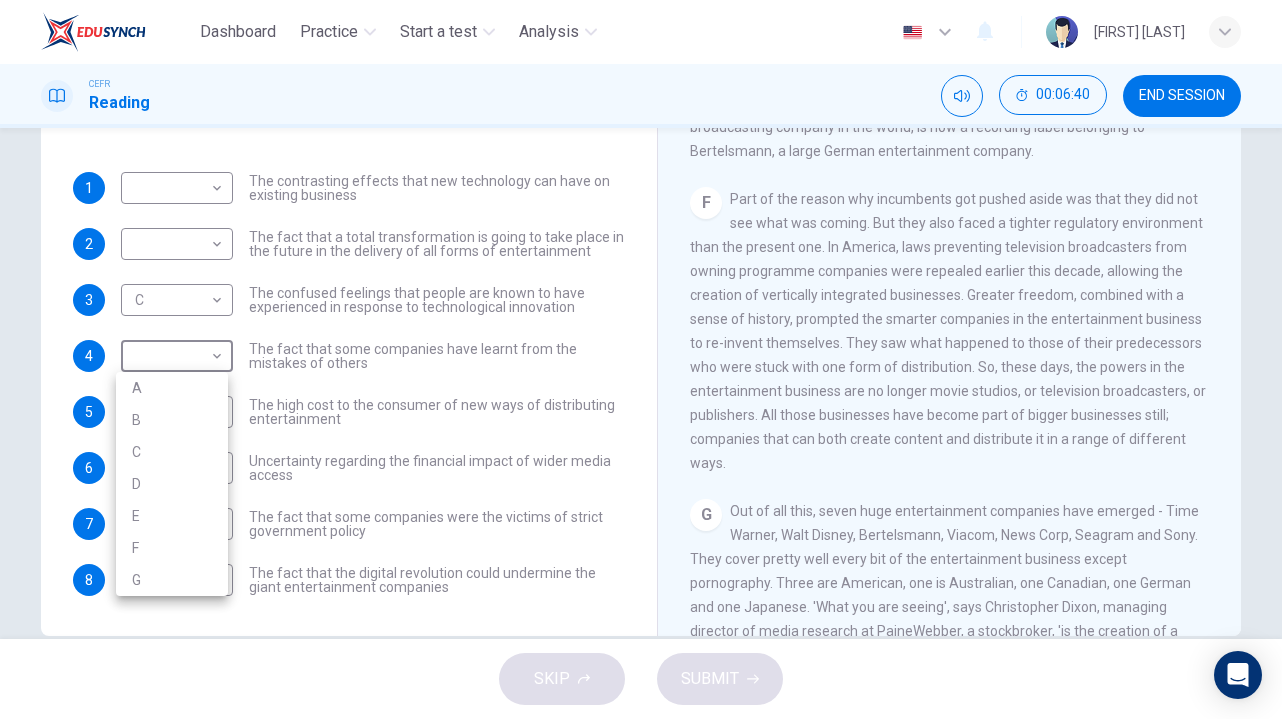 click on "F" at bounding box center (172, 548) 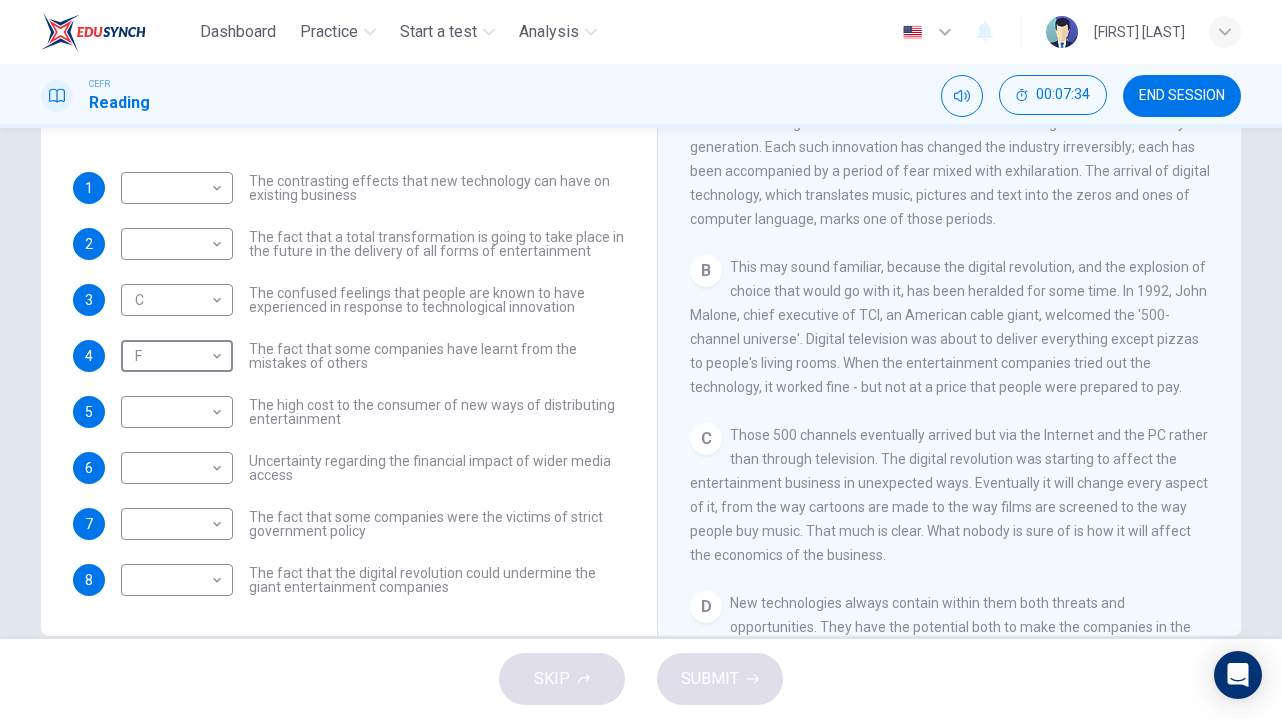 scroll, scrollTop: 357, scrollLeft: 0, axis: vertical 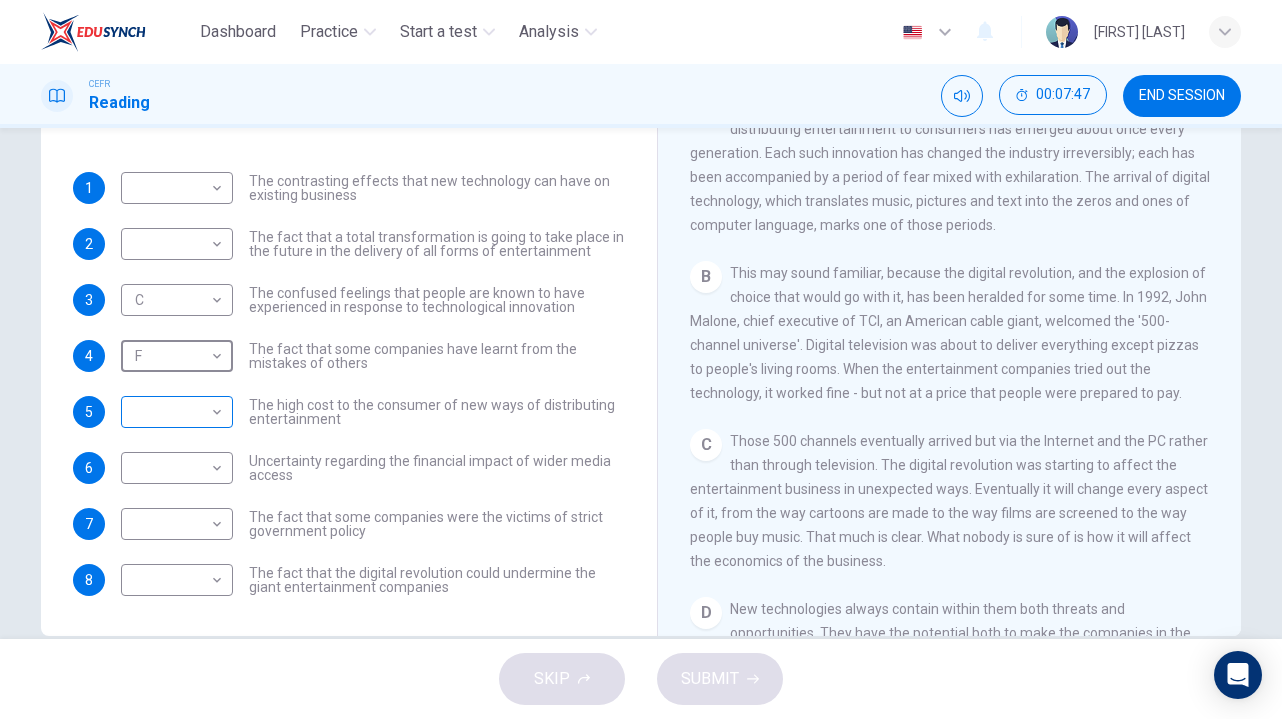 click on "Dashboard Practice Start a test Analysis English en ​ [FIRST] [LAST] CEFR Reading 00:07:47 END SESSION Questions 1 - 8 The Reading Passage has 7 paragraphs  A-G .
Which paragraph mentions the following?
Write the appropriate letters  (A-G)  in the boxes below.
NB  Some of the paragraphs will be used  more than once. 1 ​ ​ The contrasting effects that new technology can have on existing business 2 ​ ​ The fact that a total transformation is going to take place in the future in the delivery of all forms of entertainment 3 C C ​ The confused feelings that people are known to have experienced in response to technological innovation 4 F F ​ The fact that some companies have learnt from the mistakes of others 5 ​ ​ The high cost to the consumer of new ways of distributing entertainment 6 ​ ​ Uncertainty regarding the financial impact of wider media access 7 ​ ​ The fact that some companies were the victims of strict government policy 8 ​ ​ Wheel of Fortune A B C D" at bounding box center [641, 359] 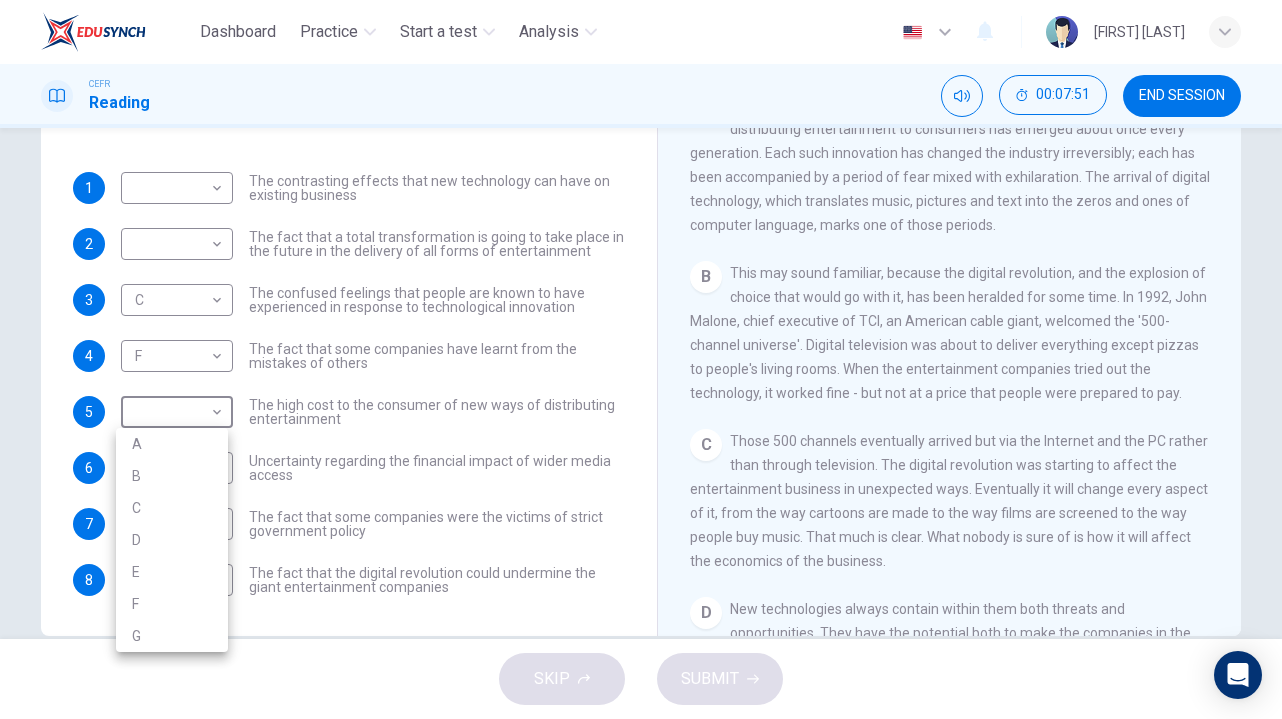 click on "B" at bounding box center (172, 476) 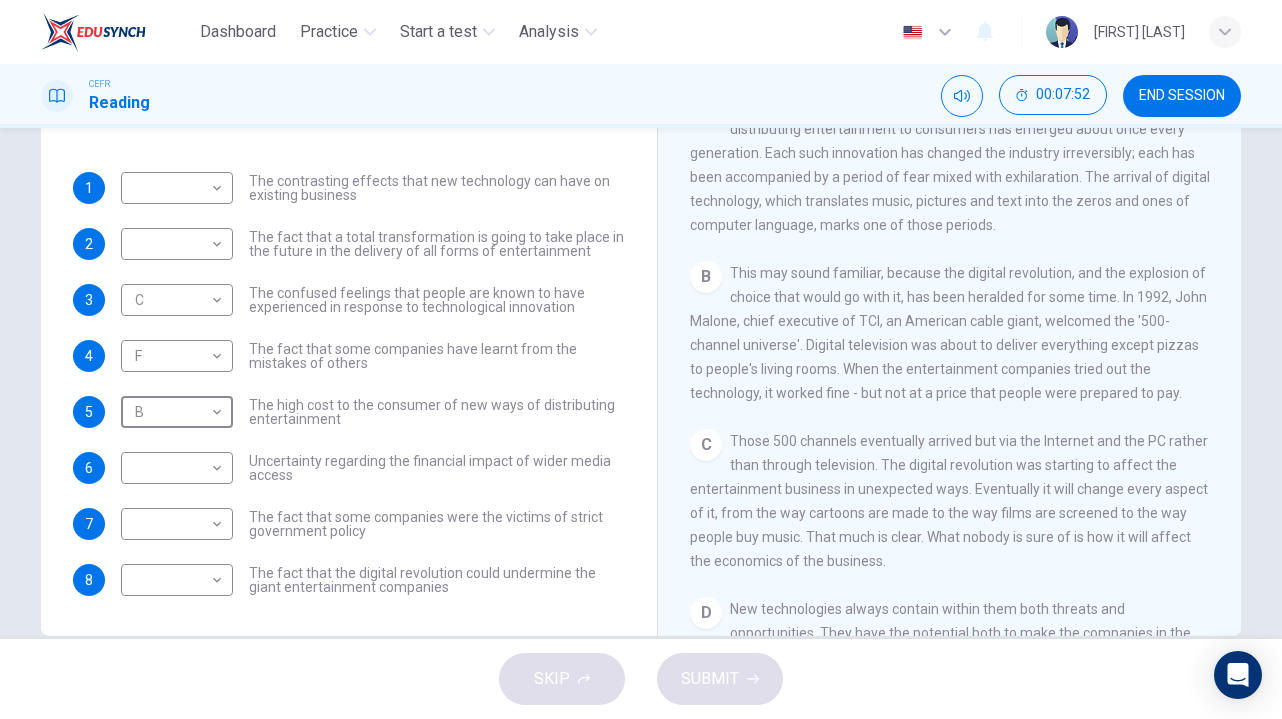 scroll, scrollTop: 409, scrollLeft: 0, axis: vertical 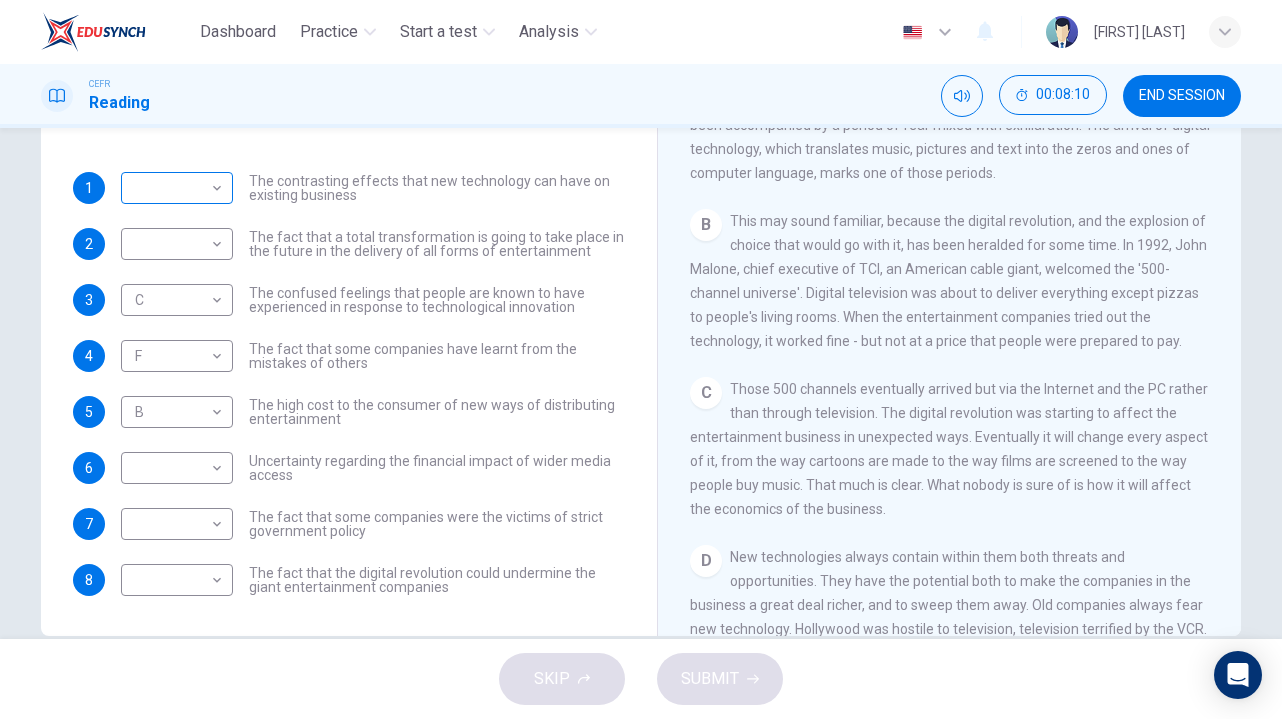 click on "​ ​" at bounding box center [177, 188] 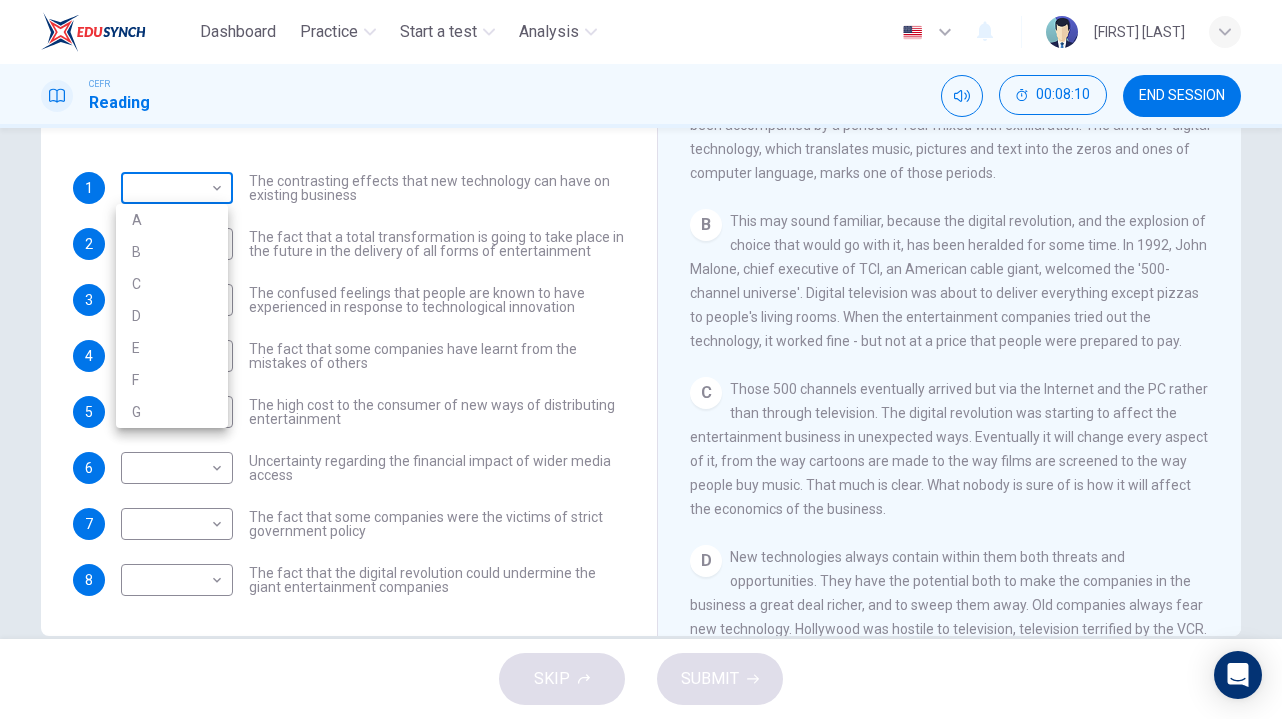 click on "Dashboard Practice Start a test Analysis English en ​ [FIRST] [LAST] CEFR Reading 00:08:10 END SESSION Questions 1 - 8 The Reading Passage has 7 paragraphs  A-G .
Which paragraph mentions the following?
Write the appropriate letters  (A-G)  in the boxes below.
NB  Some of the paragraphs will be used  more than once. 1 ​ ​ The contrasting effects that new technology can have on existing business 2 ​ ​ The fact that a total transformation is going to take place in the future in the delivery of all forms of entertainment 3 C C ​ The confused feelings that people are known to have experienced in response to technological innovation 4 F F ​ The fact that some companies have learnt from the mistakes of others 5 B B ​ The high cost to the consumer of new ways of distributing entertainment 6 ​ ​ Uncertainty regarding the financial impact of wider media access 7 ​ ​ The fact that some companies were the victims of strict government policy 8 ​ ​ Wheel of Fortune A B C D" at bounding box center (641, 359) 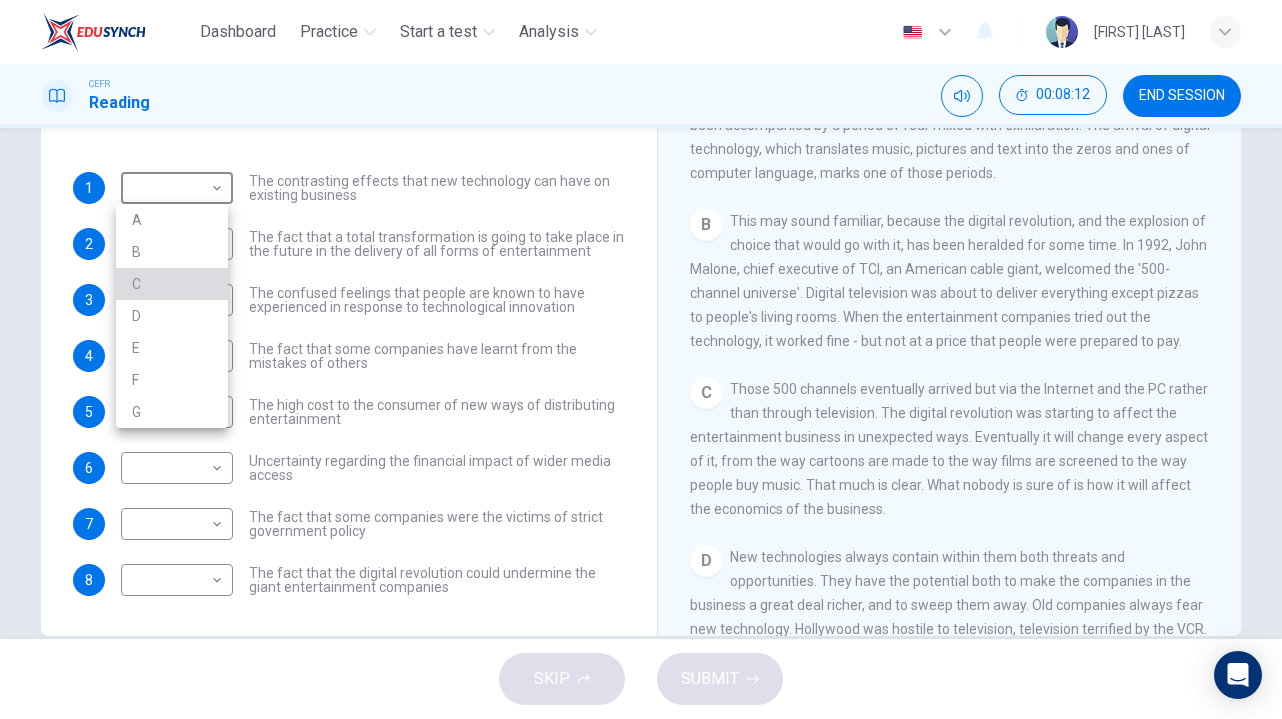 click on "C" at bounding box center [172, 284] 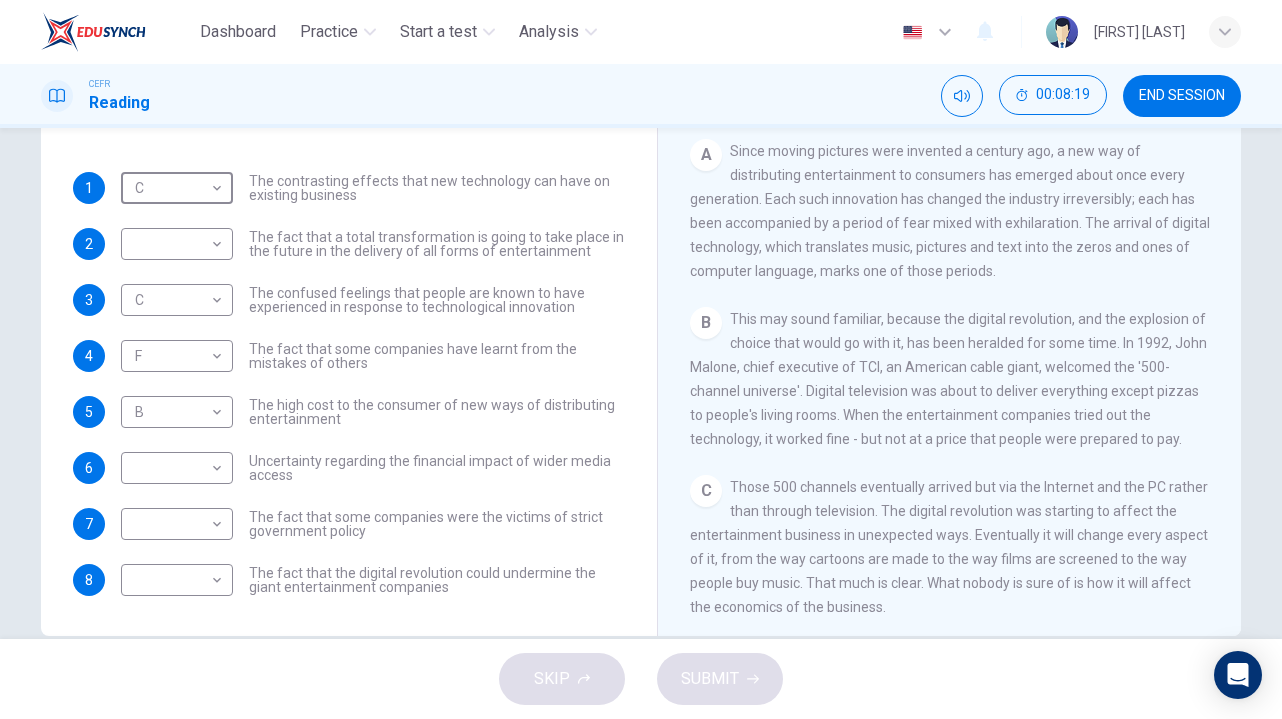 scroll, scrollTop: 304, scrollLeft: 0, axis: vertical 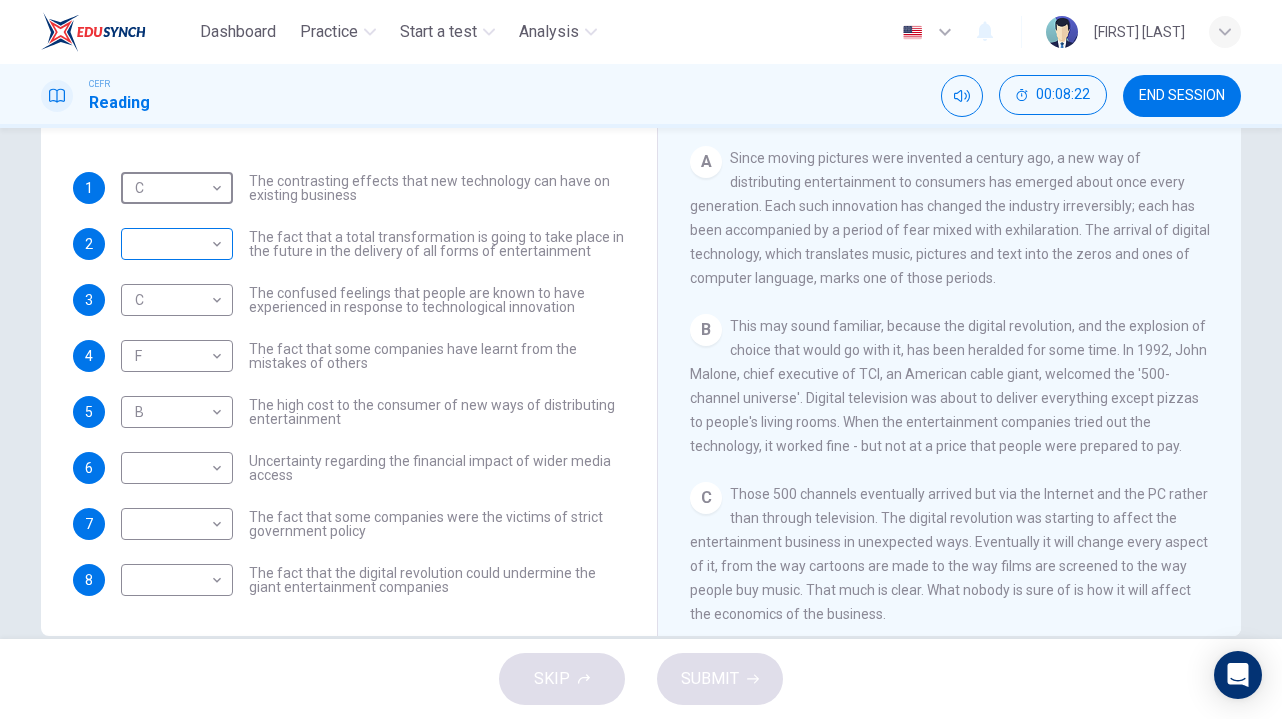 click on "Dashboard Practice Start a test Analysis English en ​ [FIRST] [LAST] CEFR Reading 00:08:22 END SESSION Questions 1 - 8 The Reading Passage has 7 paragraphs  A-G .
Which paragraph mentions the following?
Write the appropriate letters  (A-G)  in the boxes below.
NB  Some of the paragraphs will be used  more than once. 1 C C ​ The contrasting effects that new technology can have on existing business 2 ​ ​ The fact that a total transformation is going to take place in the future in the delivery of all forms of entertainment 3 C C ​ The confused feelings that people are known to have experienced in response to technological innovation 4 F F ​ The fact that some companies have learnt from the mistakes of others 5 B B ​ The high cost to the consumer of new ways of distributing entertainment 6 ​ ​ Uncertainty regarding the financial impact of wider media access 7 ​ ​ The fact that some companies were the victims of strict government policy 8 ​ ​ Wheel of Fortune A B C D" at bounding box center (641, 359) 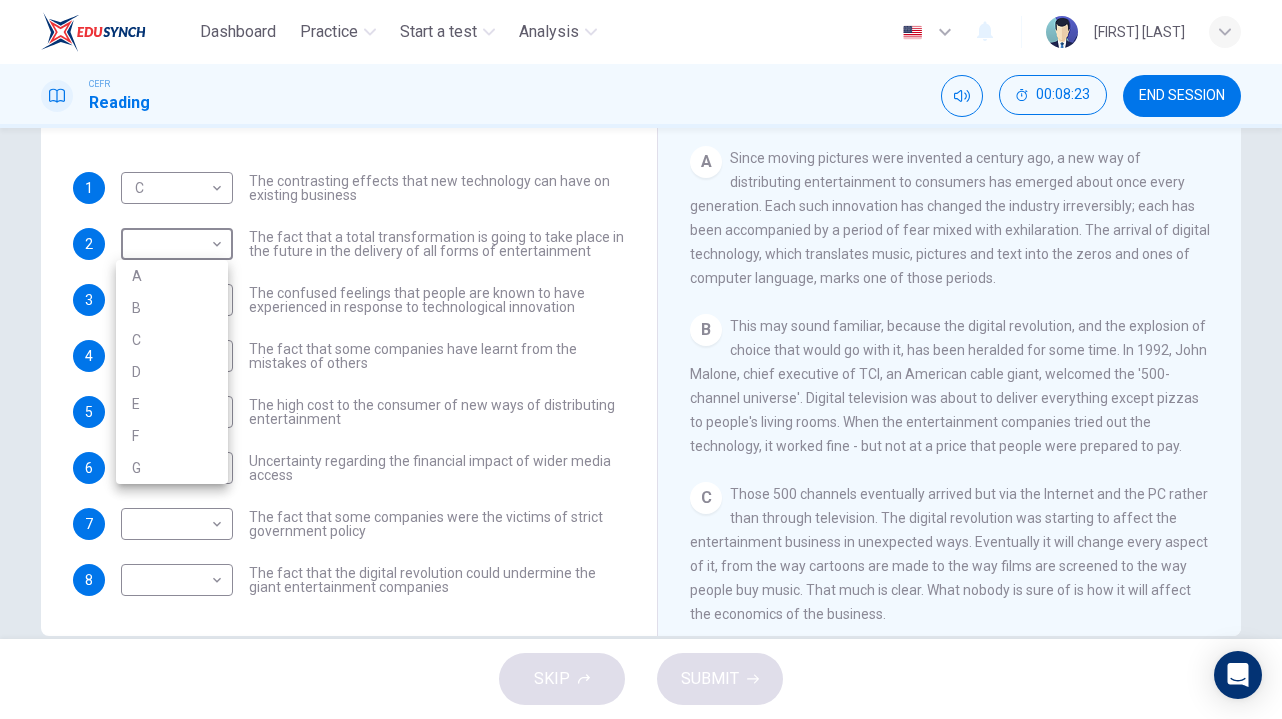click on "A" at bounding box center (172, 276) 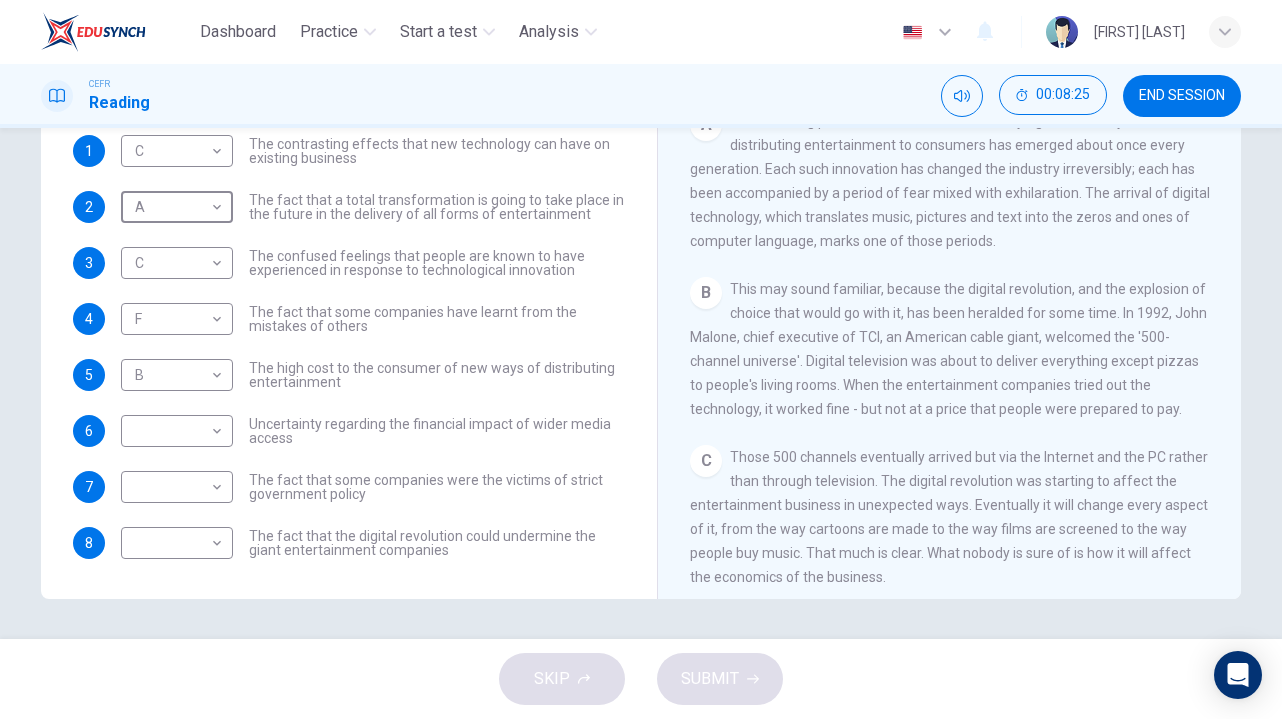 scroll, scrollTop: 264, scrollLeft: 0, axis: vertical 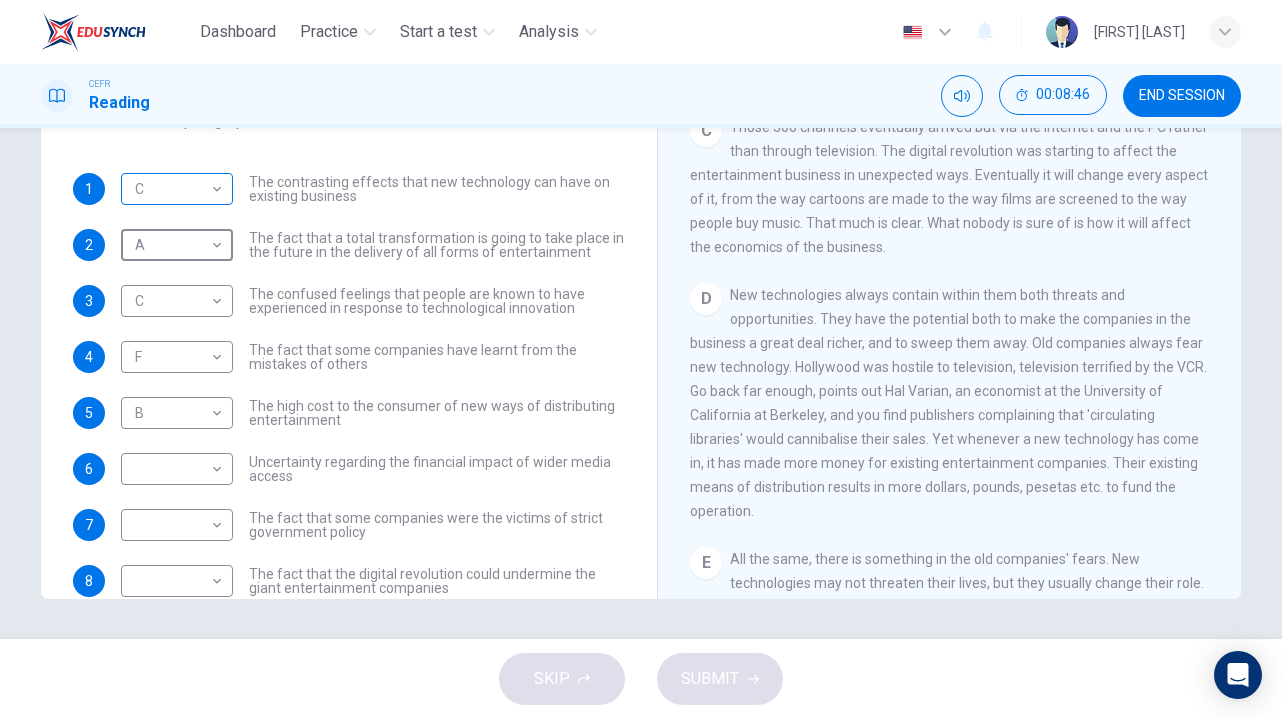 click on "C C ​" at bounding box center [177, 189] 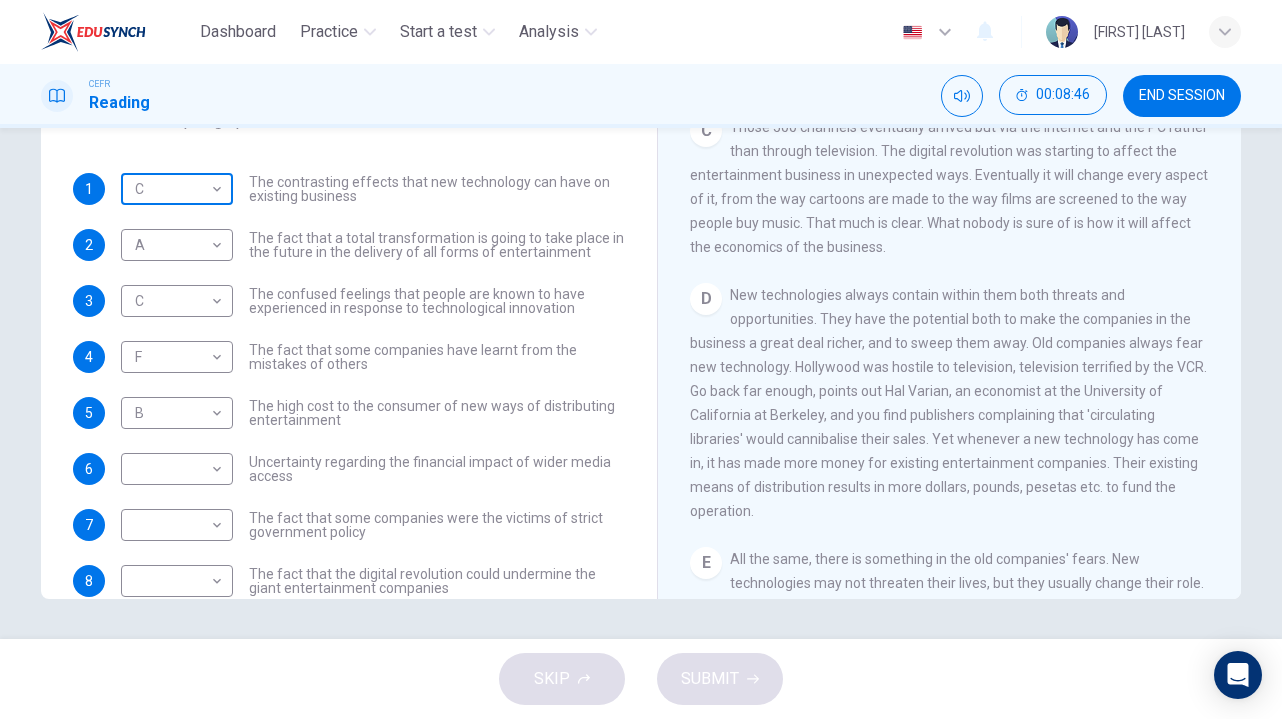 click on "Dashboard Practice Start a test Analysis English en ​ [FIRST] [LAST] CEFR Reading 00:08:46 END SESSION Questions 1 - 8 The Reading Passage has 7 paragraphs  A-G .
Which paragraph mentions the following?
Write the appropriate letters  (A-G)  in the boxes below.
NB  Some of the paragraphs will be used  more than once. 1 C C ​ The contrasting effects that new technology can have on existing business 2 A A ​ The fact that a total transformation is going to take place in the future in the delivery of all forms of entertainment 3 C C ​ The confused feelings that people are known to have experienced in response to technological innovation 4 F F ​ The fact that some companies have learnt from the mistakes of others 5 B B ​ The high cost to the consumer of new ways of distributing entertainment 6 ​ ​ Uncertainty regarding the financial impact of wider media access 7 ​ ​ The fact that some companies were the victims of strict government policy 8 ​ ​ Wheel of Fortune A B C D" at bounding box center (641, 359) 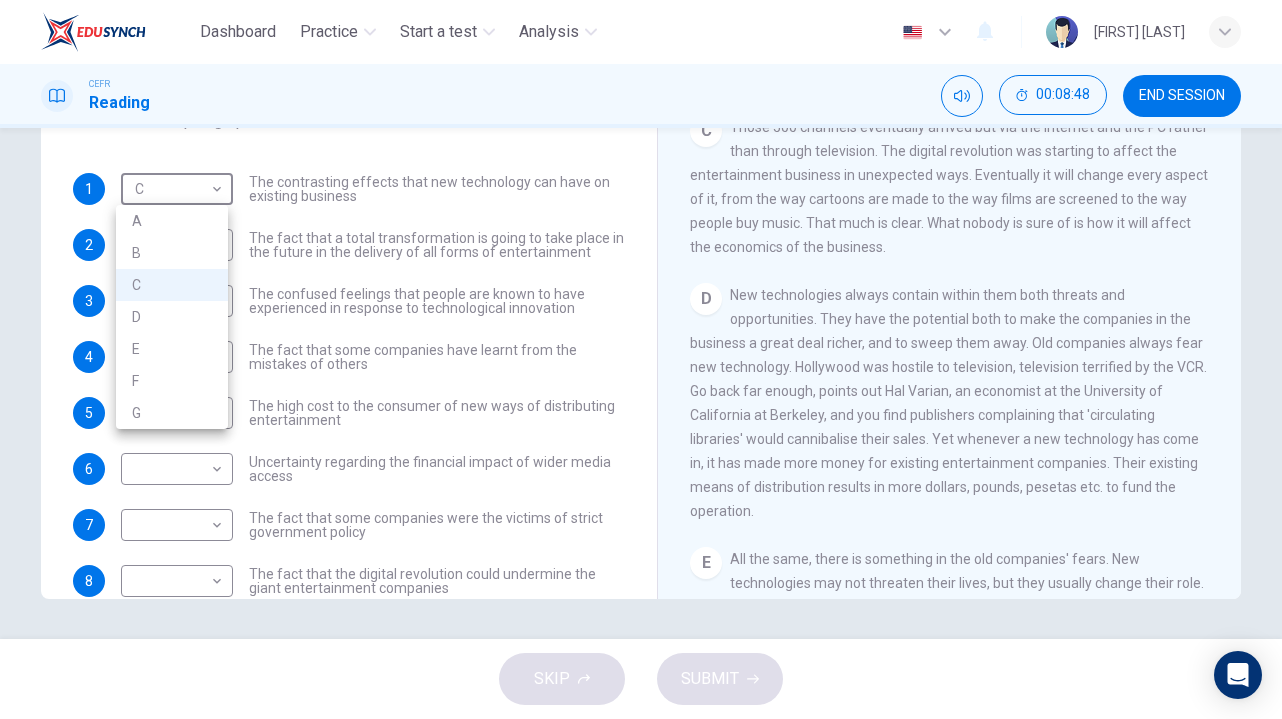 click on "D" at bounding box center (172, 317) 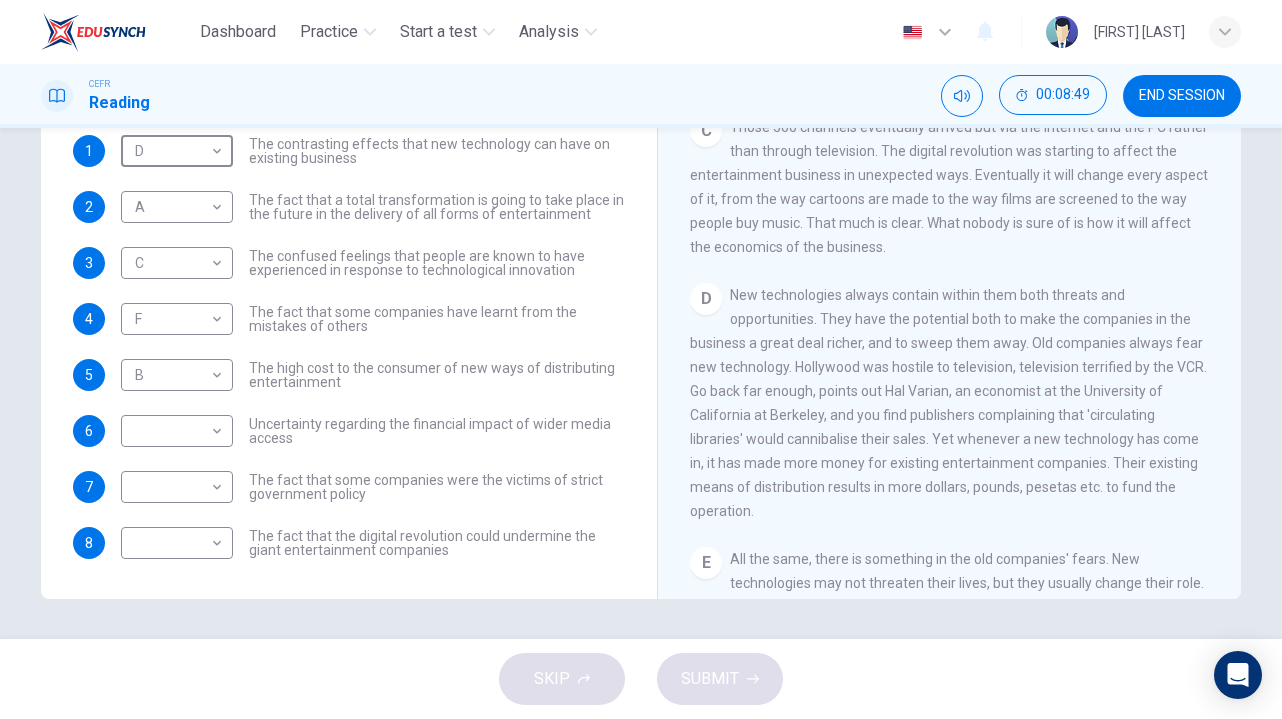 scroll, scrollTop: 73, scrollLeft: 0, axis: vertical 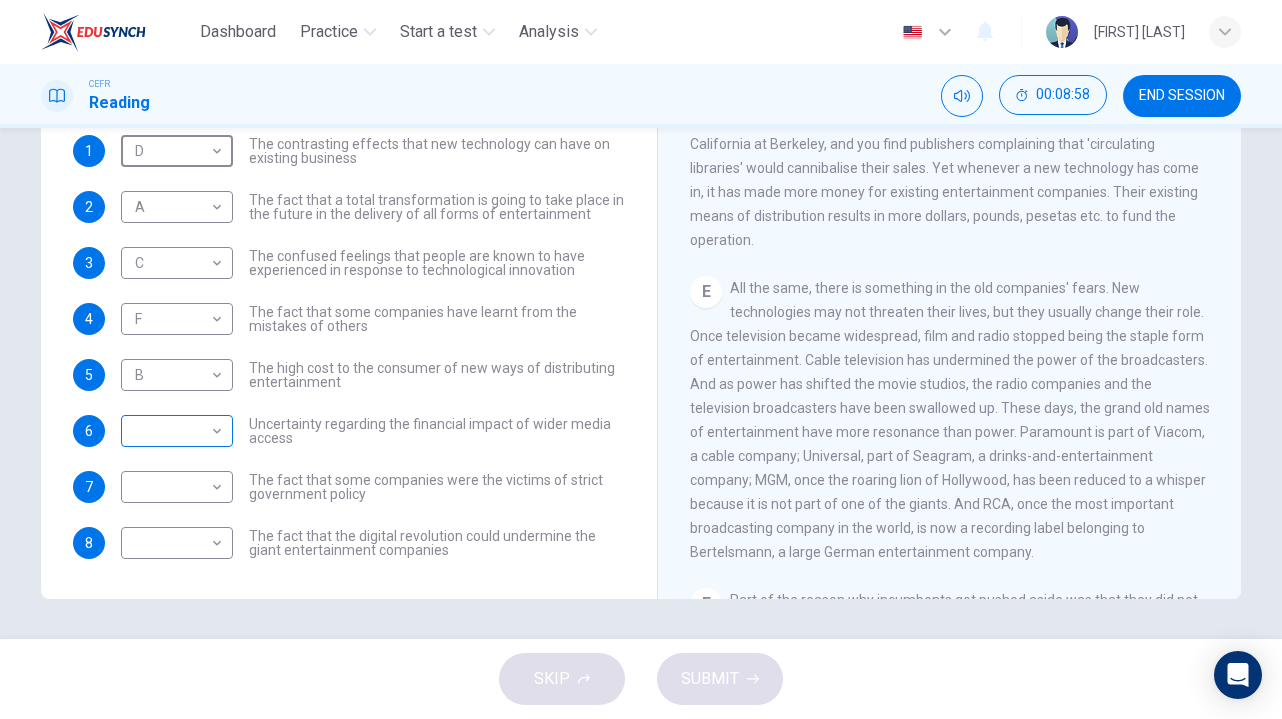 click on "Dashboard Practice Start a test Analysis English en ​ [FIRST] [LAST] CEFR Reading 00:08:58 END SESSION Questions 1 - 8 The Reading Passage has 7 paragraphs  A-G .
Which paragraph mentions the following?
Write the appropriate letters  (A-G)  in the boxes below.
NB  Some of the paragraphs will be used  more than once. 1 D D ​ The contrasting effects that new technology can have on existing business 2 A A ​ The fact that a total transformation is going to take place in the future in the delivery of all forms of entertainment 3 C C ​ The confused feelings that people are known to have experienced in response to technological innovation 4 F F ​ The fact that some companies have learnt from the mistakes of others 5 B B ​ The high cost to the consumer of new ways of distributing entertainment 6 ​ ​ Uncertainty regarding the financial impact of wider media access 7 ​ ​ The fact that some companies were the victims of strict government policy 8 ​ ​ Wheel of Fortune A B C D" at bounding box center [641, 359] 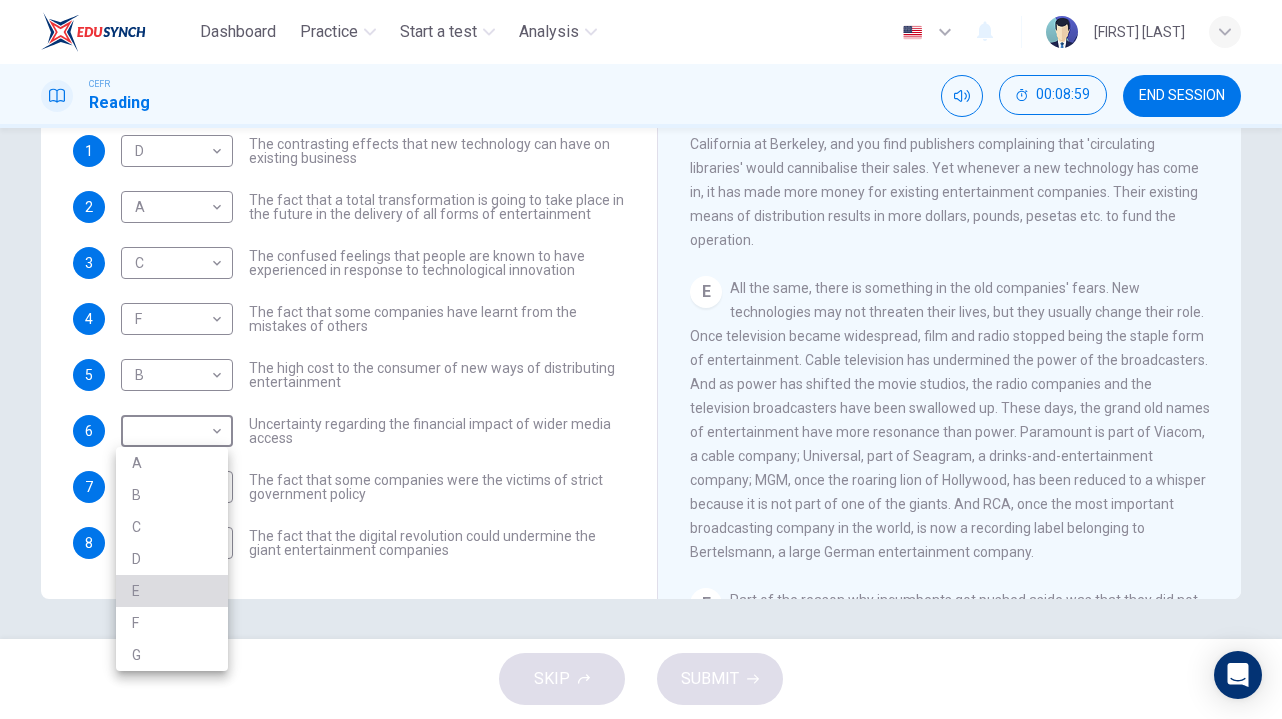 click on "E" at bounding box center (172, 591) 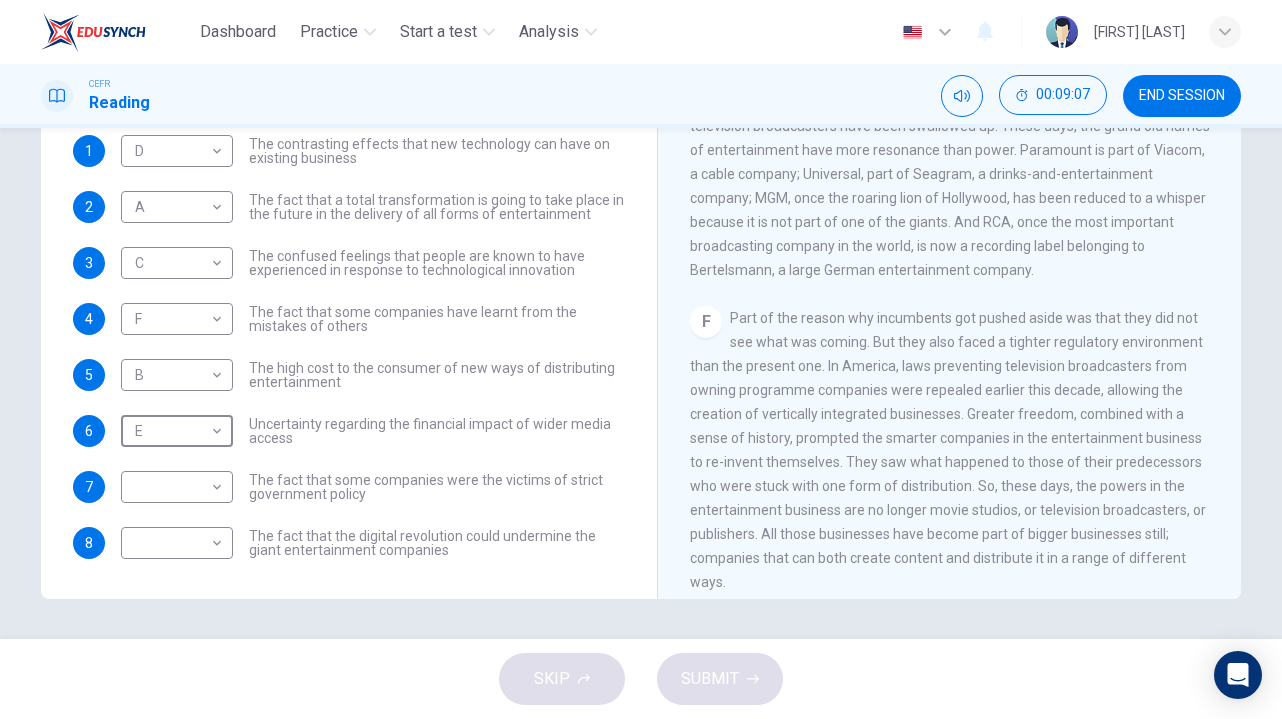 scroll, scrollTop: 1210, scrollLeft: 0, axis: vertical 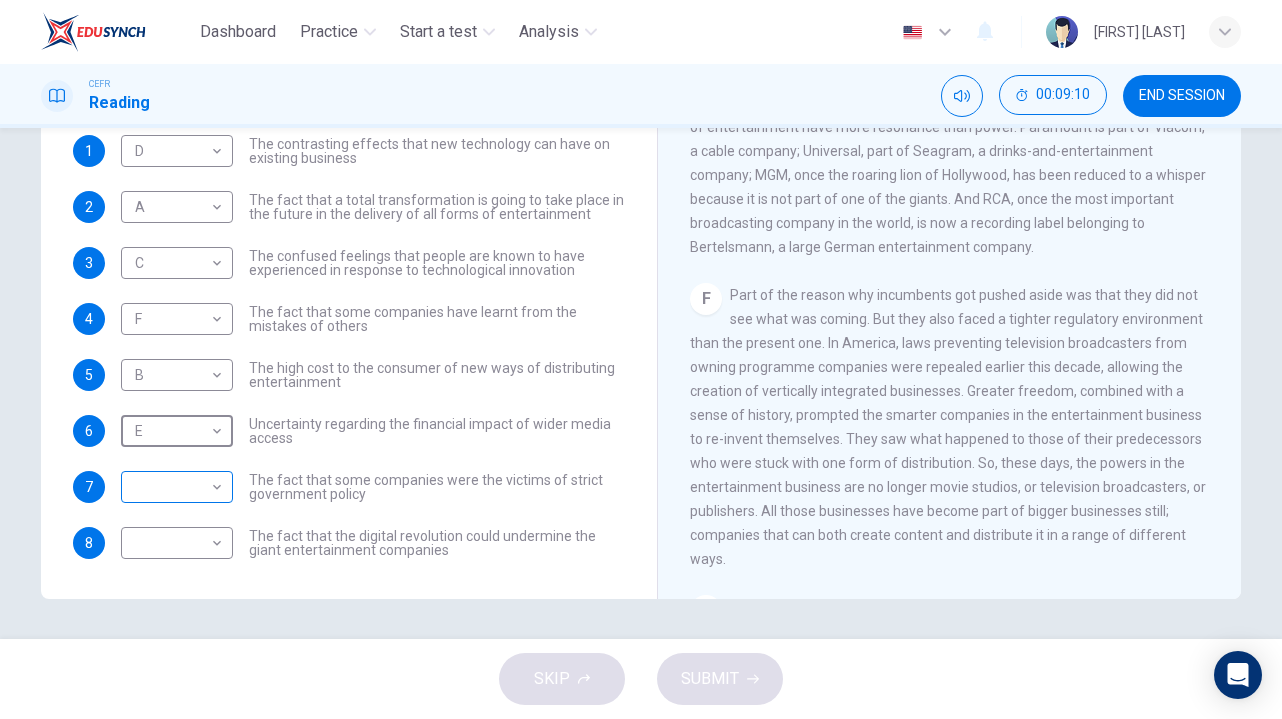 click on "Dashboard Practice Start a test Analysis English en ​ [FIRST] [LAST] CEFR Reading 00:09:10 END SESSION Questions 1 - 8 The Reading Passage has 7 paragraphs  A-G .
Which paragraph mentions the following?
Write the appropriate letters  (A-G)  in the boxes below.
NB  Some of the paragraphs will be used  more than once. 1 D D ​ The contrasting effects that new technology can have on existing business 2 A A ​ The fact that a total transformation is going to take place in the future in the delivery of all forms of entertainment 3 C C ​ The confused feelings that people are known to have experienced in response to technological innovation 4 F F ​ The fact that some companies have learnt from the mistakes of others 5 B B ​ The high cost to the consumer of new ways of distributing entertainment 6 E E ​ Uncertainty regarding the financial impact of wider media access 7 ​ ​ The fact that some companies were the victims of strict government policy 8 ​ ​ Wheel of Fortune A B C D" at bounding box center [641, 359] 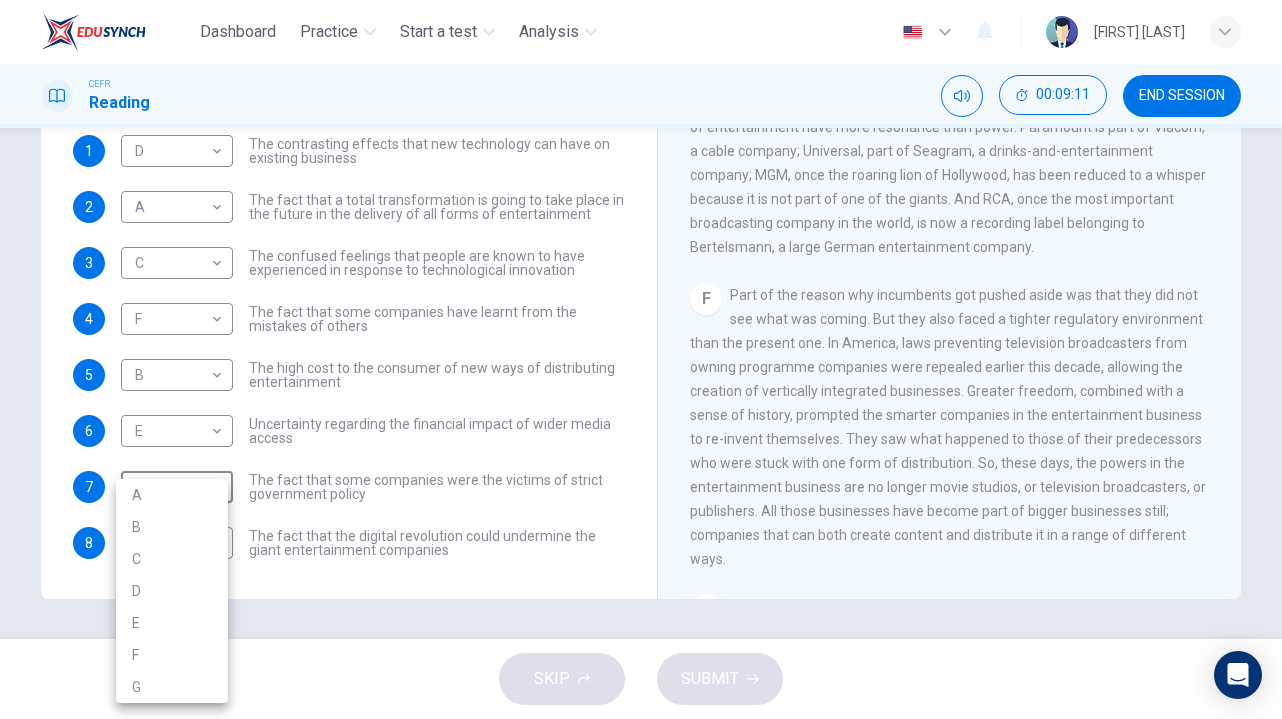 click on "F" at bounding box center [172, 655] 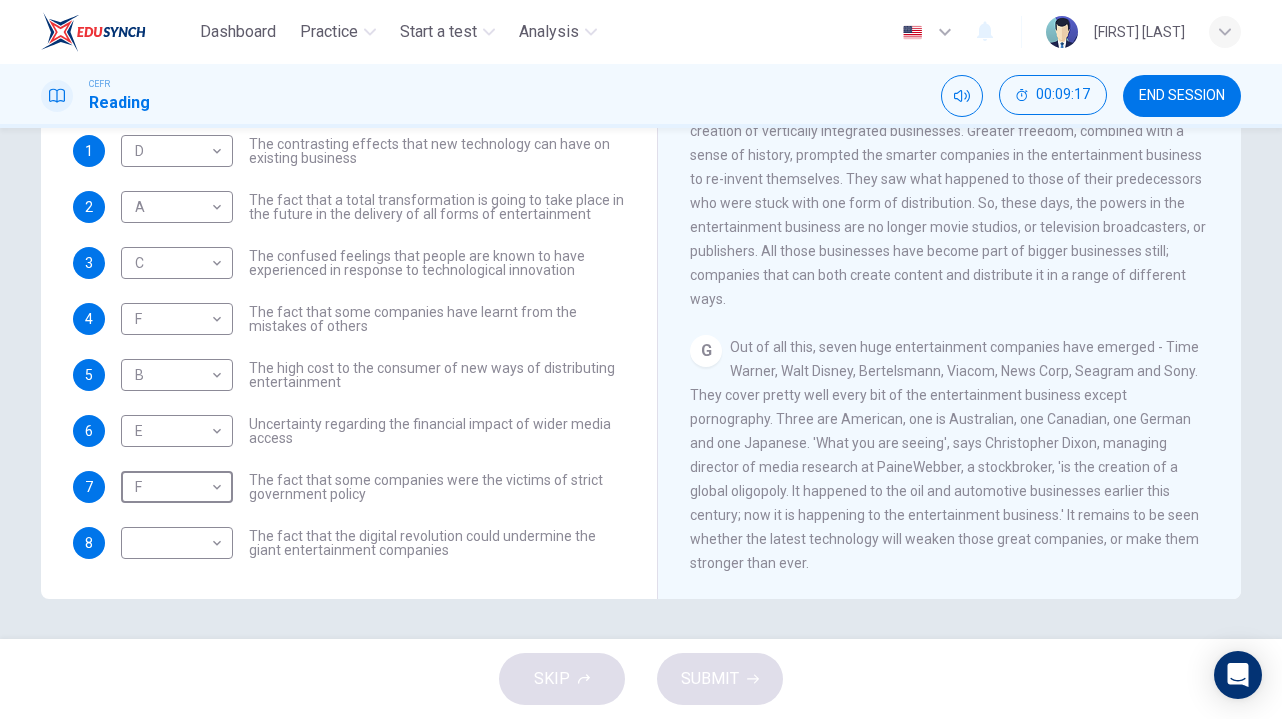 scroll, scrollTop: 1470, scrollLeft: 0, axis: vertical 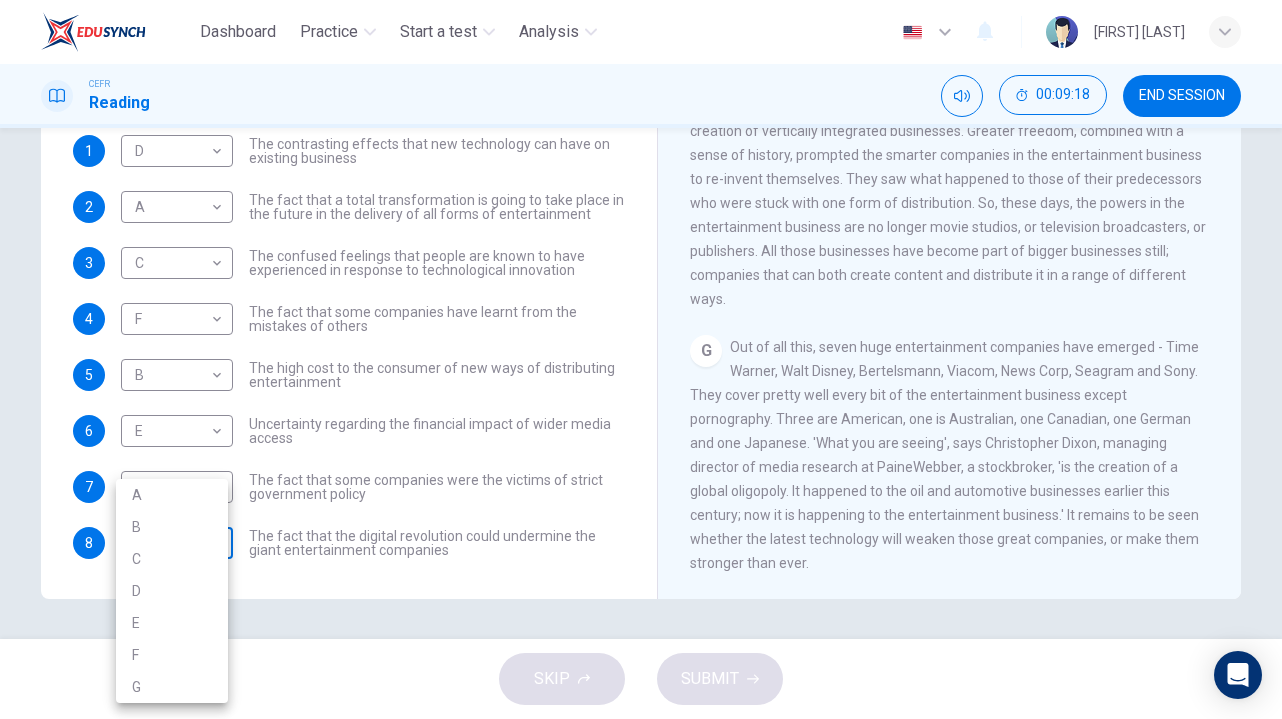 click on "Dashboard Practice Start a test Analysis English en ​ [FIRST] [LAST] CEFR Reading 00:09:18 END SESSION Questions 1 - 8 The Reading Passage has 7 paragraphs  A-G .
Which paragraph mentions the following?
Write the appropriate letters  (A-G)  in the boxes below.
NB  Some of the paragraphs will be used  more than once. 1 D D ​ The contrasting effects that new technology can have on existing business 2 A A ​ The fact that a total transformation is going to take place in the future in the delivery of all forms of entertainment 3 C C ​ The confused feelings that people are known to have experienced in response to technological innovation 4 F F ​ The fact that some companies have learnt from the mistakes of others 5 B B ​ The high cost to the consumer of new ways of distributing entertainment 6 E E ​ Uncertainty regarding the financial impact of wider media access 7 F F ​ The fact that some companies were the victims of strict government policy 8 ​ ​ Wheel of Fortune A B C D" at bounding box center (641, 359) 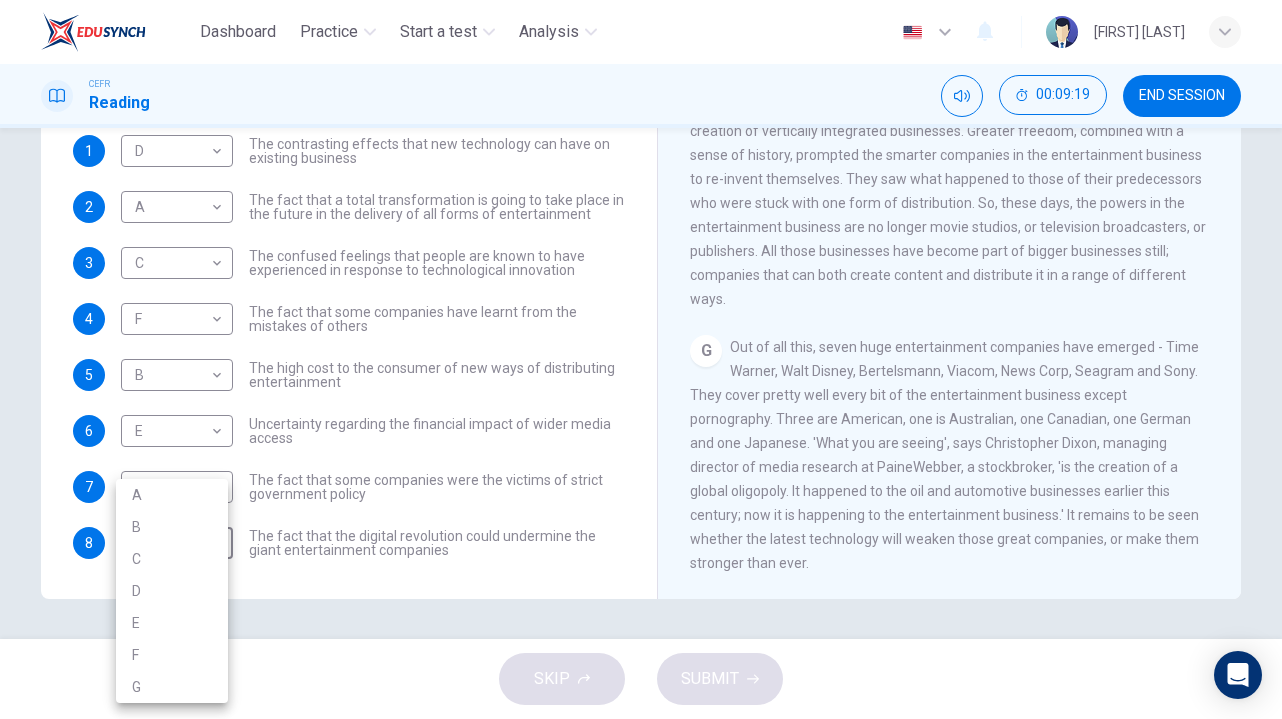 click on "G" at bounding box center [172, 687] 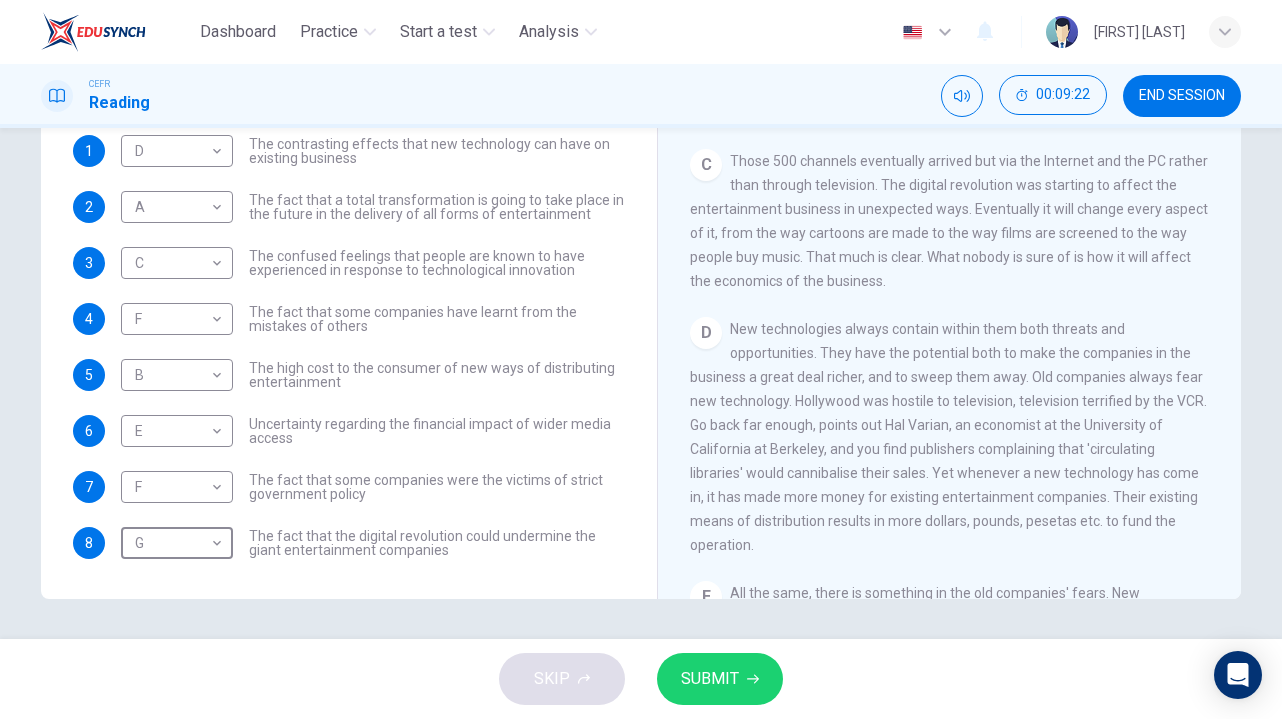 scroll, scrollTop: 601, scrollLeft: 0, axis: vertical 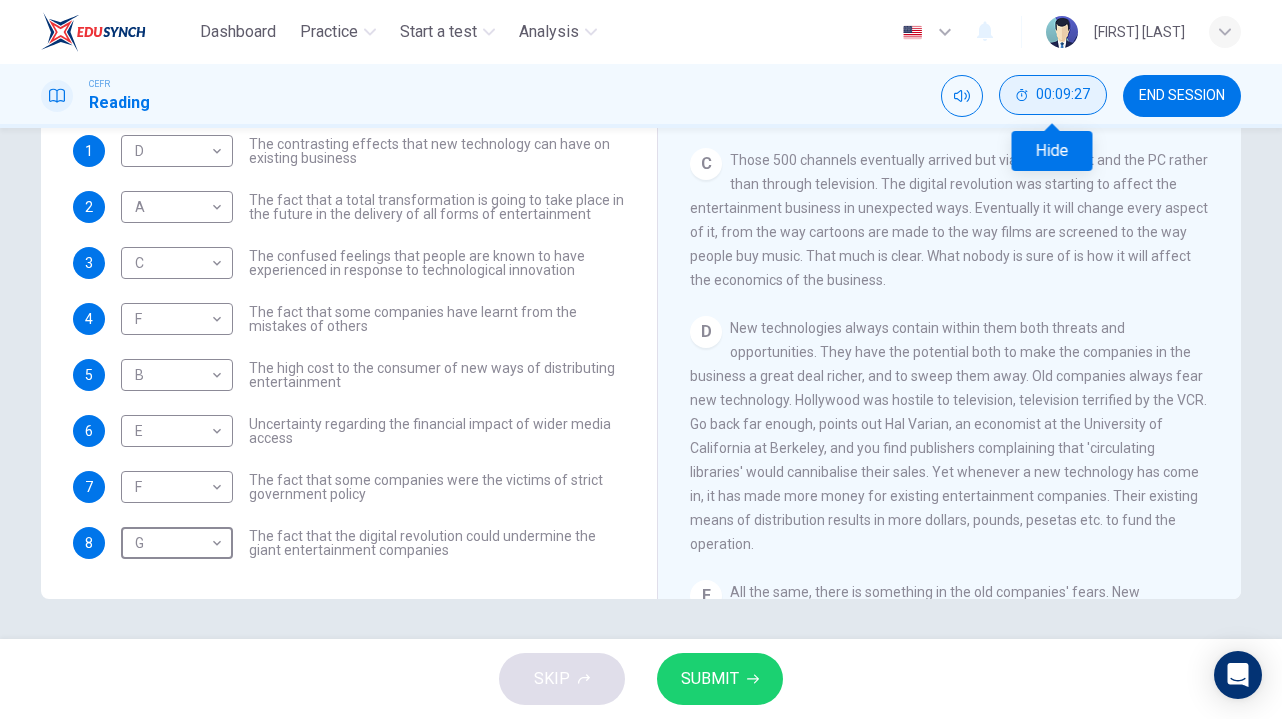 click on "00:09:27" at bounding box center [1063, 95] 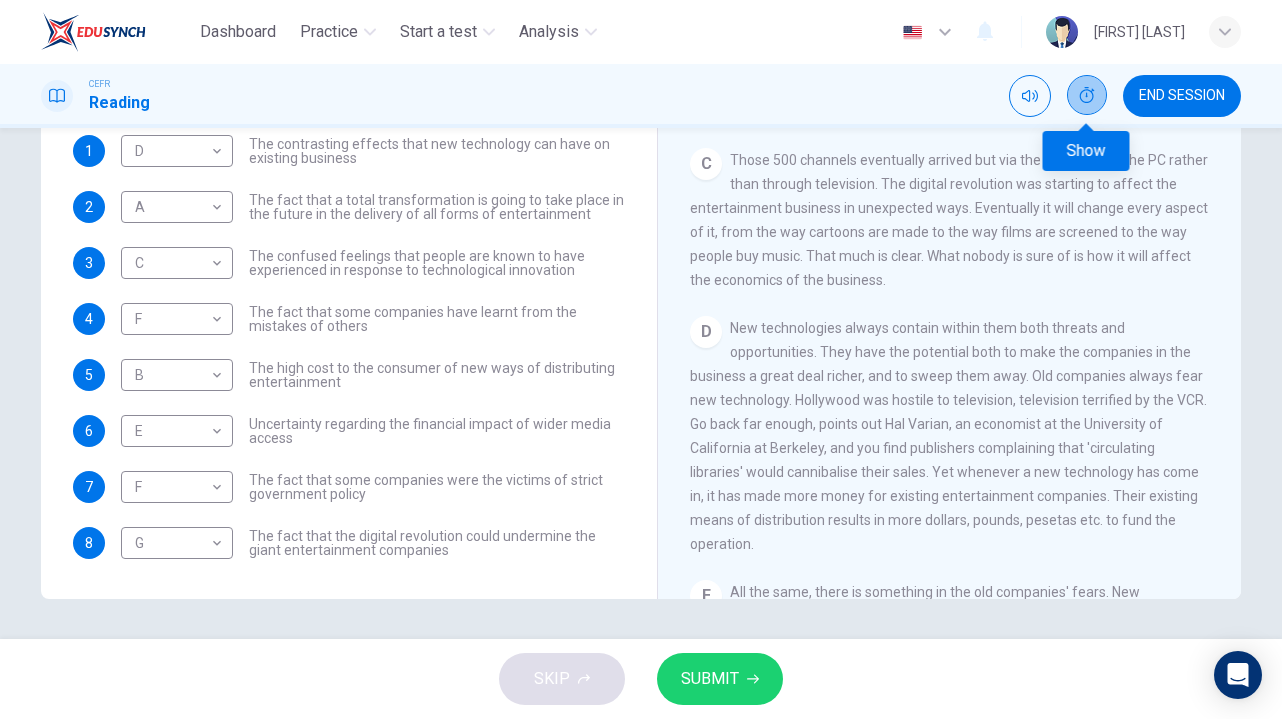 click at bounding box center (1087, 95) 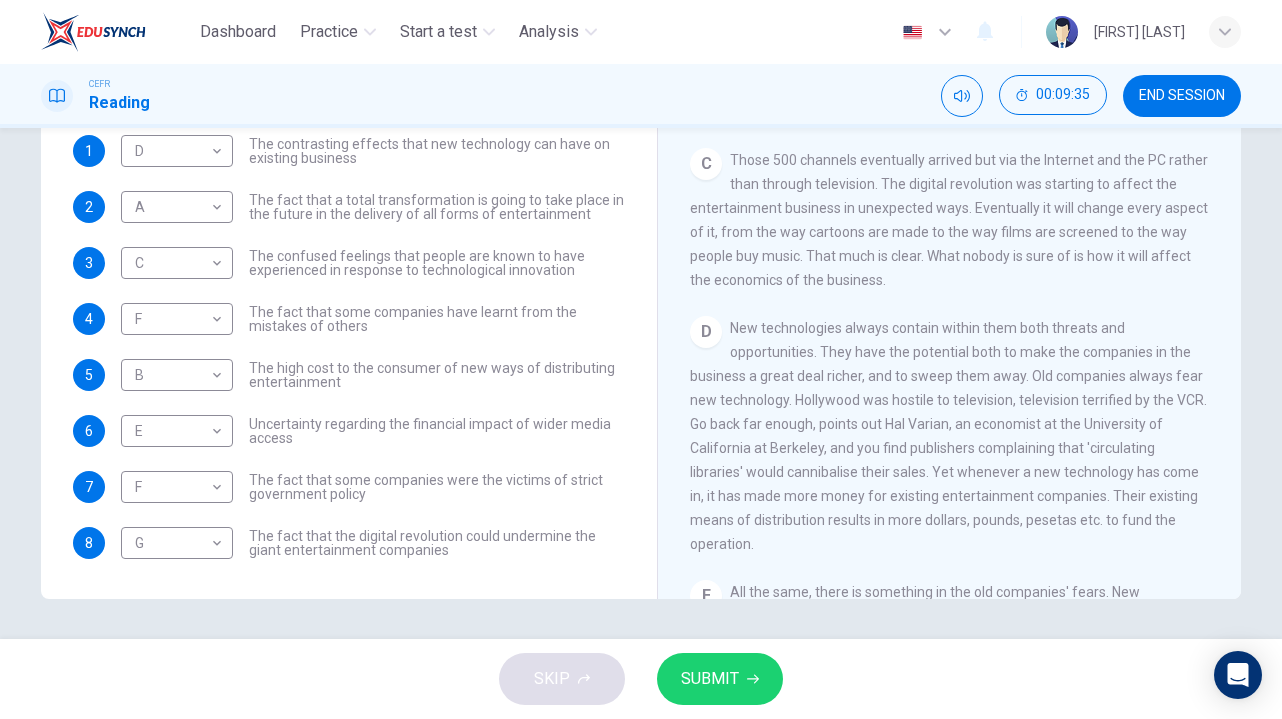 scroll, scrollTop: 0, scrollLeft: 0, axis: both 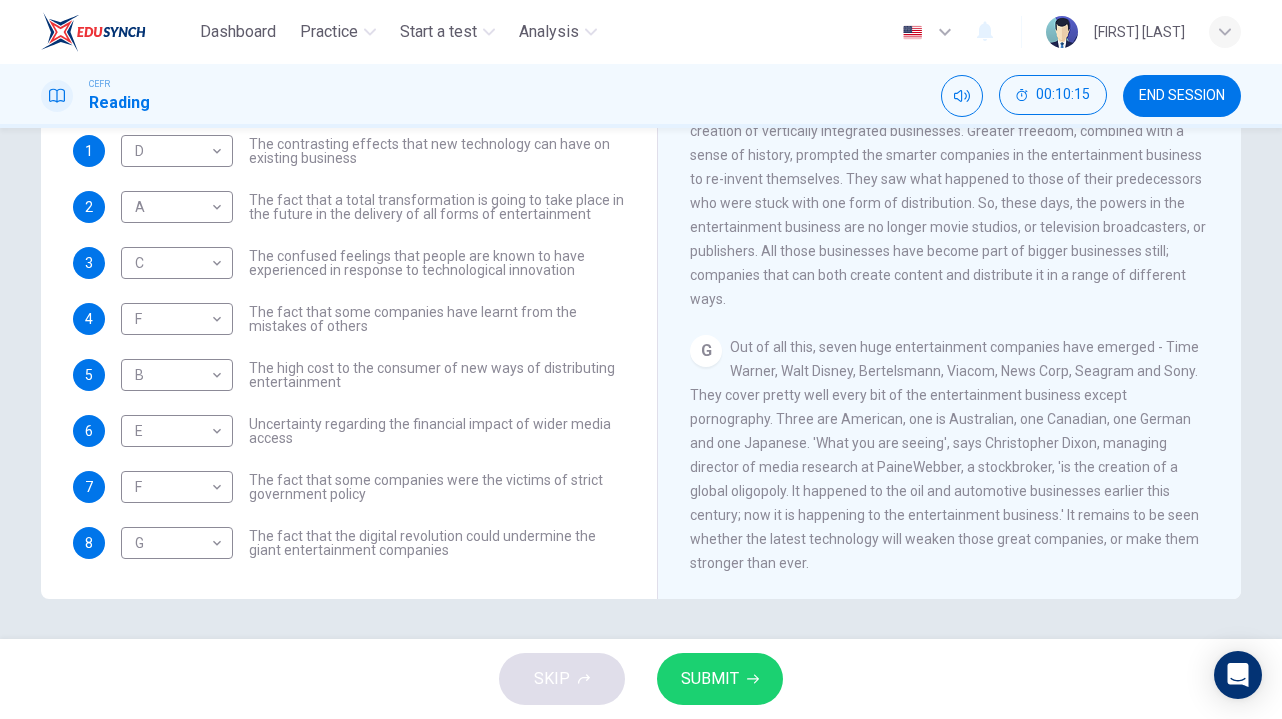 click on "SUBMIT" at bounding box center [710, 679] 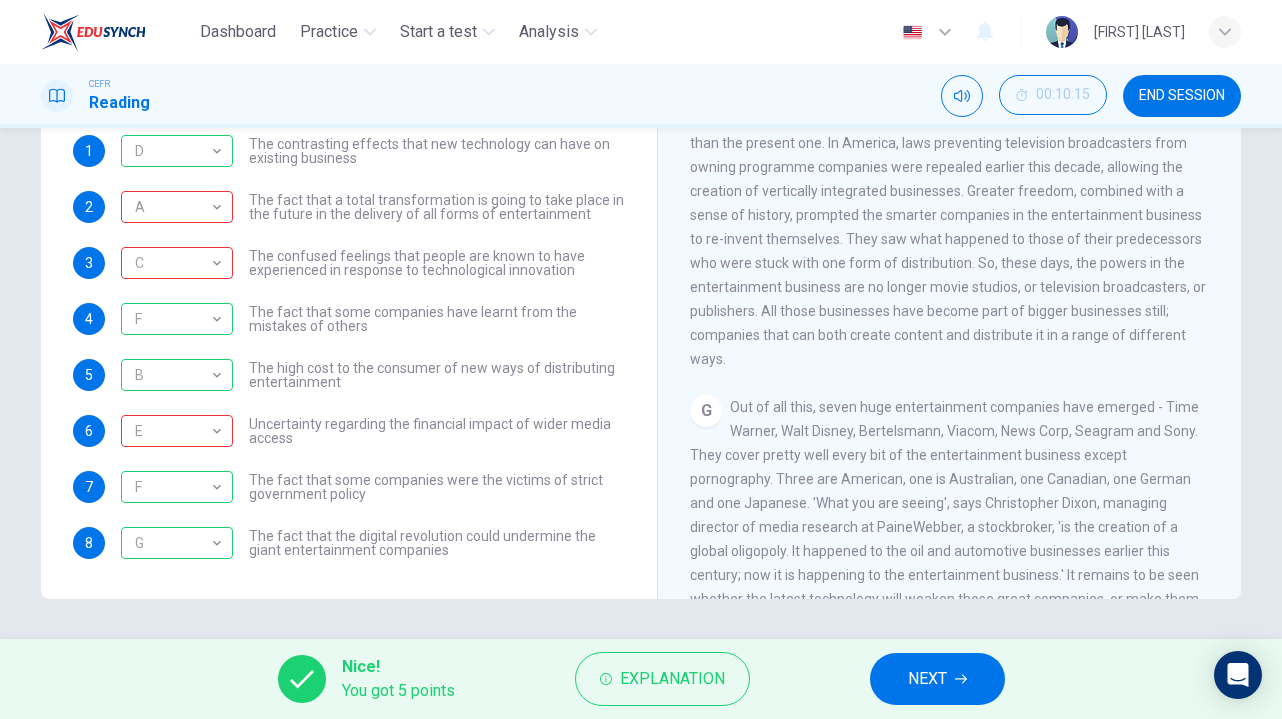 scroll, scrollTop: 1405, scrollLeft: 0, axis: vertical 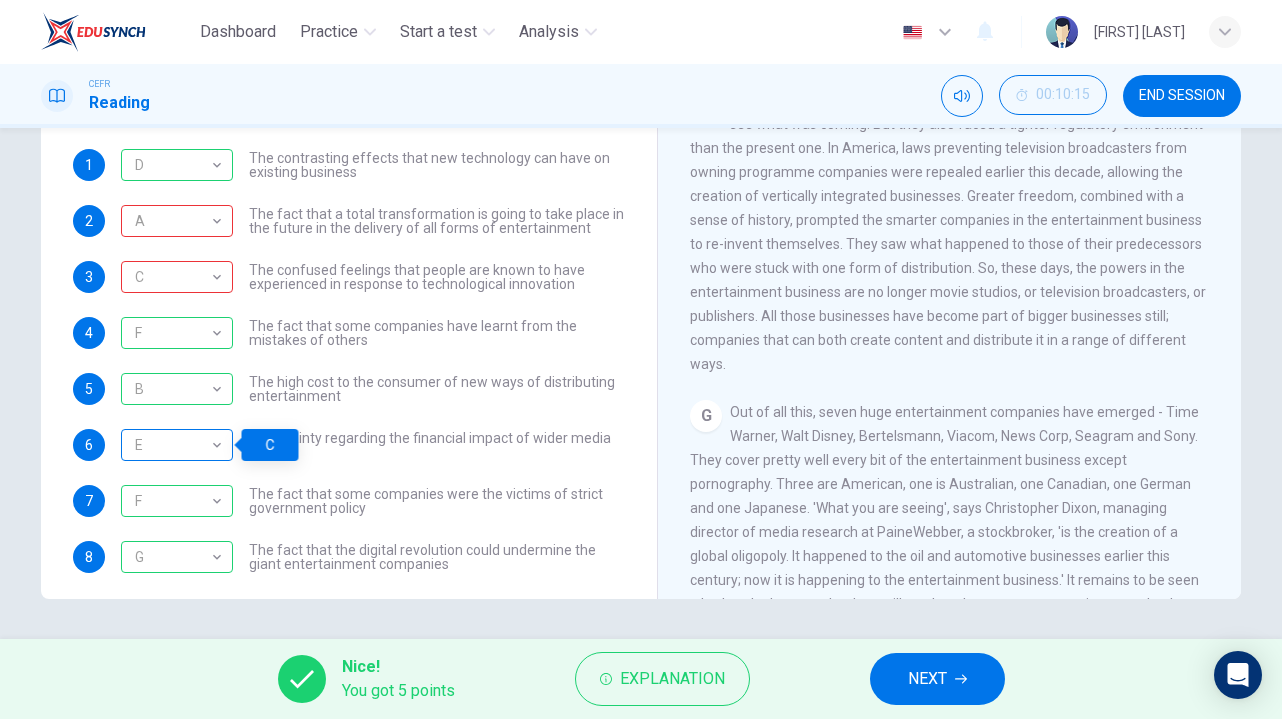 click on "E" at bounding box center [173, 221] 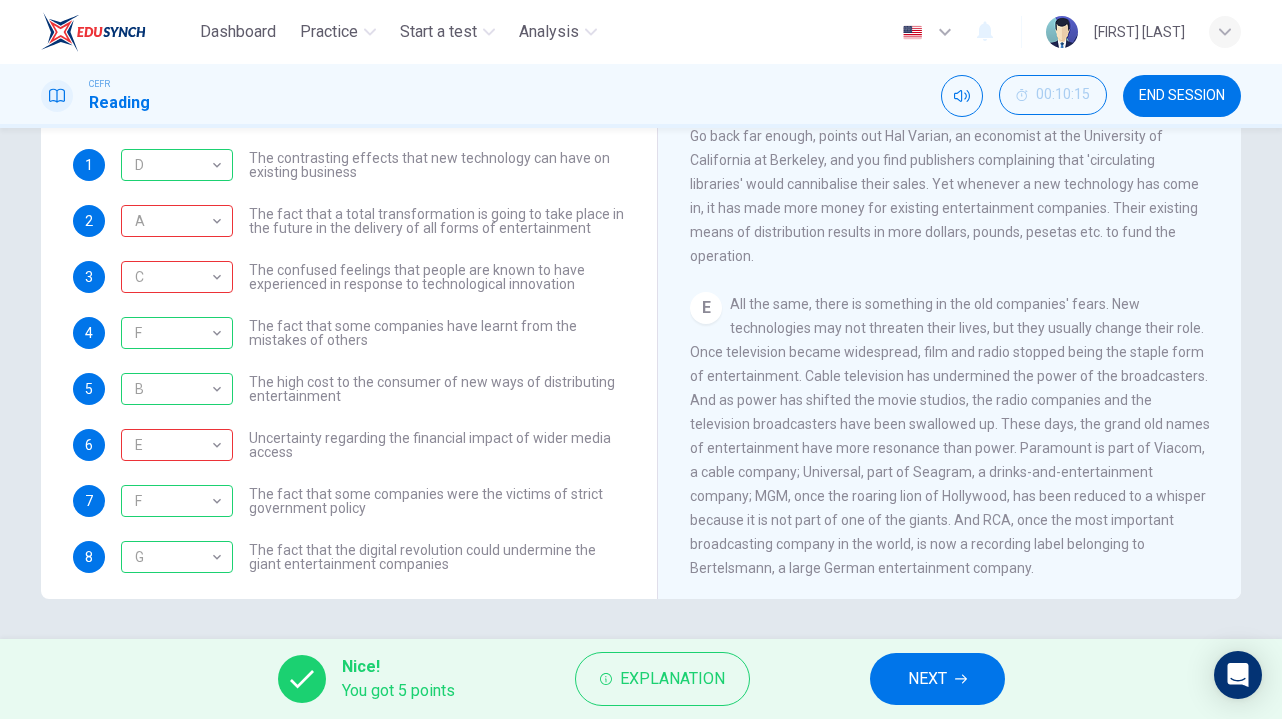 scroll, scrollTop: 943, scrollLeft: 0, axis: vertical 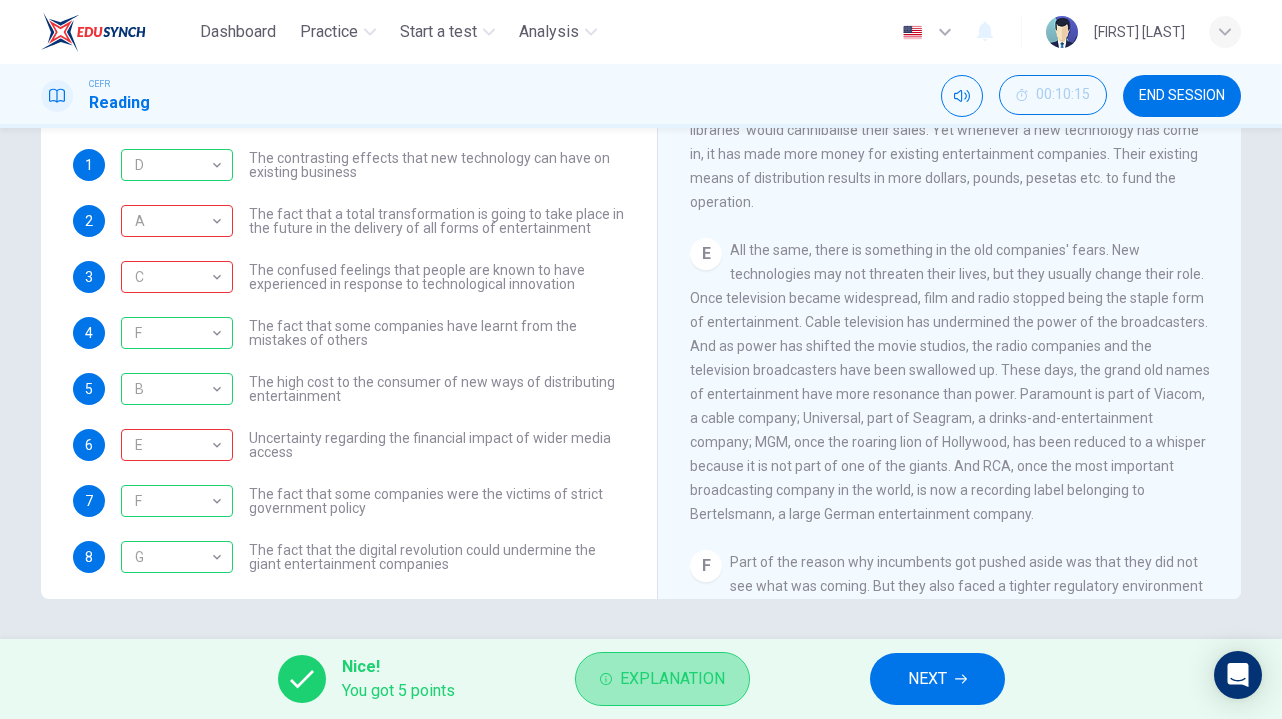 click on "Explanation" at bounding box center (672, 679) 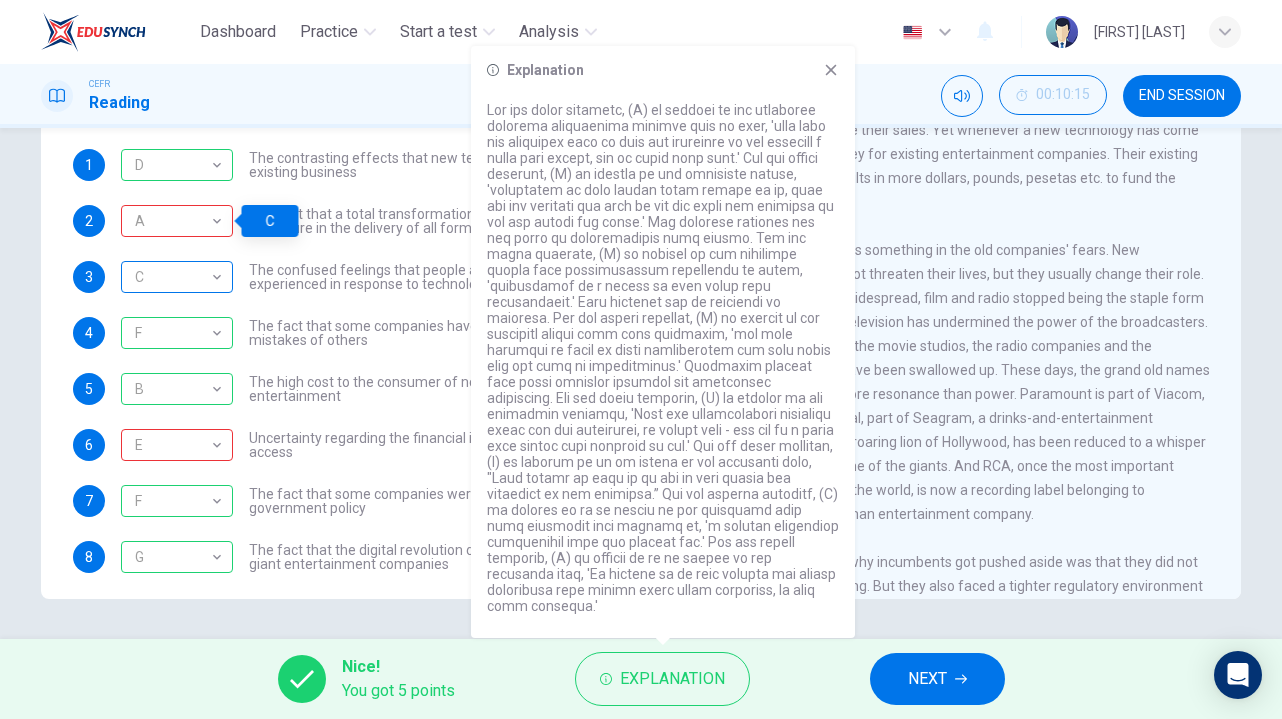 scroll, scrollTop: 0, scrollLeft: 0, axis: both 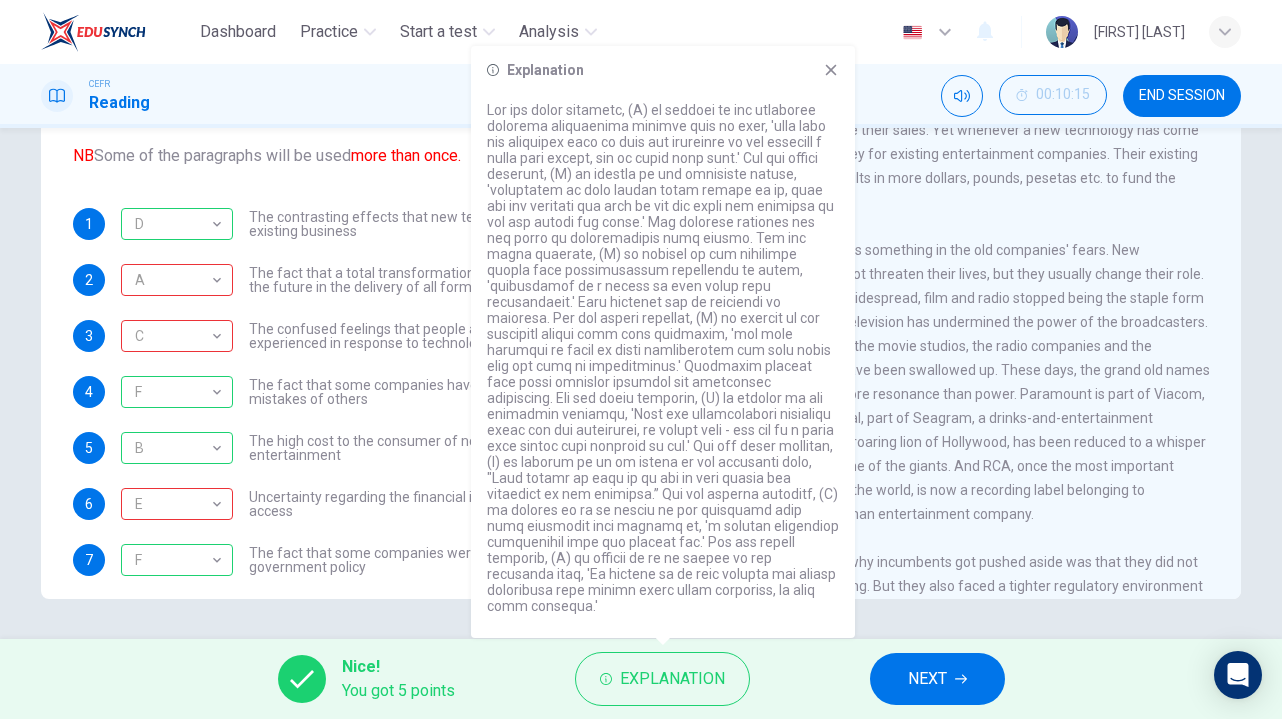 click on "Uncertainty regarding the financial impact of wider media access" at bounding box center [437, 224] 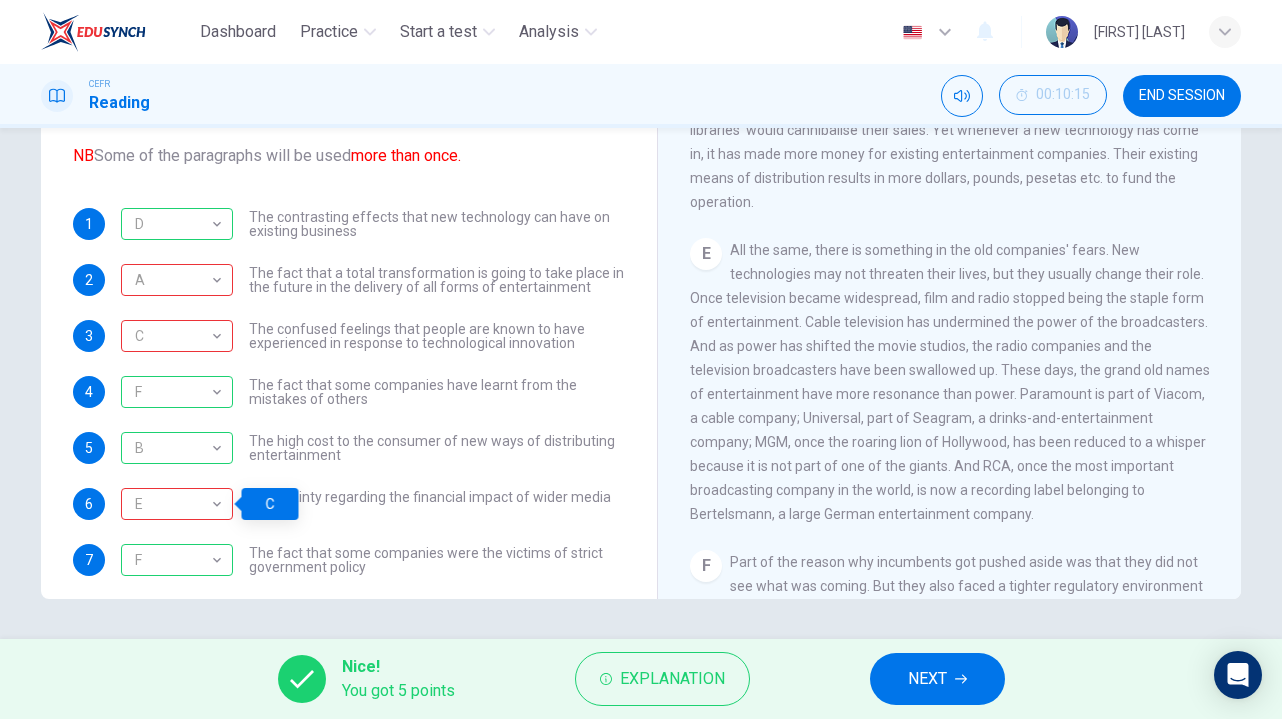 click on "NEXT" at bounding box center [927, 679] 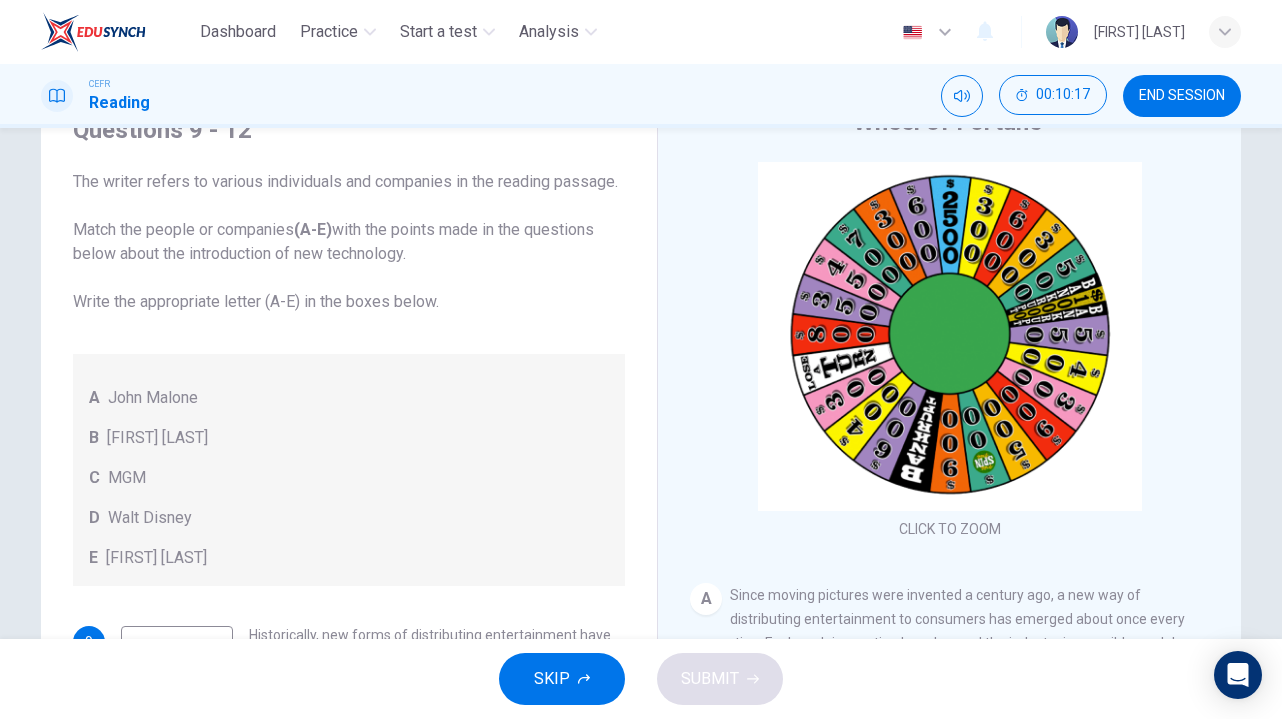 scroll, scrollTop: -1, scrollLeft: 0, axis: vertical 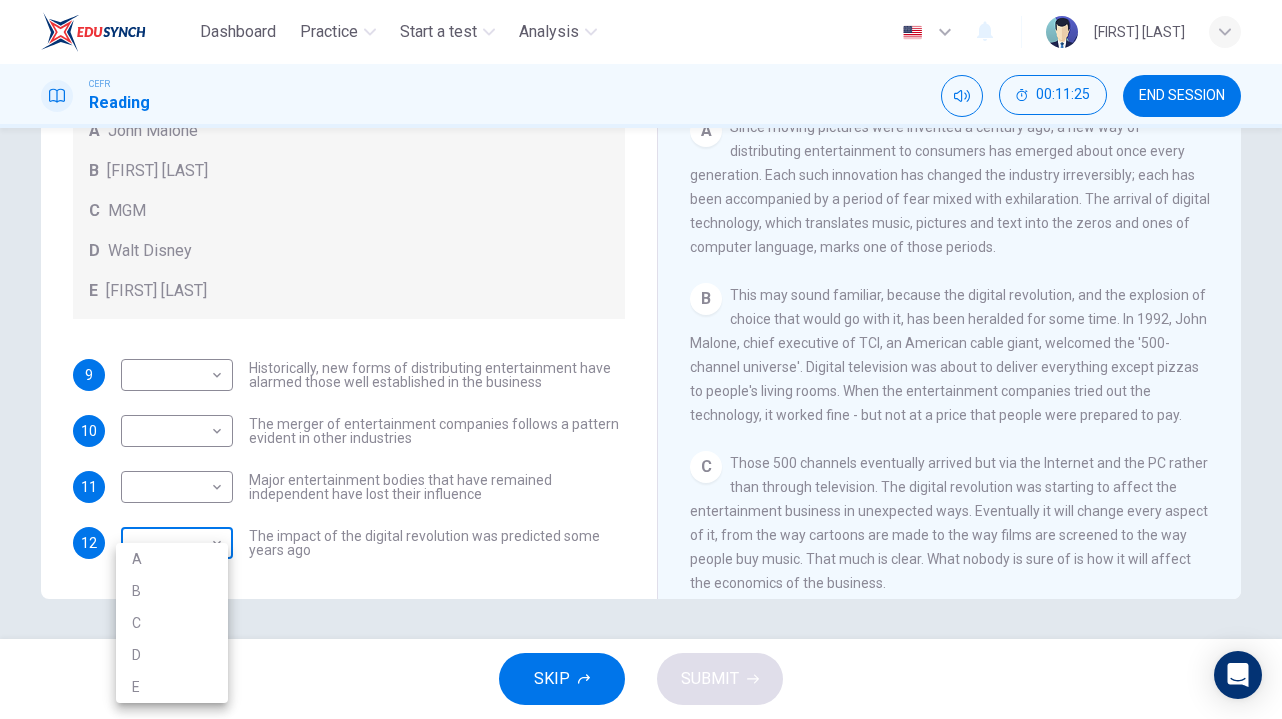 click on "Dashboard Practice Start a test Analysis English en ​ [FIRST] [LAST] CEFR Reading 00:11:25 END SESSION Questions 9 - 12 The writer refers to various individuals and companies in the reading passage.
Match the people or companies  (A-E)  with the points made in the questions below about the introduction of new technology.
Write the appropriate letter (A-E) in the boxes below. A [PERSON] B [PERSON] C MGM D Walt Disney E [PERSON] 9 ​ ​ Historically, new forms of distributing entertainment have alarmed those well established in the business 10 ​ ​ The merger of entertainment companies follows a pattern evident in other industries 11 C C ​ Major entertainment bodies that have remained independent have lost their influence 12 A A ​ The impact of the digital revolution was predicted some years ago Wheel of Fortune CLICK TO ZOOM Click to Zoom A B C D E F G SKIP SUBMIT EduSynch - Online Language Proficiency Testing
Dashboard Practice Start a test Analysis 2025" at bounding box center (641, 359) 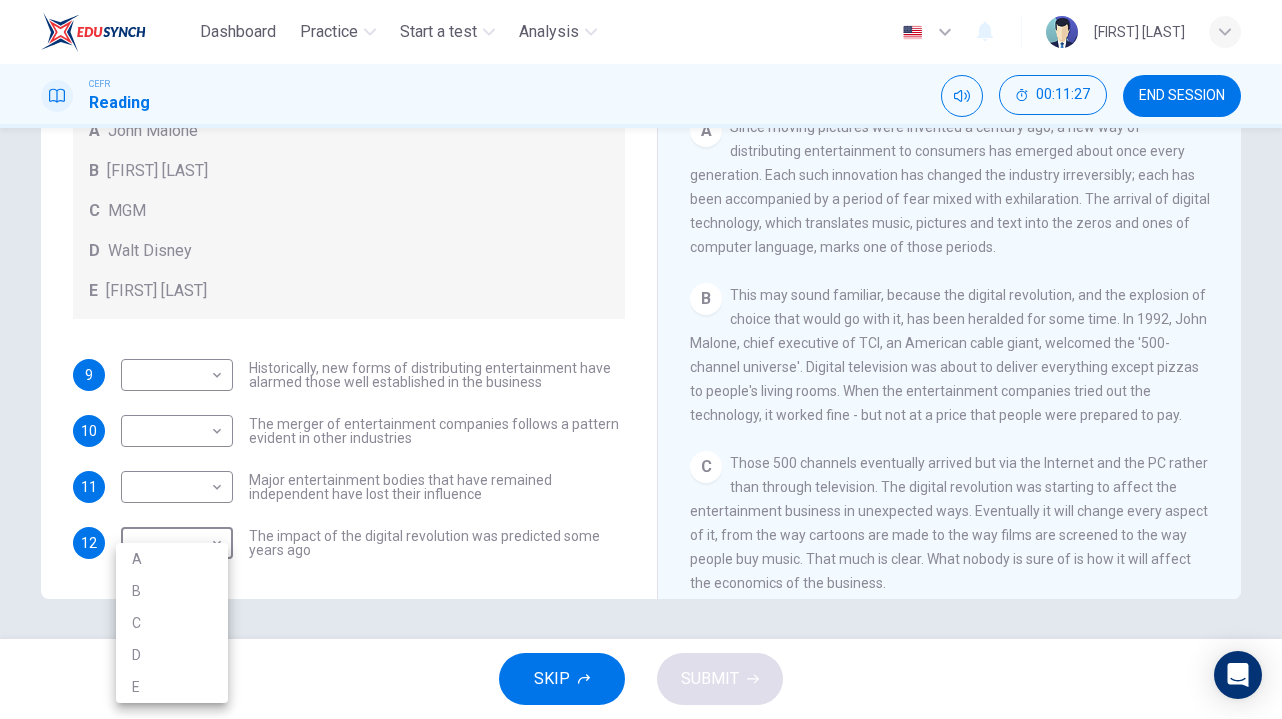 click on "A" at bounding box center [172, 559] 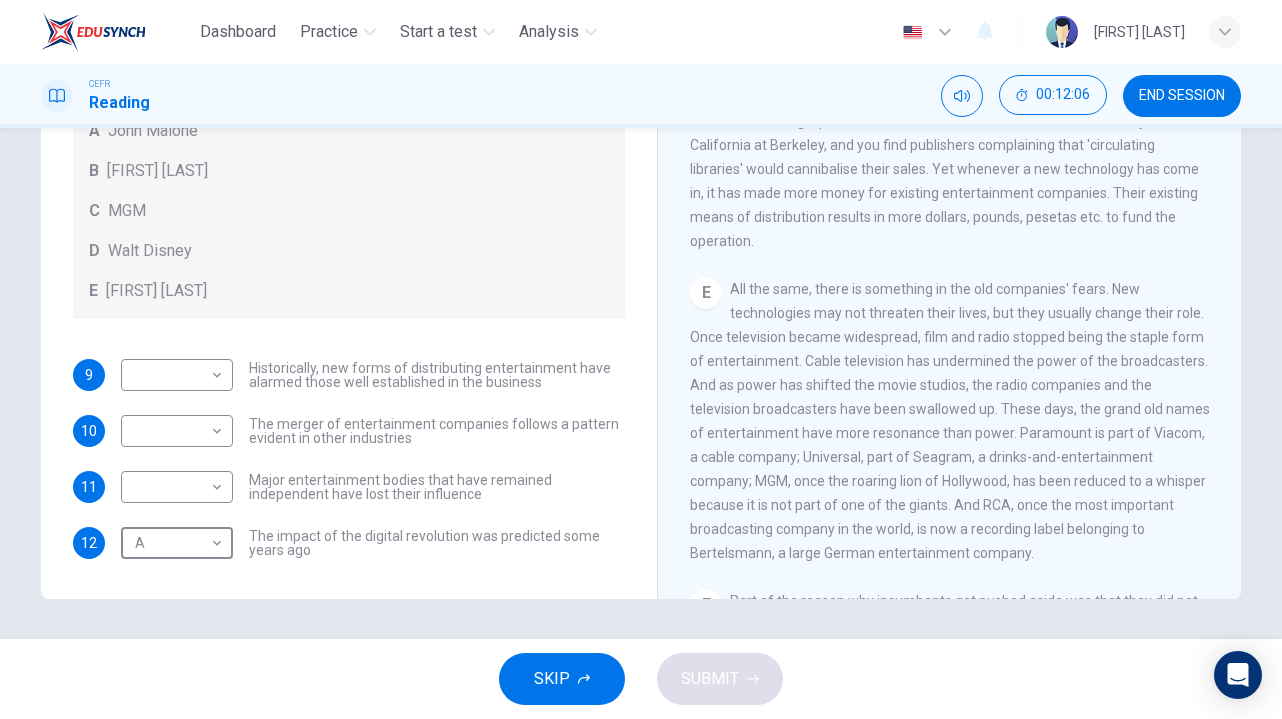 scroll, scrollTop: 909, scrollLeft: 0, axis: vertical 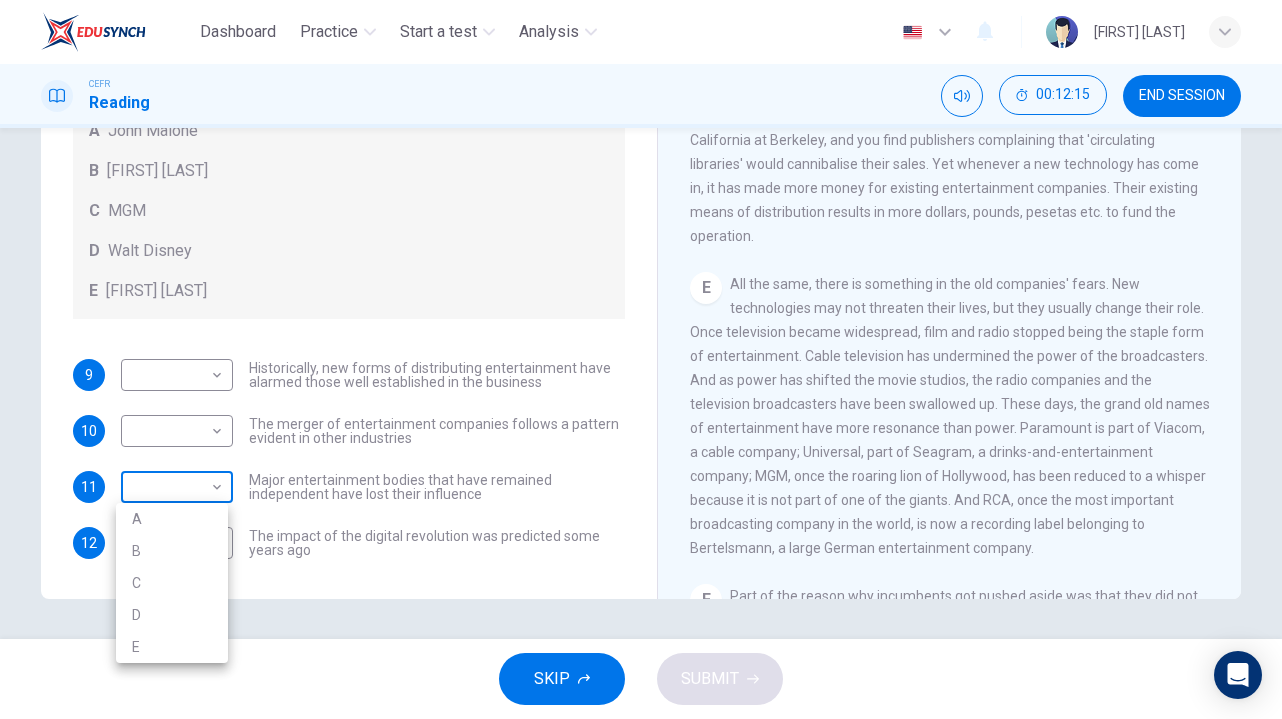 click on "Dashboard Practice Start a test Analysis English en ​ NURSYAZWANA NADHIRAH BINTI HARUN CEFR Reading 00:12:15 END SESSION Questions 9 - 12 The writer refers to various individuals and companies in the reading passage.
Match the people or companies  (A-E)  with the points made in the questions below about the introduction of new technology.
Write the appropriate letter (A-E) in the boxes below. A John Malone B Hal Valarian C MGM D Walt Disney E Christopher Dixon 9 ​ ​ Historically, new forms of distributing entertainment have alarmed those well established in the business 10 ​ ​ The merger of entertainment companies follows a pattern evident in other industries 11 ​ ​ Major entertainment bodies that have remained independent have lost their influence 12 A A ​ The impact of the digital revolution was predicted some years ago Wheel of Fortune CLICK TO ZOOM Click to Zoom A B C D E F G SKIP SUBMIT EduSynch - Online Language Proficiency Testing
Dashboard Practice Start a test Analysis 2025" at bounding box center (641, 359) 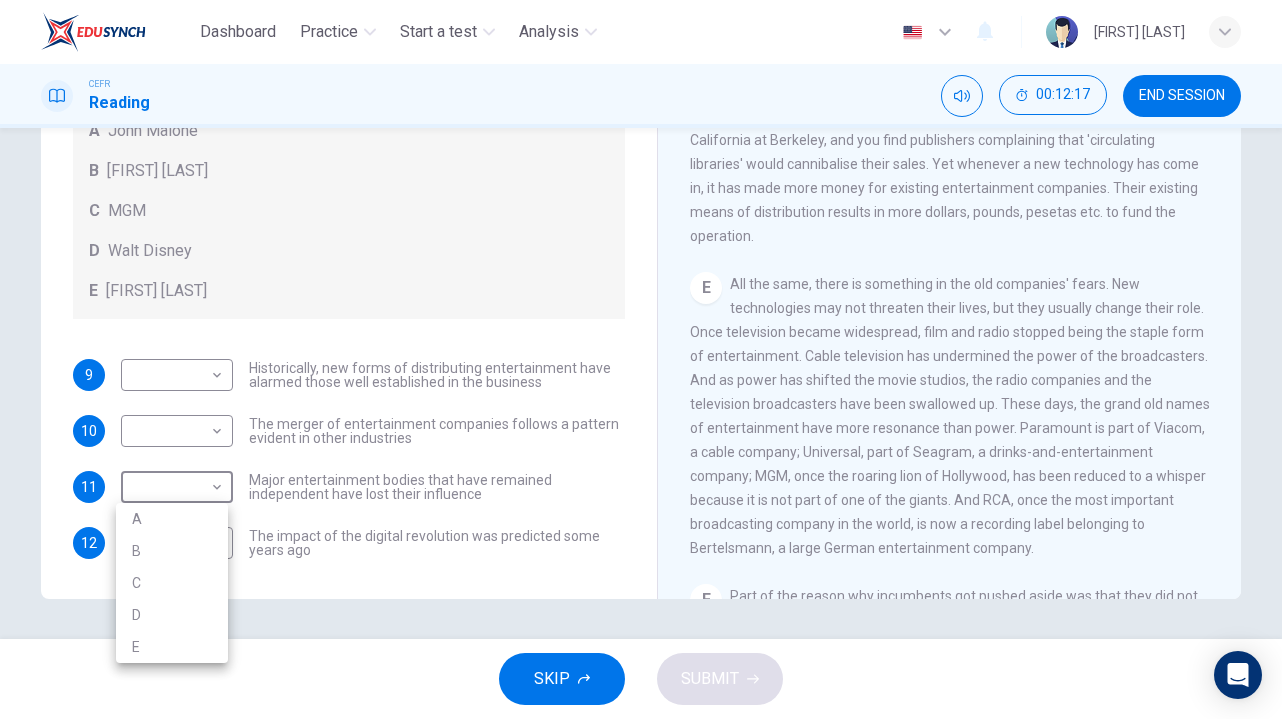 click on "C" at bounding box center (172, 583) 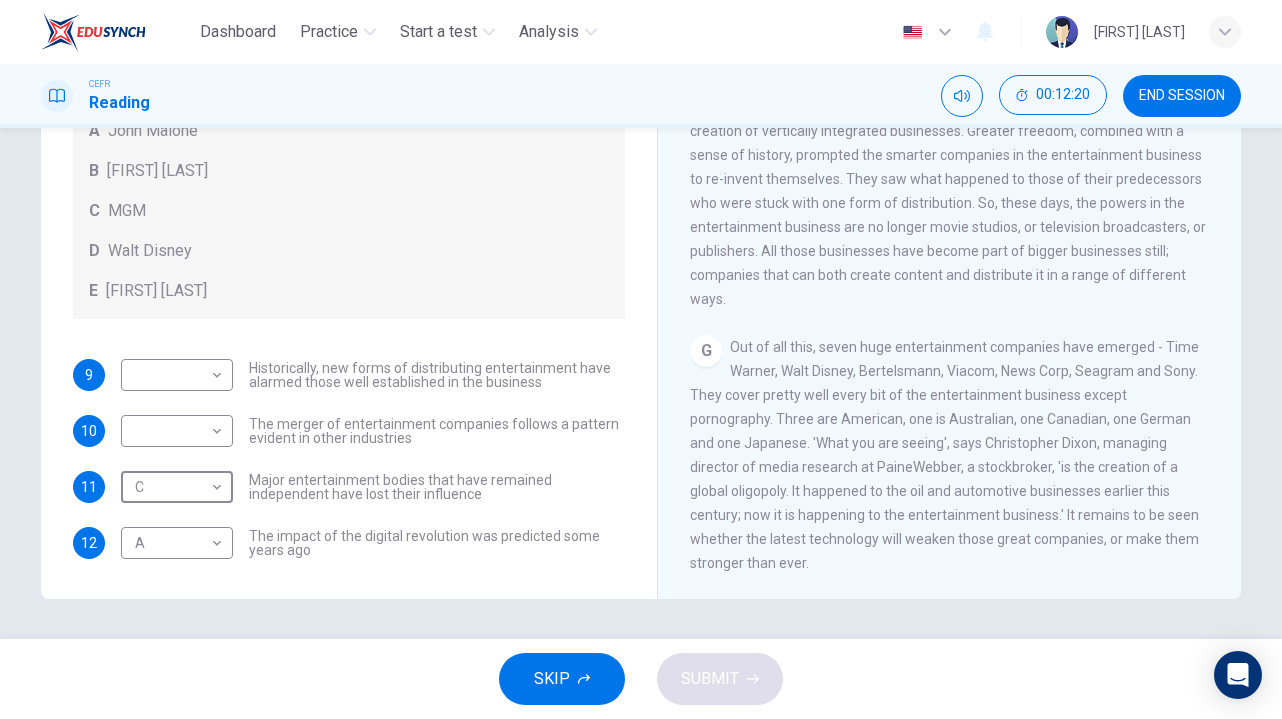 scroll, scrollTop: 1470, scrollLeft: 0, axis: vertical 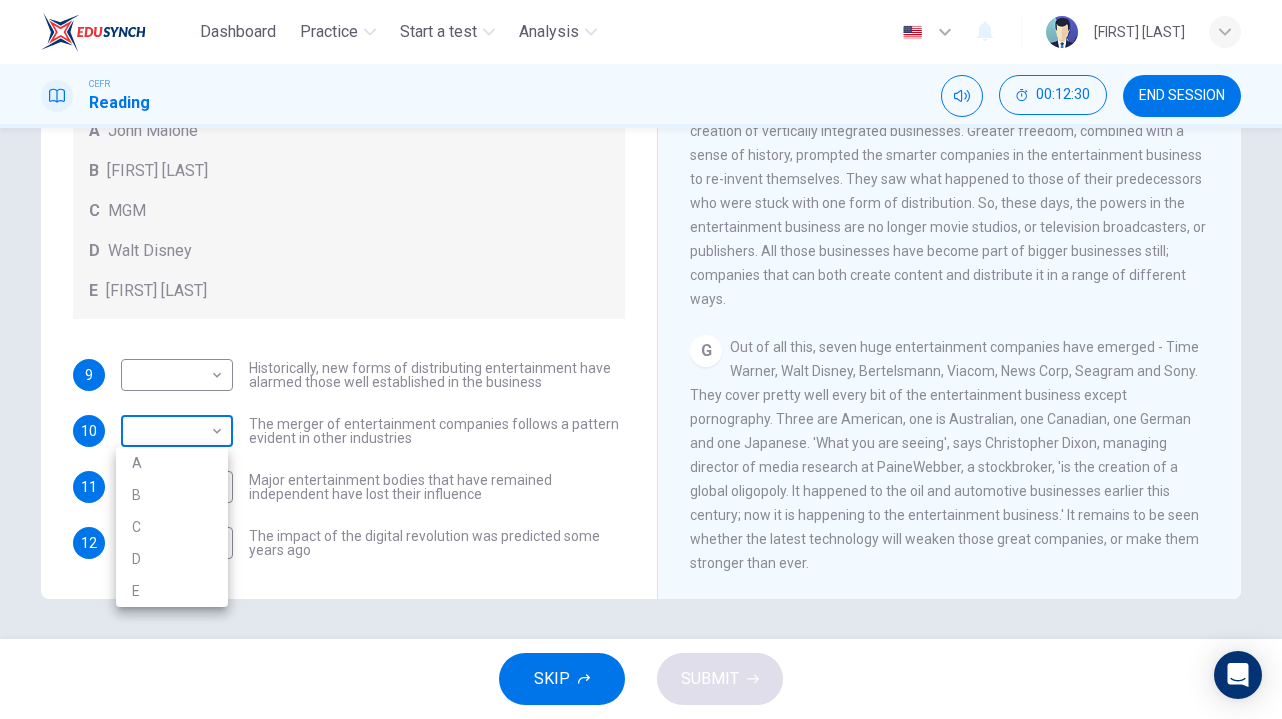 click on "Dashboard Practice Start a test Analysis English en ​ [FIRST] [LAST] CEFR Reading 00:12:30 END SESSION Questions 9 - 12 The writer refers to various individuals and companies in the reading passage.
Match the people or companies  (A-E)  with the points made in the questions below about the introduction of new technology.
Write the appropriate letter (A-E) in the boxes below. A [PERSON] B [PERSON] C MGM D Walt Disney E [PERSON] 9 ​ ​ Historically, new forms of distributing entertainment have alarmed those well established in the business 10 ​ ​ The merger of entertainment companies follows a pattern evident in other industries 11 C C ​ Major entertainment bodies that have remained independent have lost their influence 12 A A ​ The impact of the digital revolution was predicted some years ago Wheel of Fortune CLICK TO ZOOM Click to Zoom A B C D E F G SKIP SUBMIT EduSynch - Online Language Proficiency Testing
Dashboard Practice Start a test Analysis 2025" at bounding box center (641, 359) 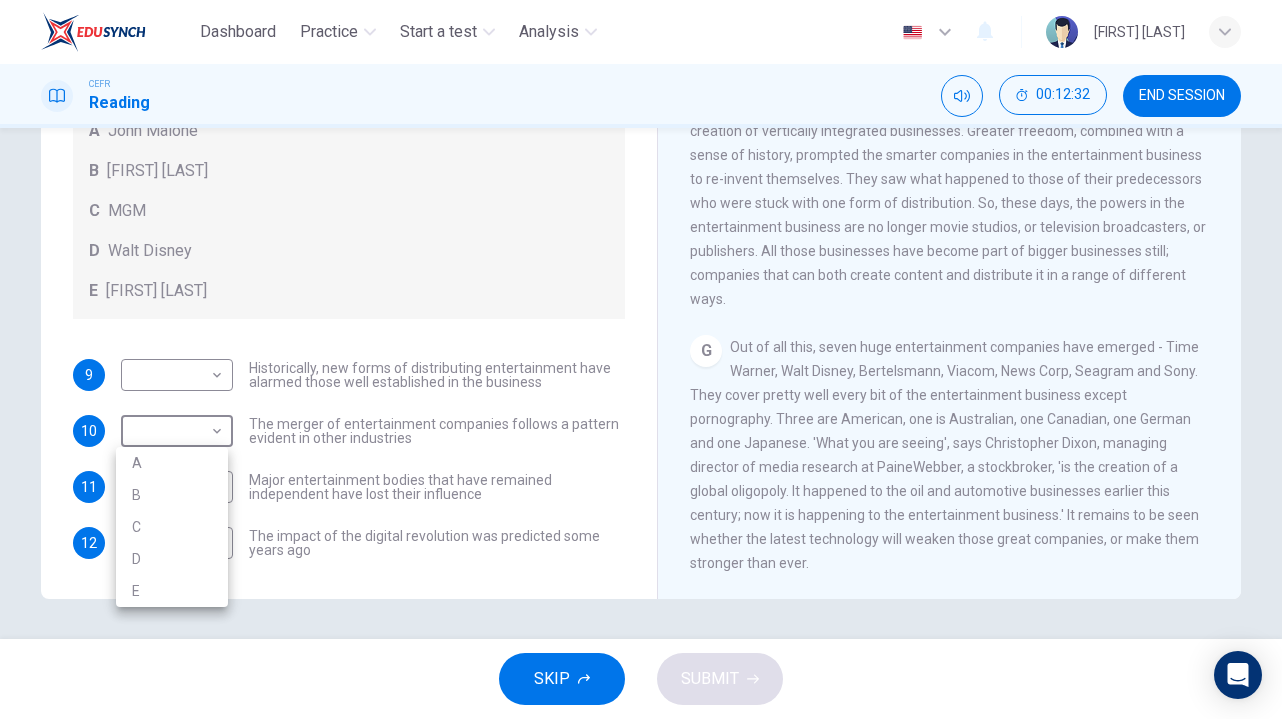 click on "D" at bounding box center [172, 559] 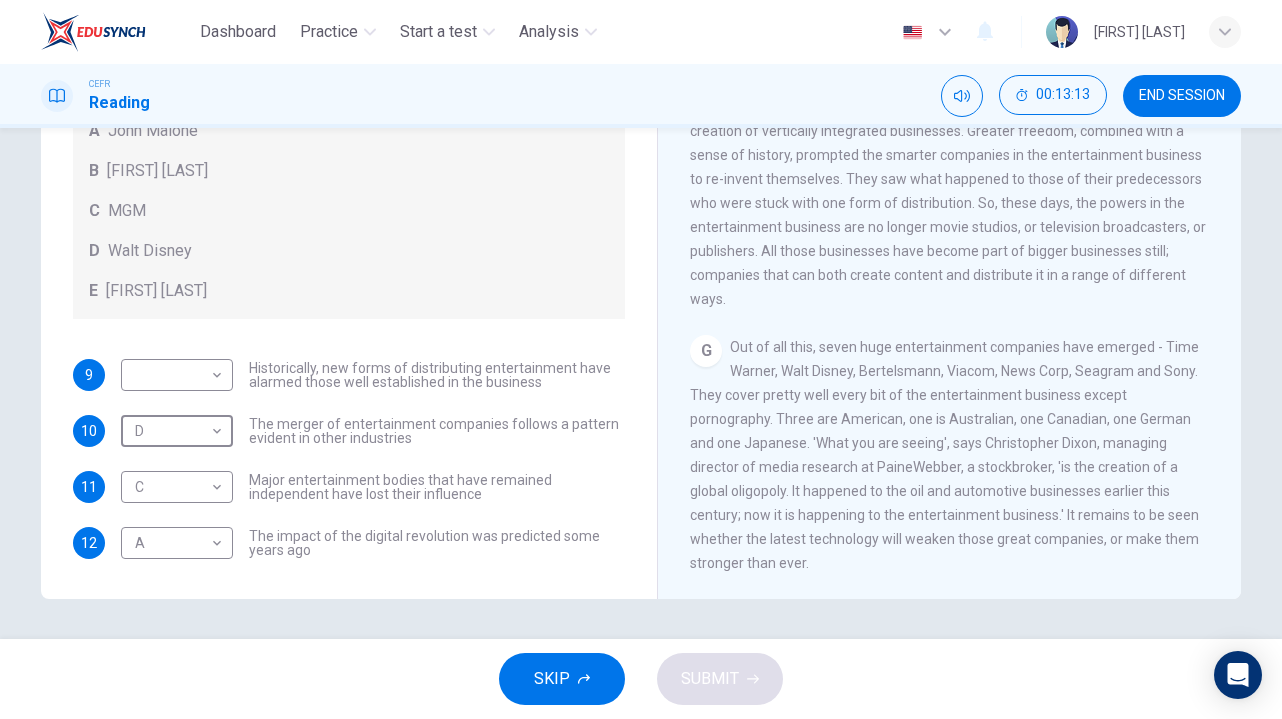 scroll, scrollTop: 1470, scrollLeft: 0, axis: vertical 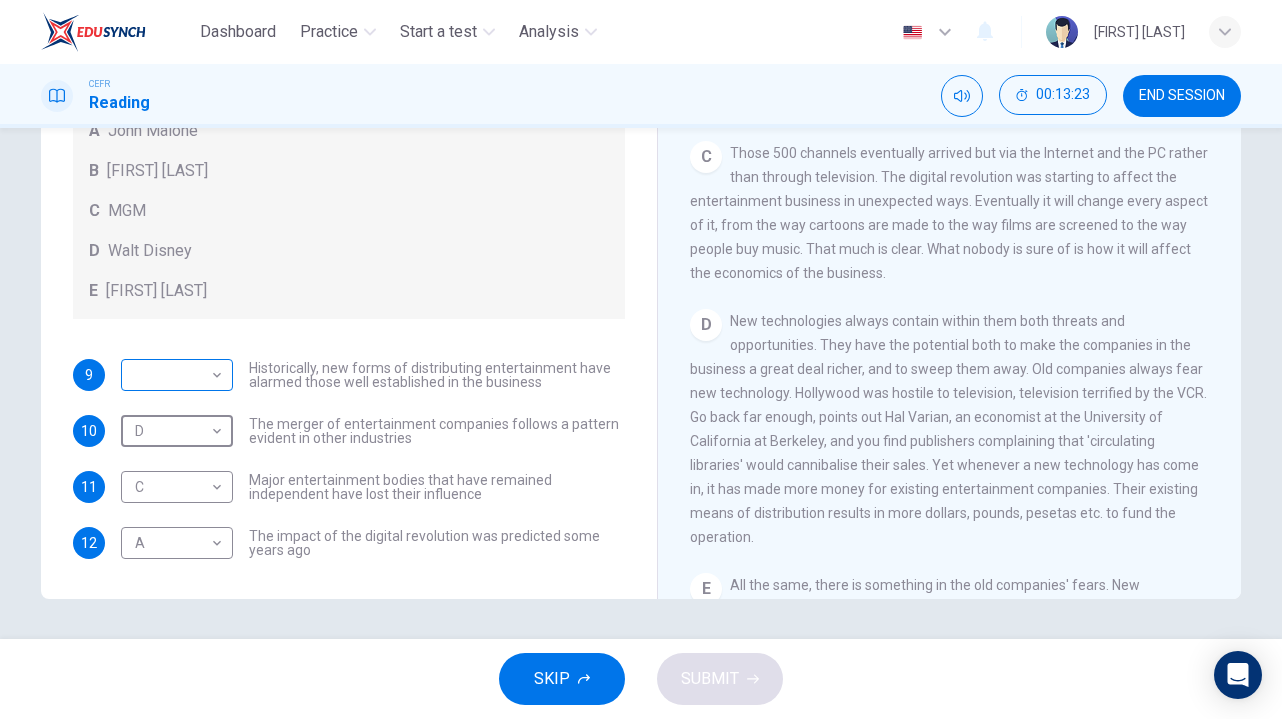 click on "Dashboard Practice Start a test Analysis English en ​ [FIRST] [LAST] CEFR Reading 00:13:23 END SESSION Questions 9 - 12 The writer refers to various individuals and companies in the reading passage.
Match the people or companies  (A-E)  with the points made in the questions below about the introduction of new technology.
Write the appropriate letter (A-E) in the boxes below. A [PERSON] B [PERSON] C MGM D Walt Disney E [PERSON] 9 ​ ​ Historically, new forms of distributing entertainment have alarmed those well established in the business 10 D D ​ The merger of entertainment companies follows a pattern evident in other industries 11 C C ​ Major entertainment bodies that have remained independent have lost their influence 12 A A ​ The impact of the digital revolution was predicted some years ago Wheel of Fortune CLICK TO ZOOM Click to Zoom A B C D E F G SKIP SUBMIT EduSynch - Online Language Proficiency Testing
Dashboard Practice Start a test Analysis 2025" at bounding box center (641, 359) 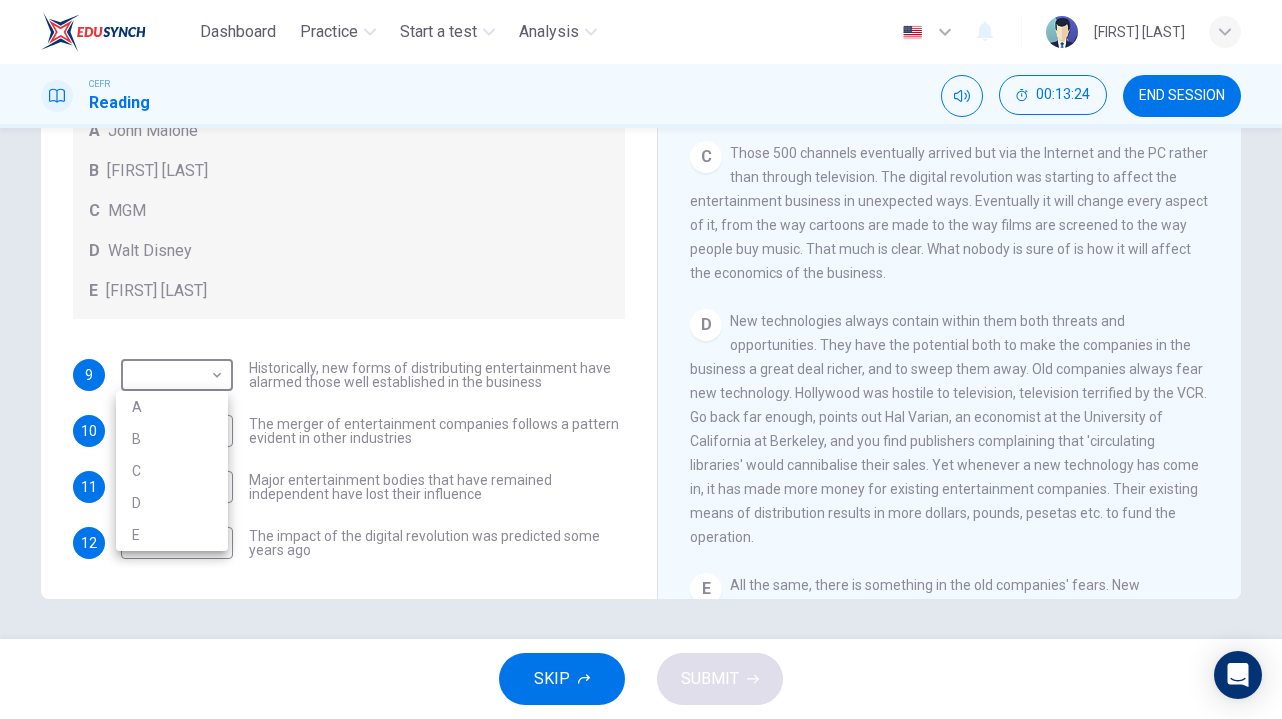 click on "E" at bounding box center [172, 535] 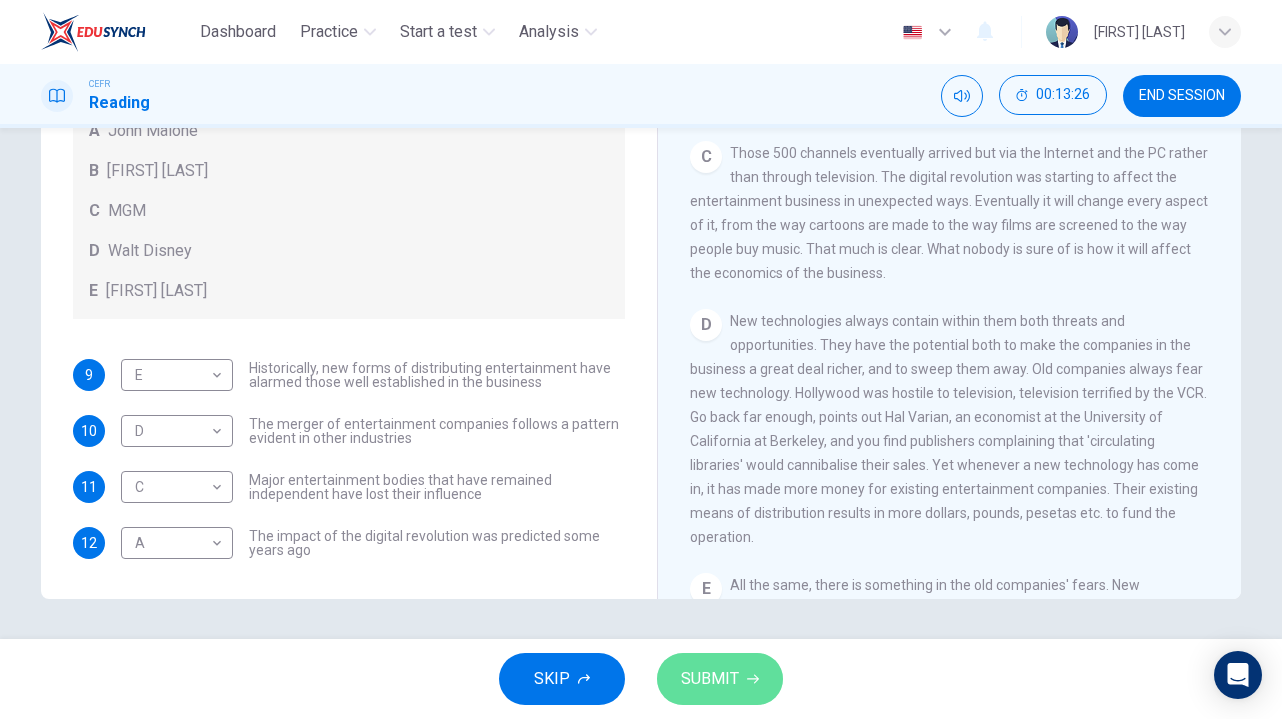 click on "SUBMIT" at bounding box center [710, 679] 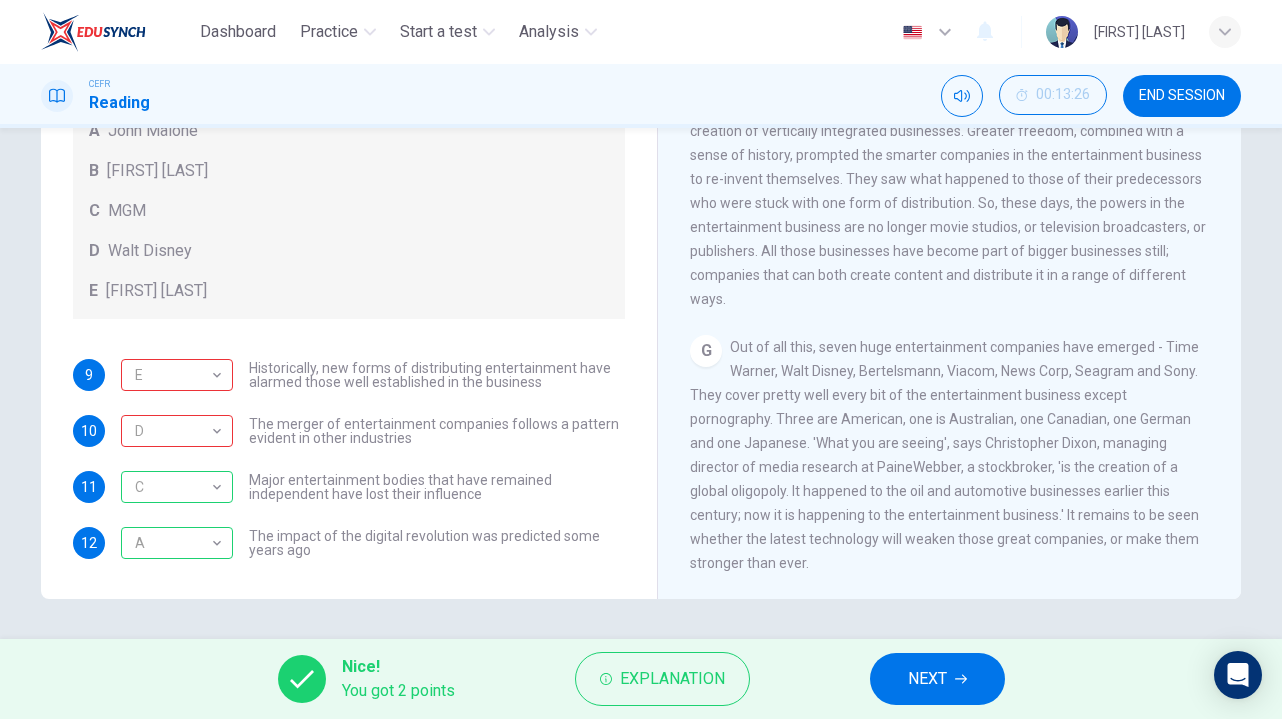 scroll, scrollTop: 1470, scrollLeft: 0, axis: vertical 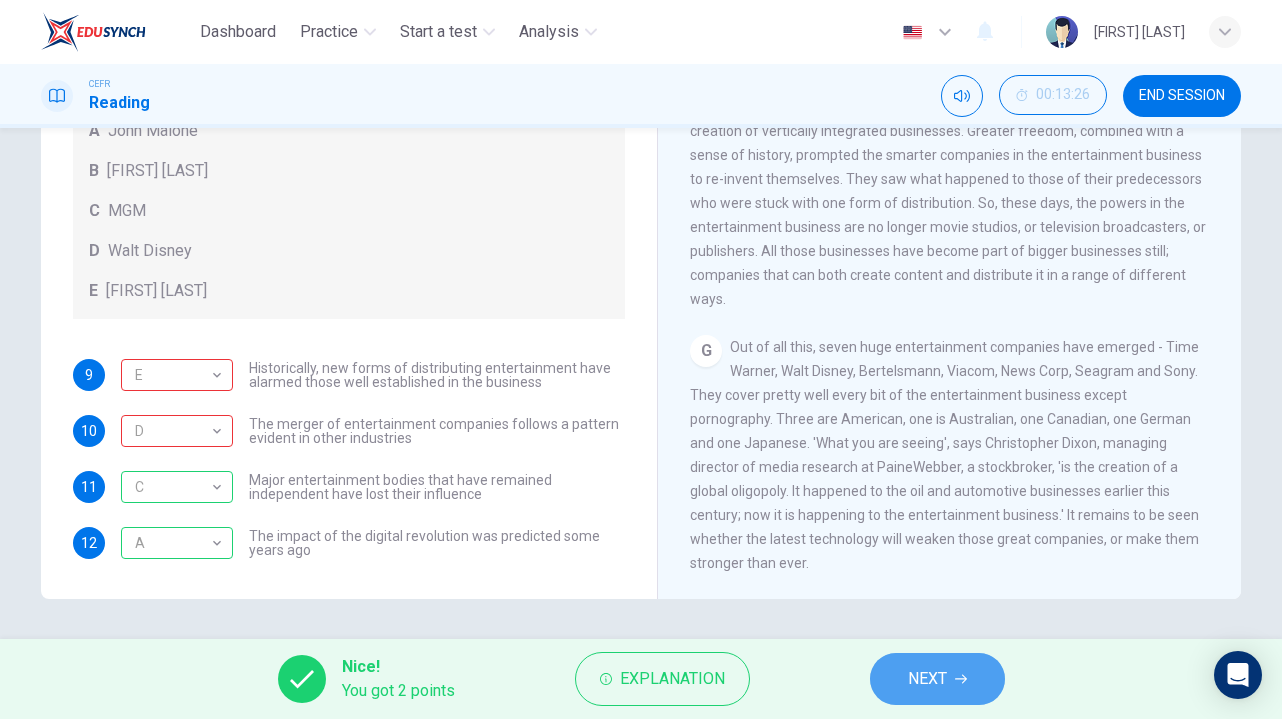click on "NEXT" at bounding box center [937, 679] 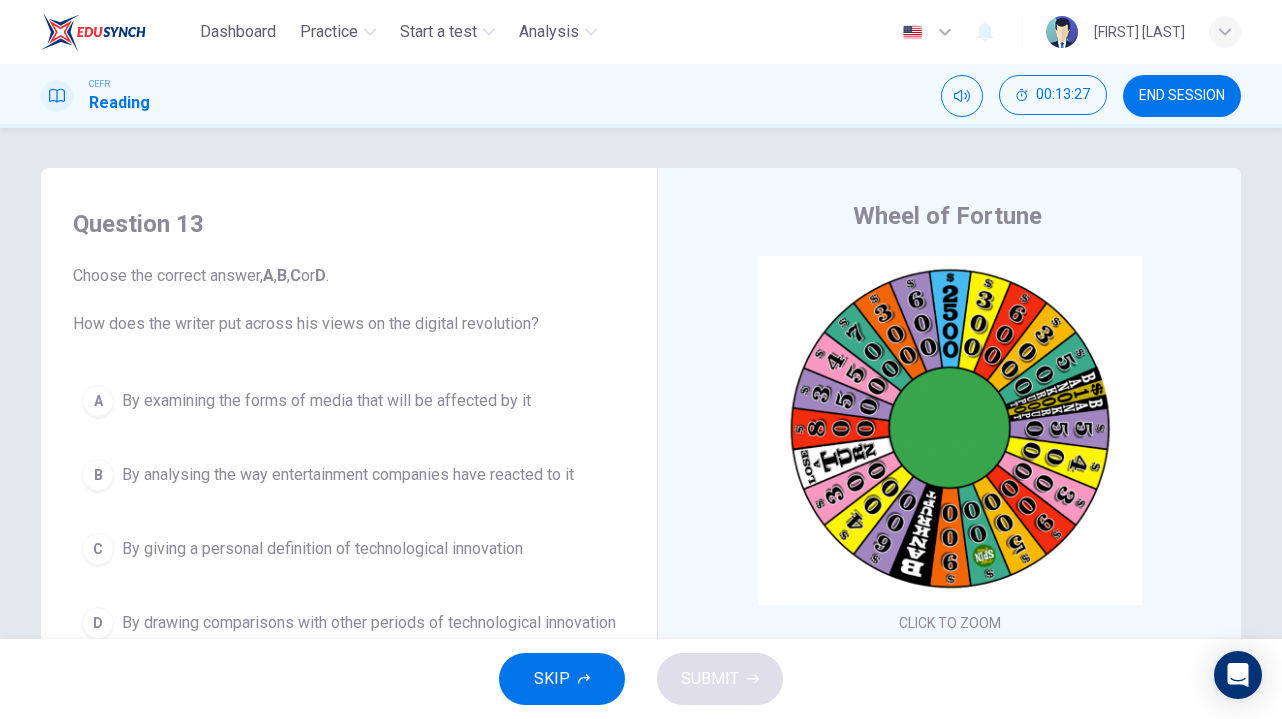 scroll, scrollTop: 0, scrollLeft: 0, axis: both 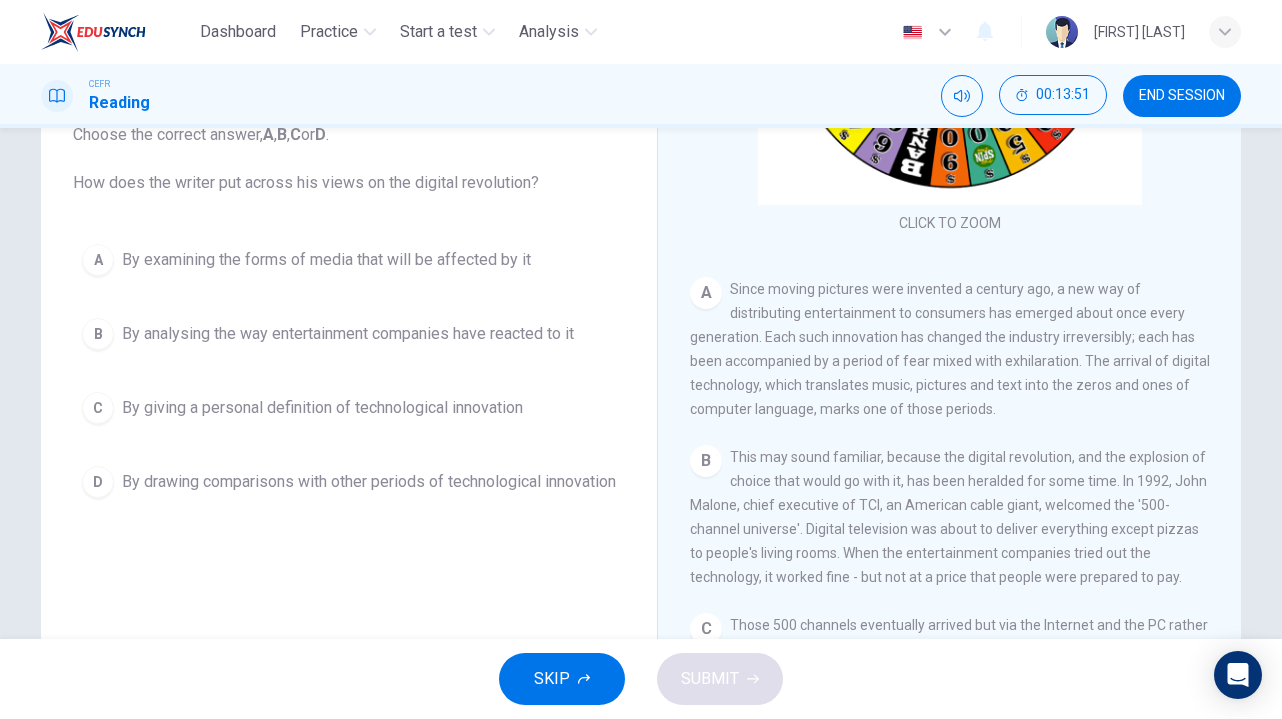 click on "D" at bounding box center [98, 260] 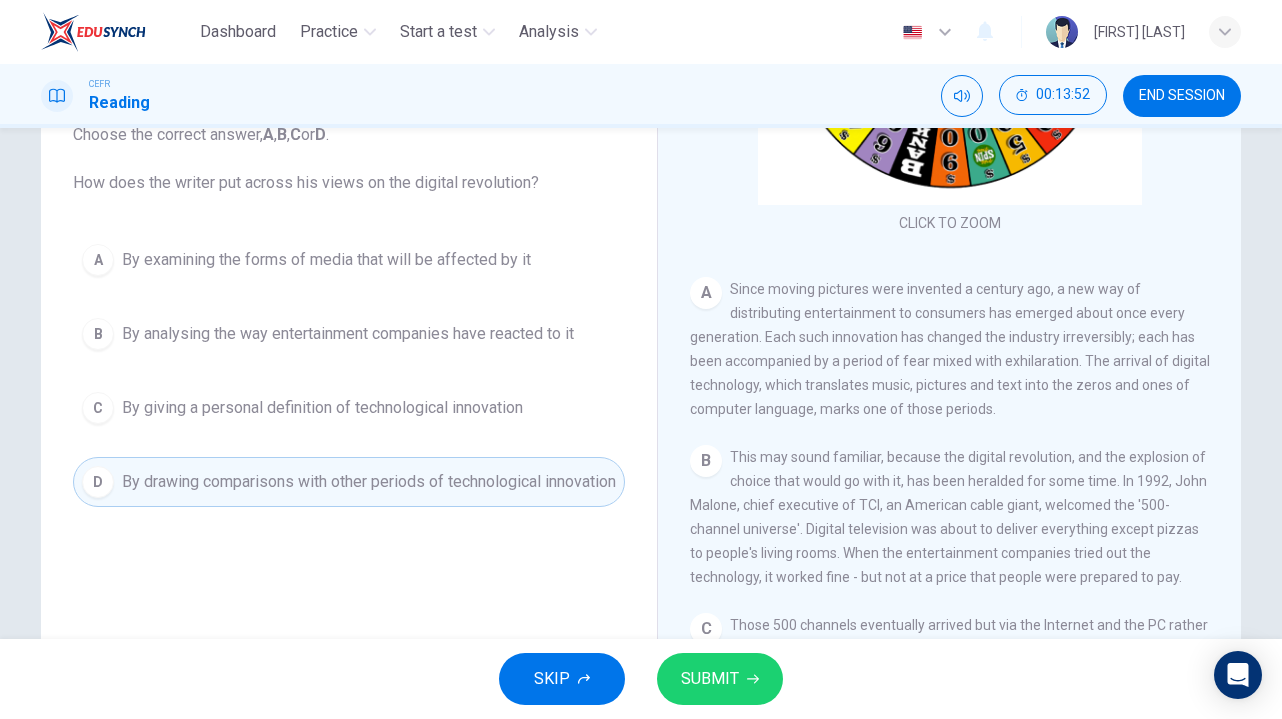click on "SUBMIT" at bounding box center [720, 679] 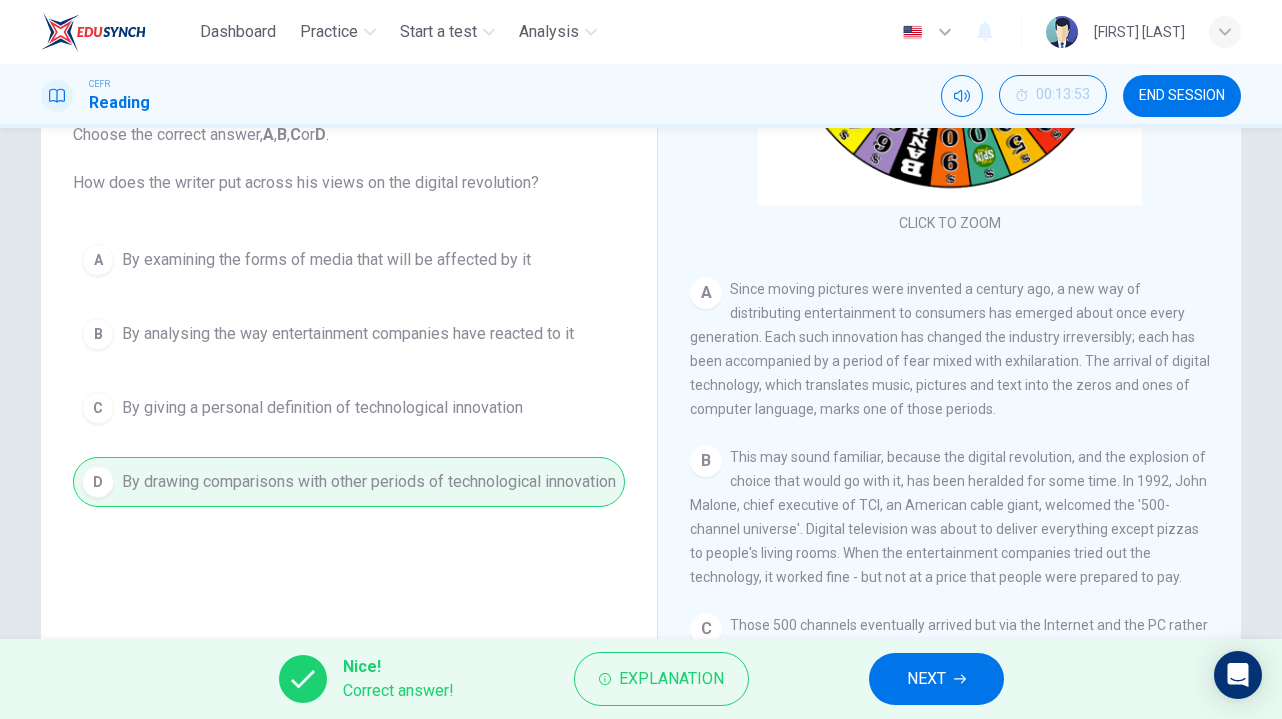 click on "NEXT" at bounding box center (936, 679) 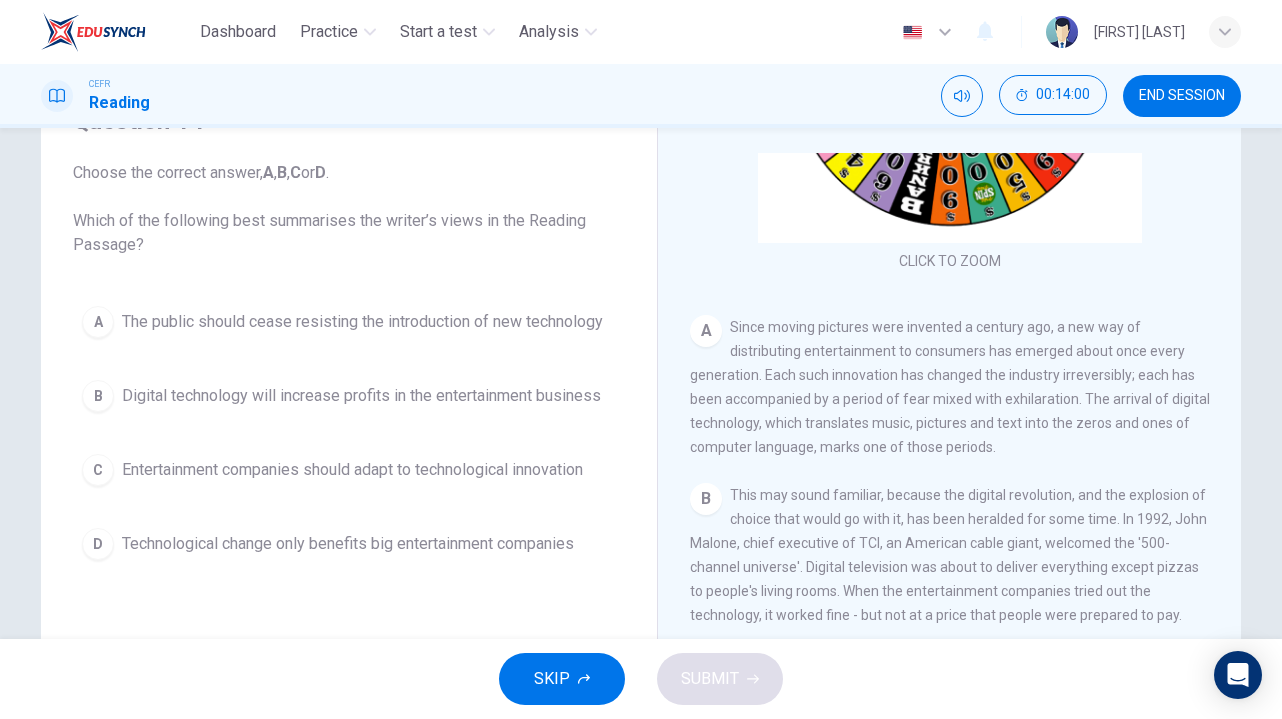 scroll, scrollTop: 104, scrollLeft: 0, axis: vertical 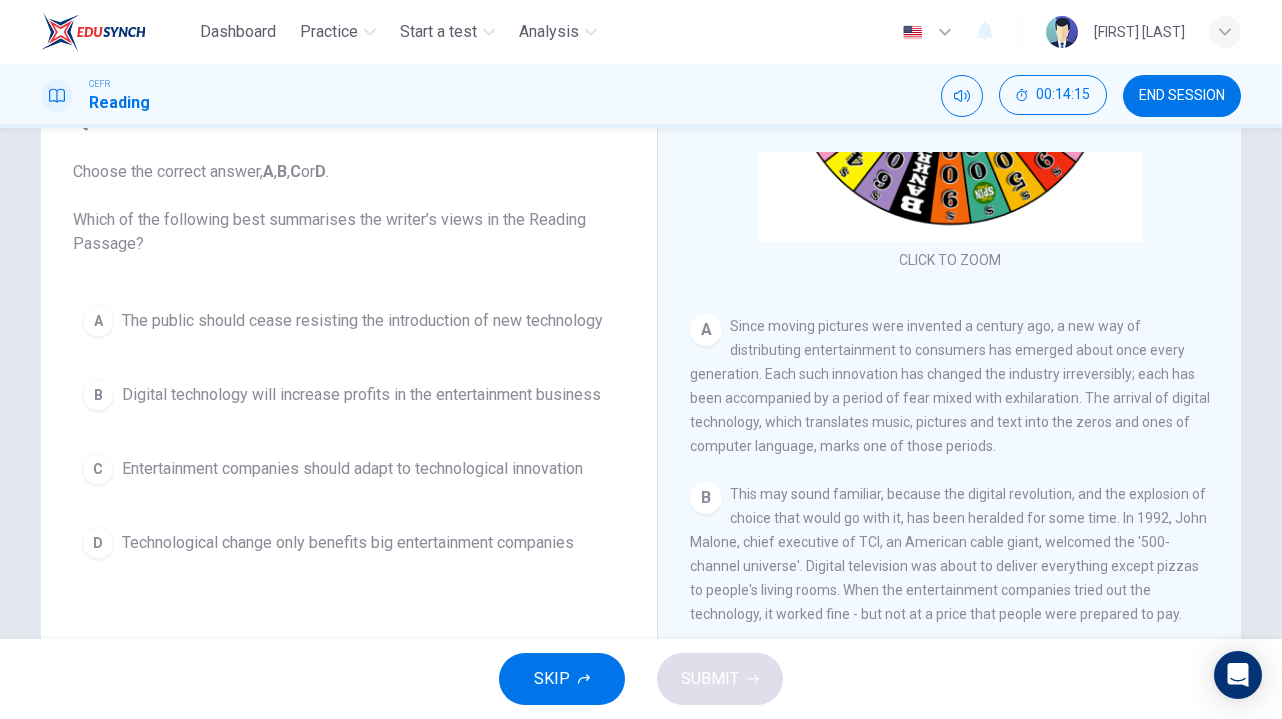 click on "C" at bounding box center (98, 321) 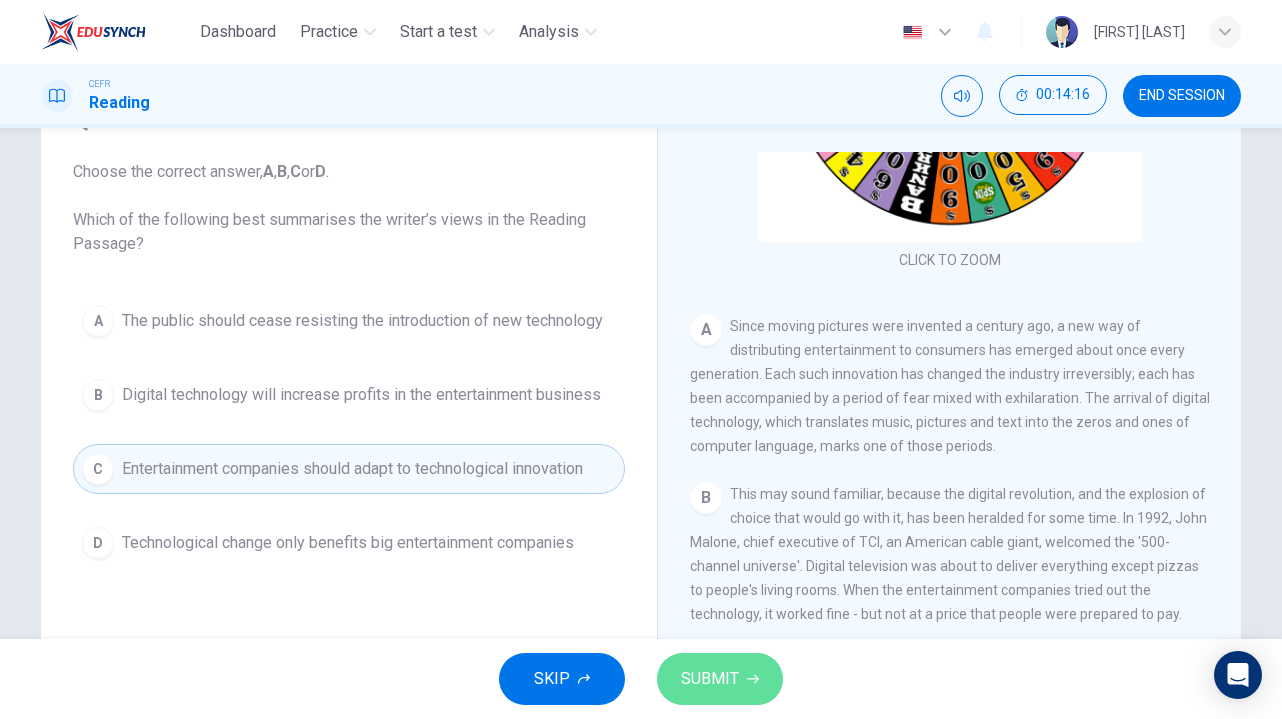 click on "SUBMIT" at bounding box center [710, 679] 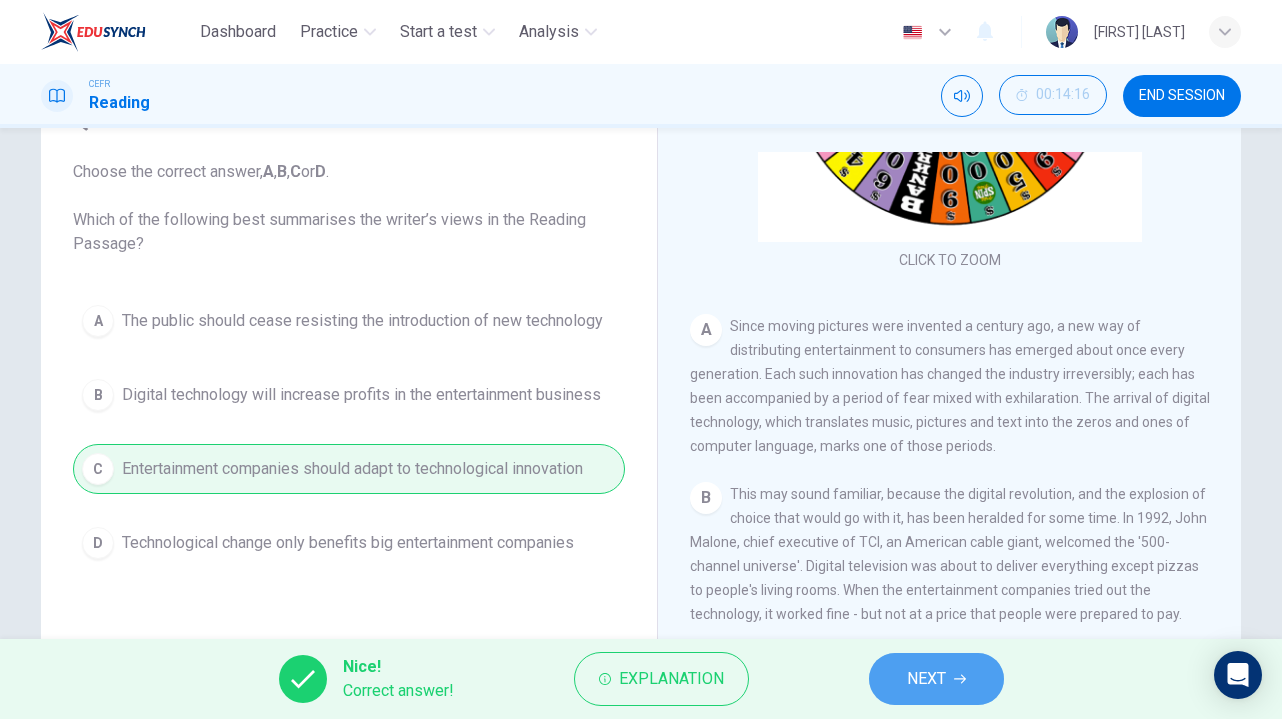 click on "NEXT" at bounding box center [926, 679] 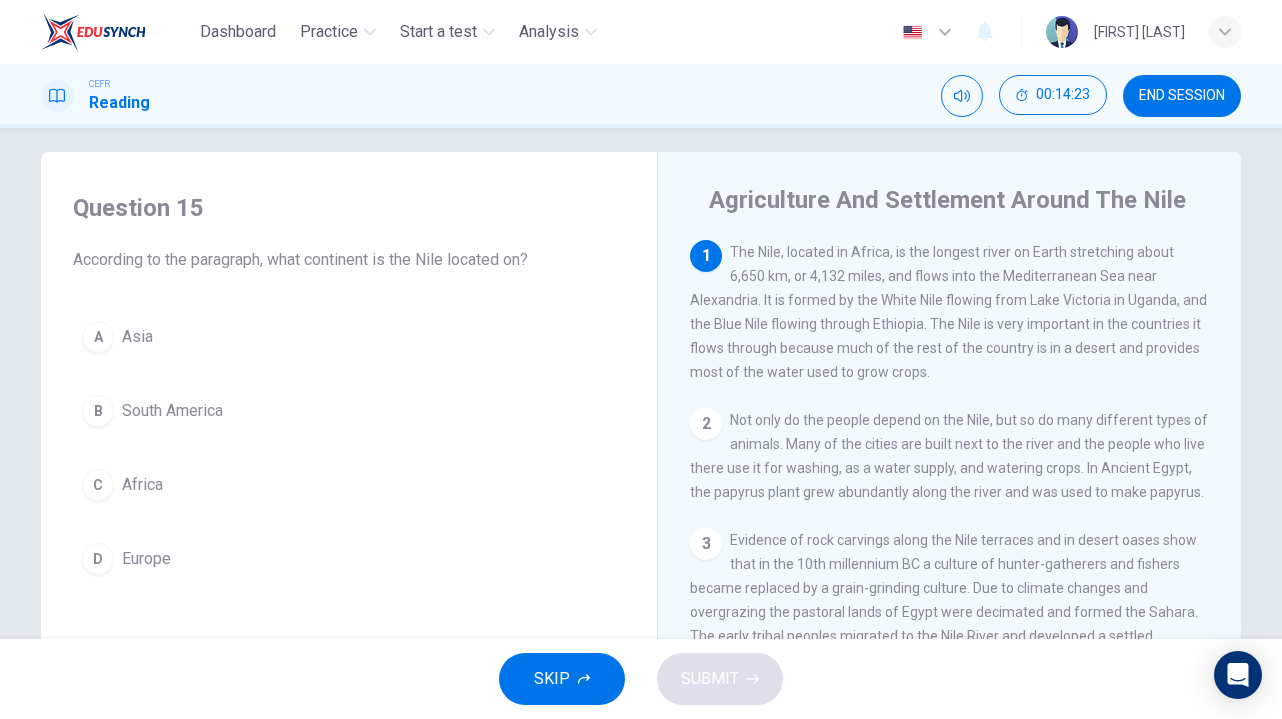 scroll, scrollTop: 17, scrollLeft: 0, axis: vertical 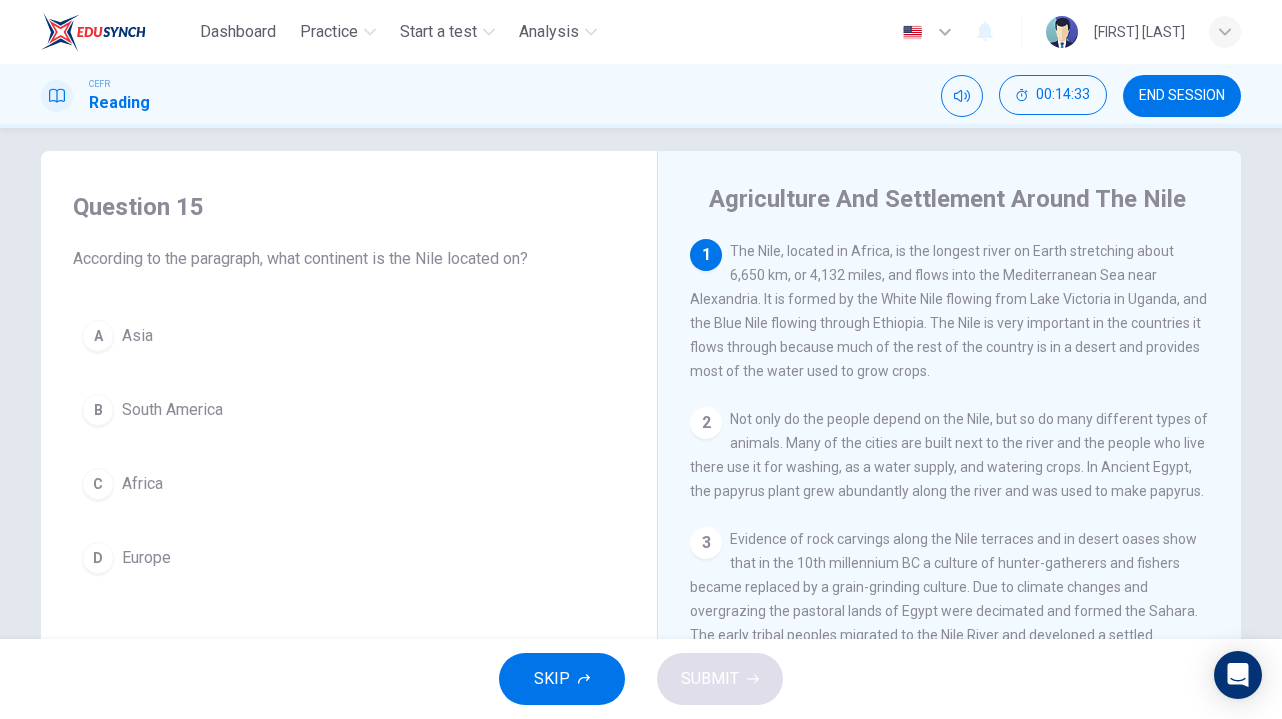 click on "C Africa" at bounding box center (349, 484) 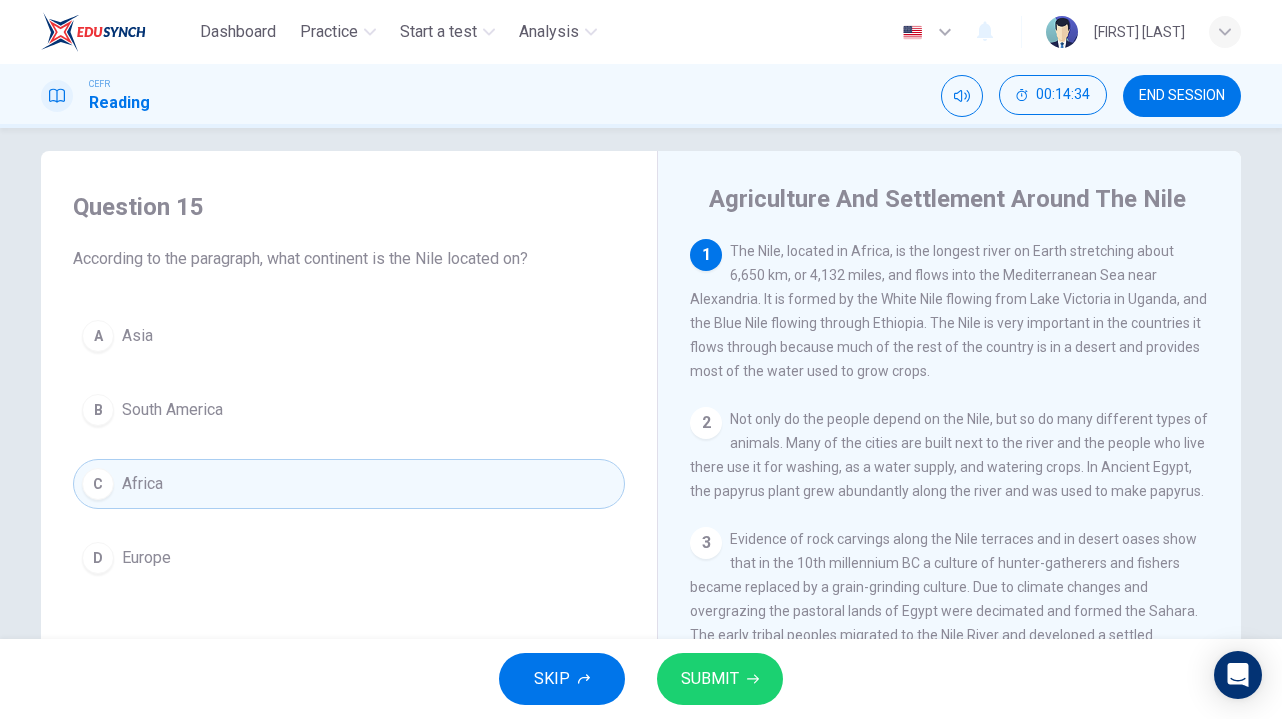 click on "SUBMIT" at bounding box center [720, 679] 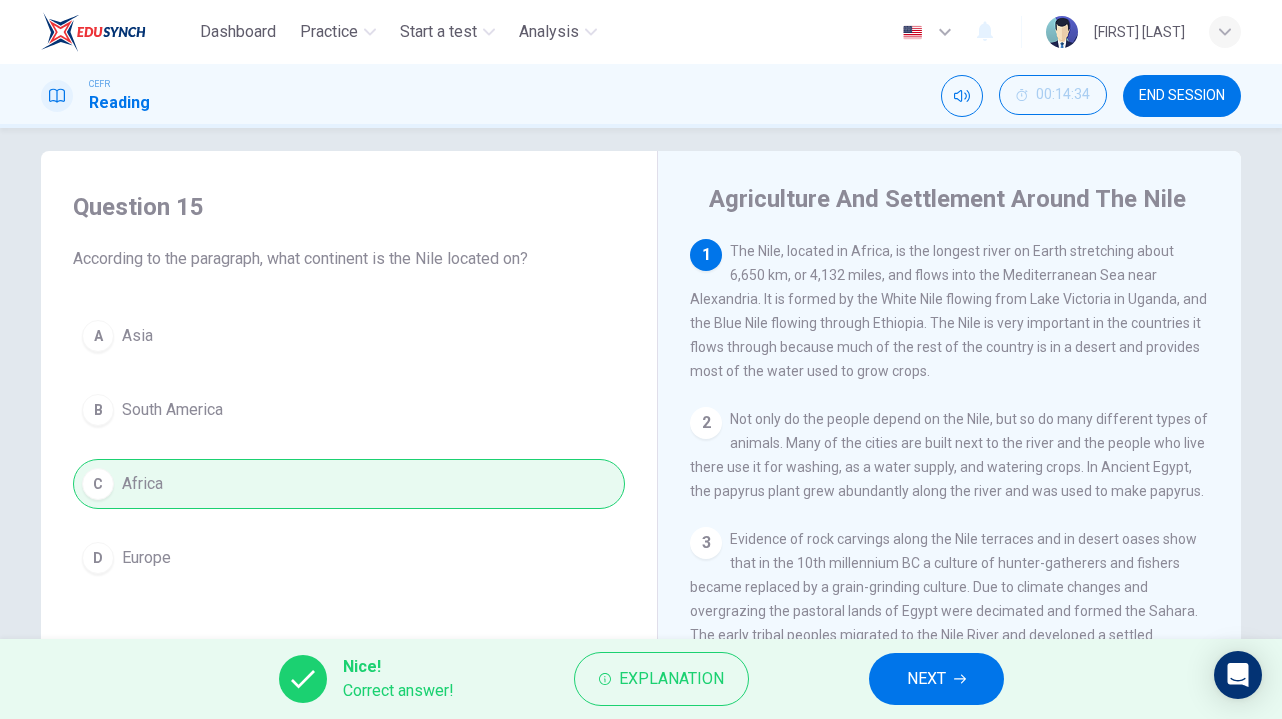 click on "NEXT" at bounding box center [926, 679] 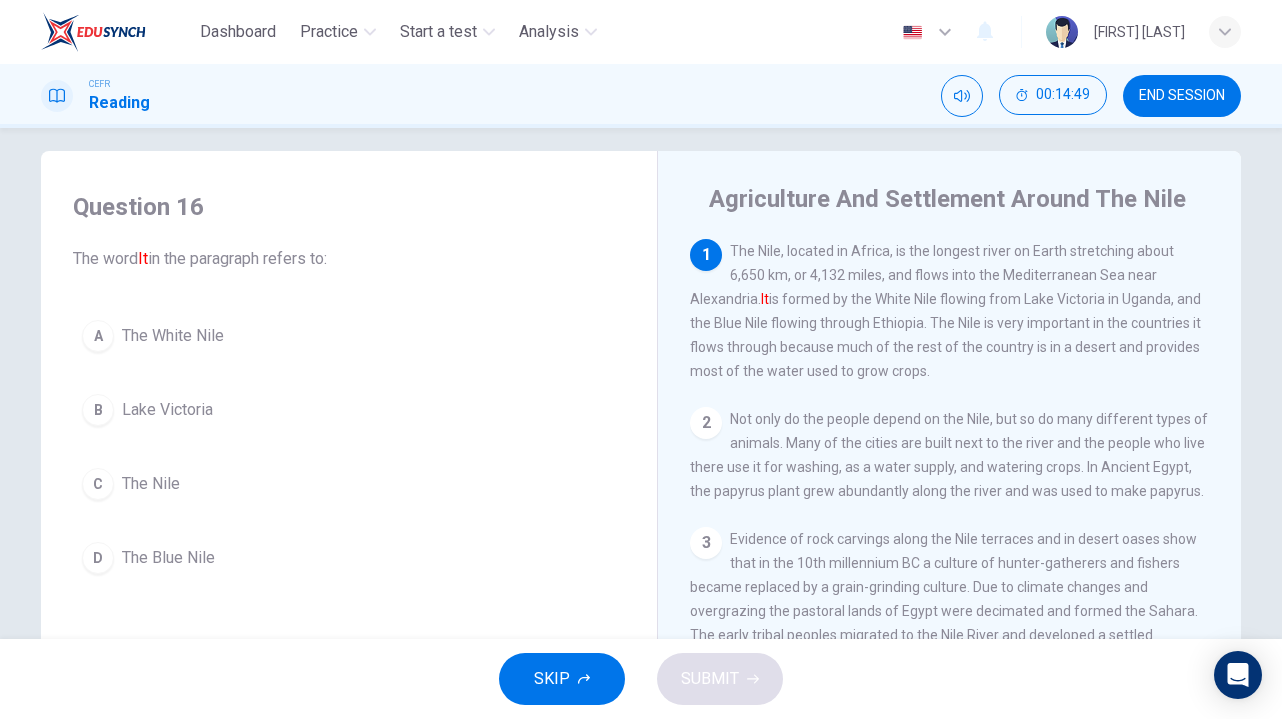 click on "The Nile" at bounding box center [173, 336] 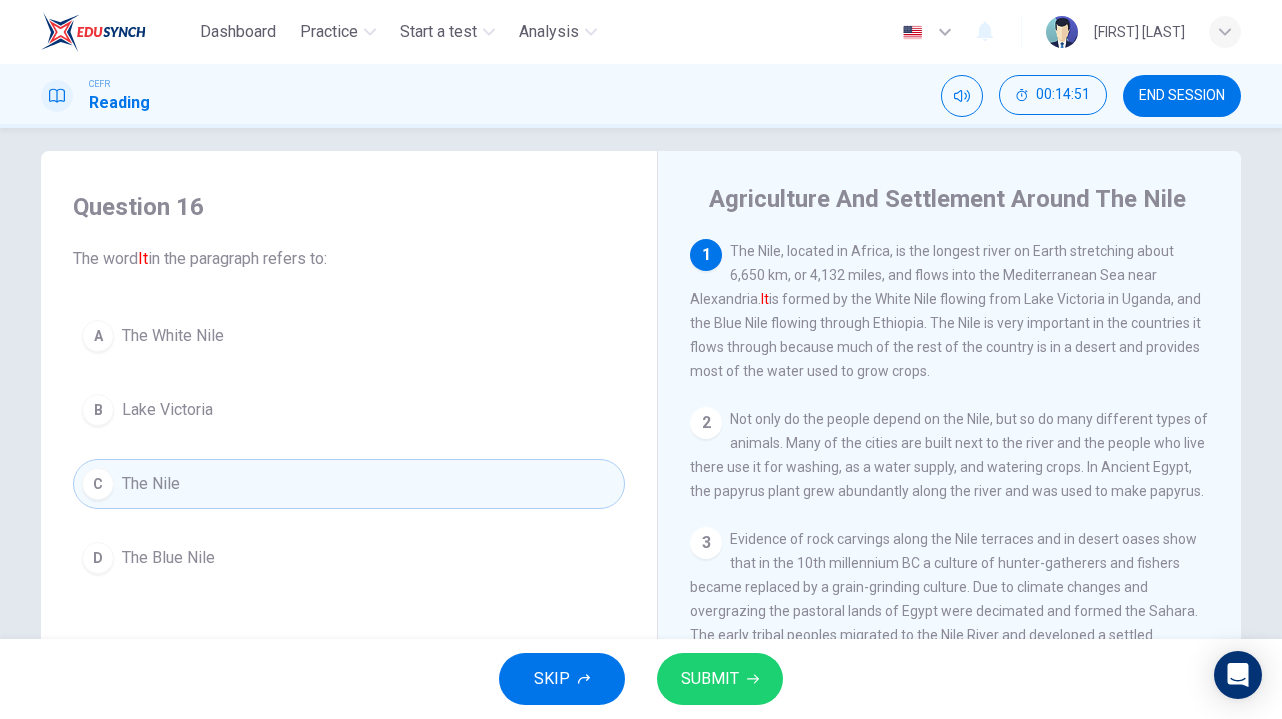 click on "SUBMIT" at bounding box center (710, 679) 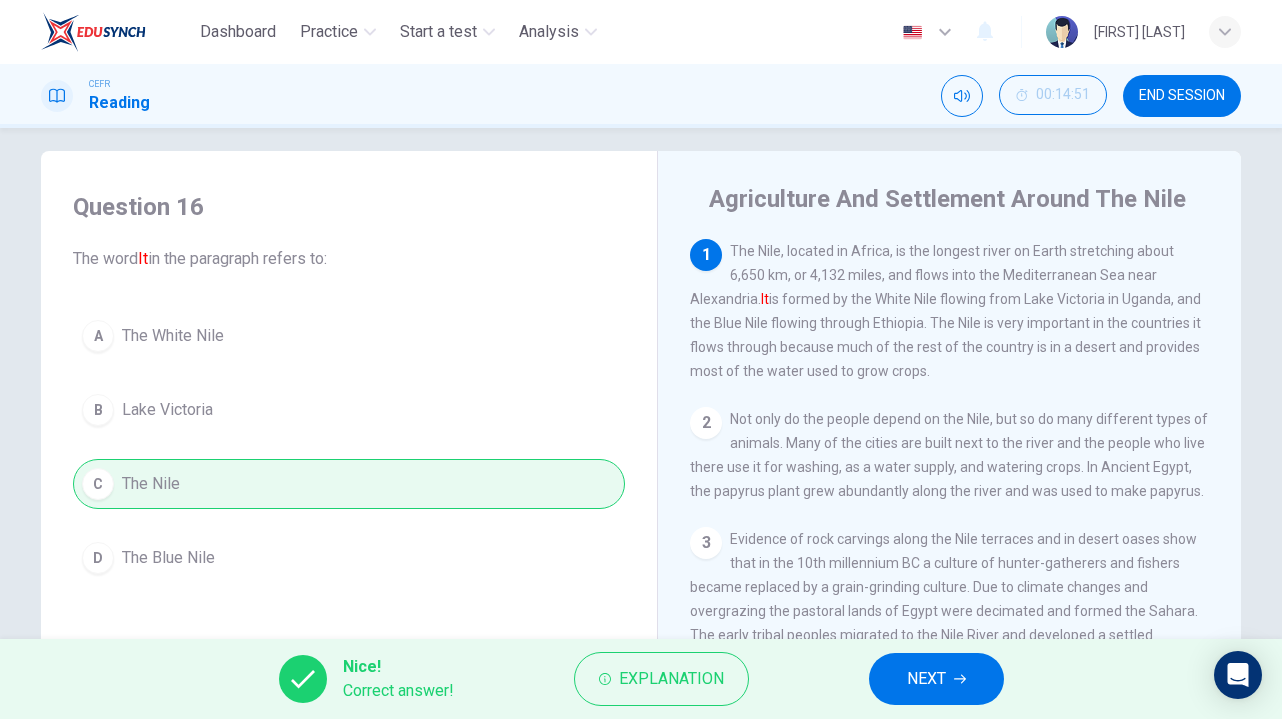 click on "NEXT" at bounding box center [926, 679] 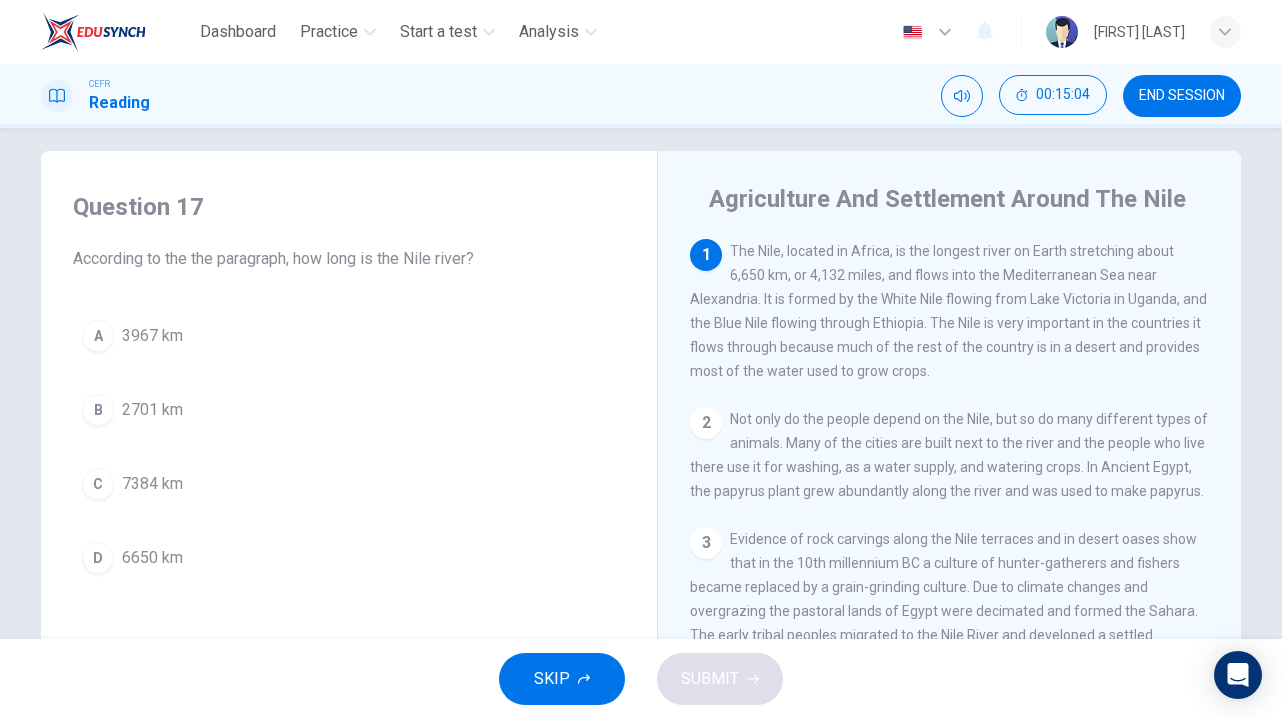 click on "D 6650 km" at bounding box center [349, 558] 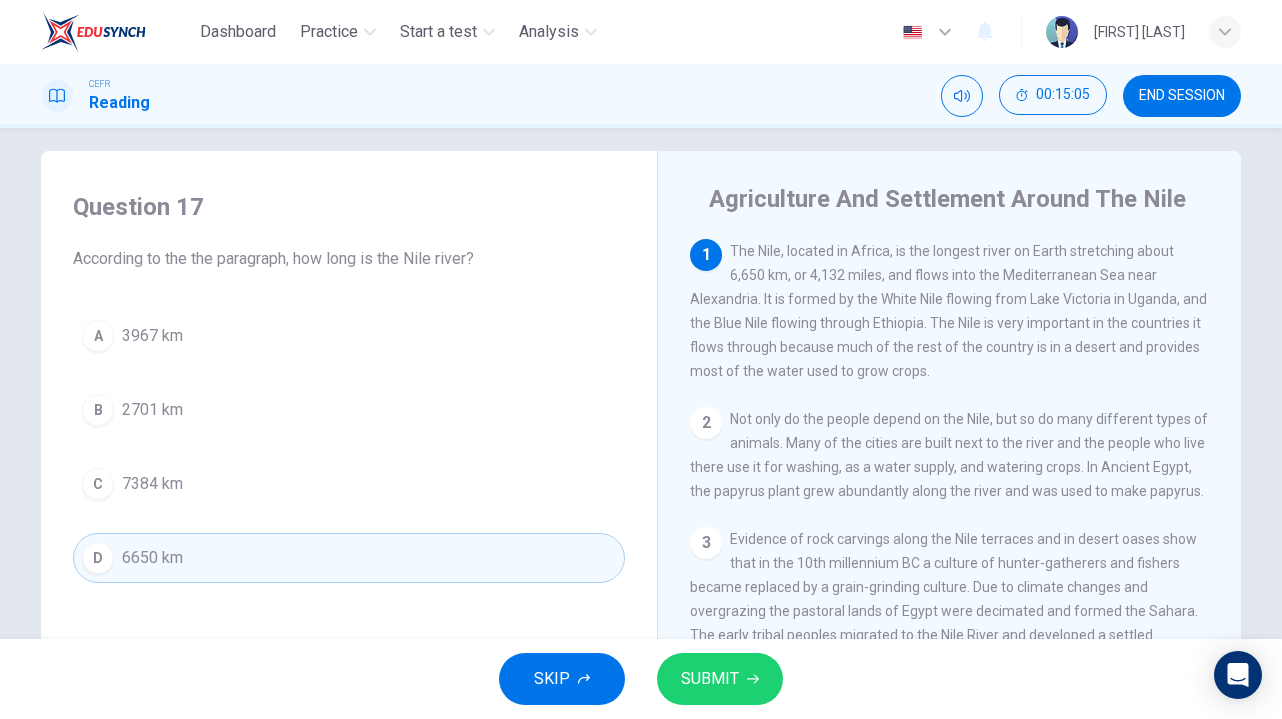 click on "SUBMIT" at bounding box center [720, 679] 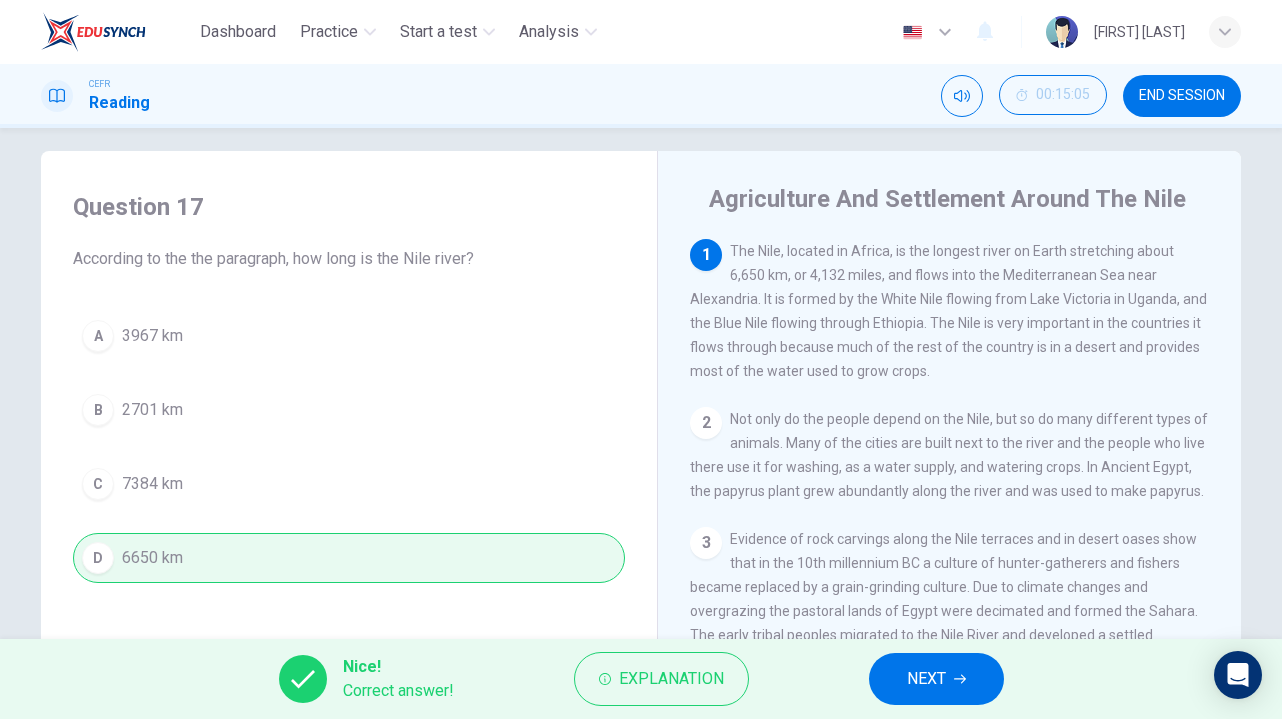 click on "NEXT" at bounding box center (926, 679) 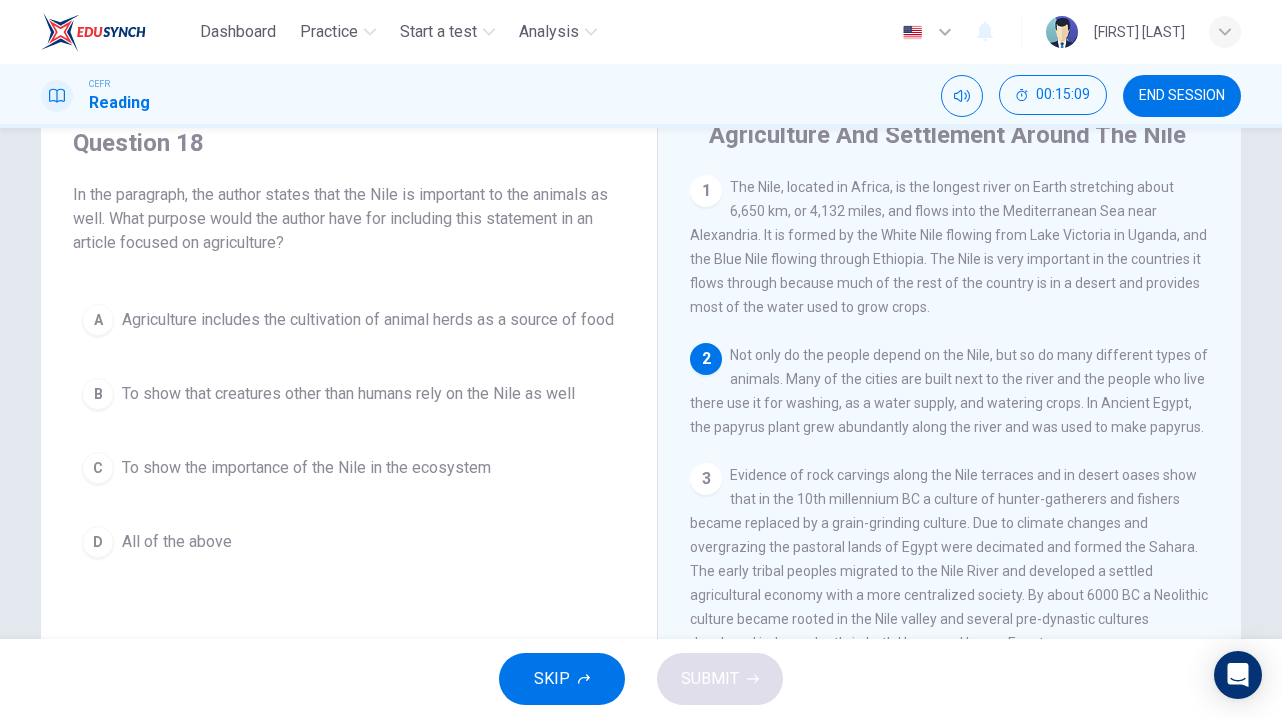 scroll, scrollTop: 75, scrollLeft: 0, axis: vertical 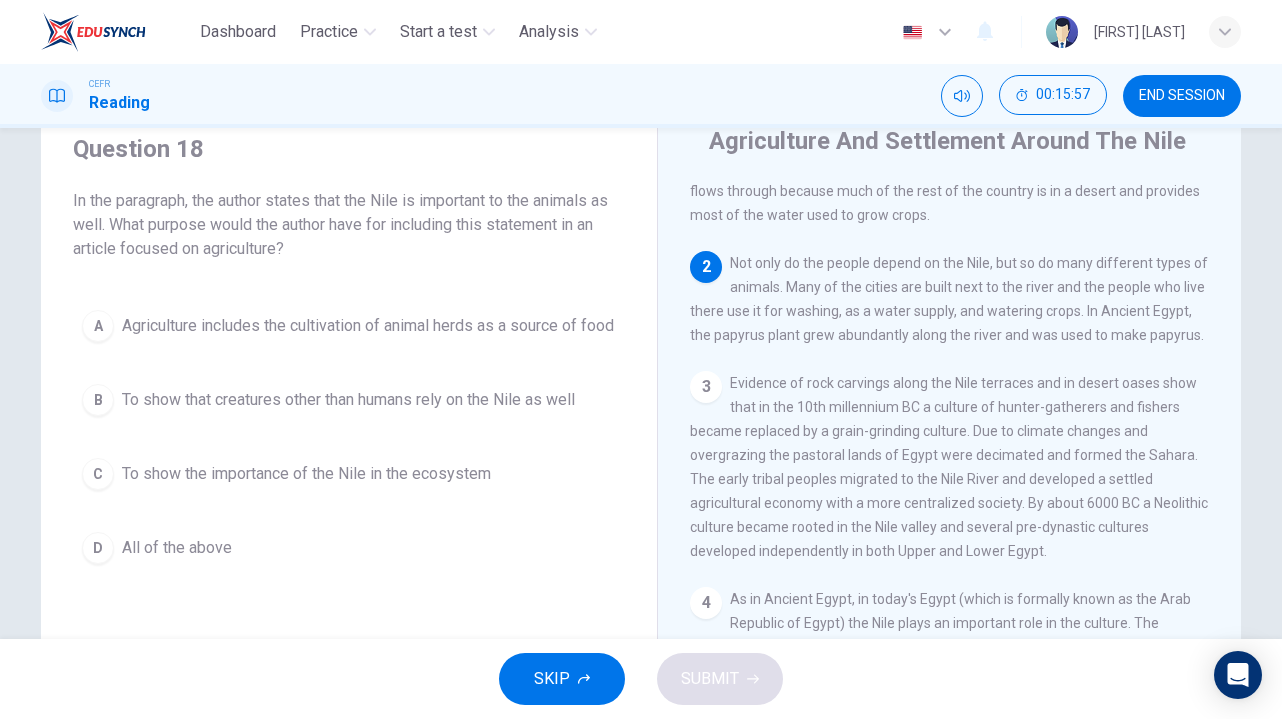 click on "To show that creatures other than humans rely on the Nile as well" at bounding box center (368, 326) 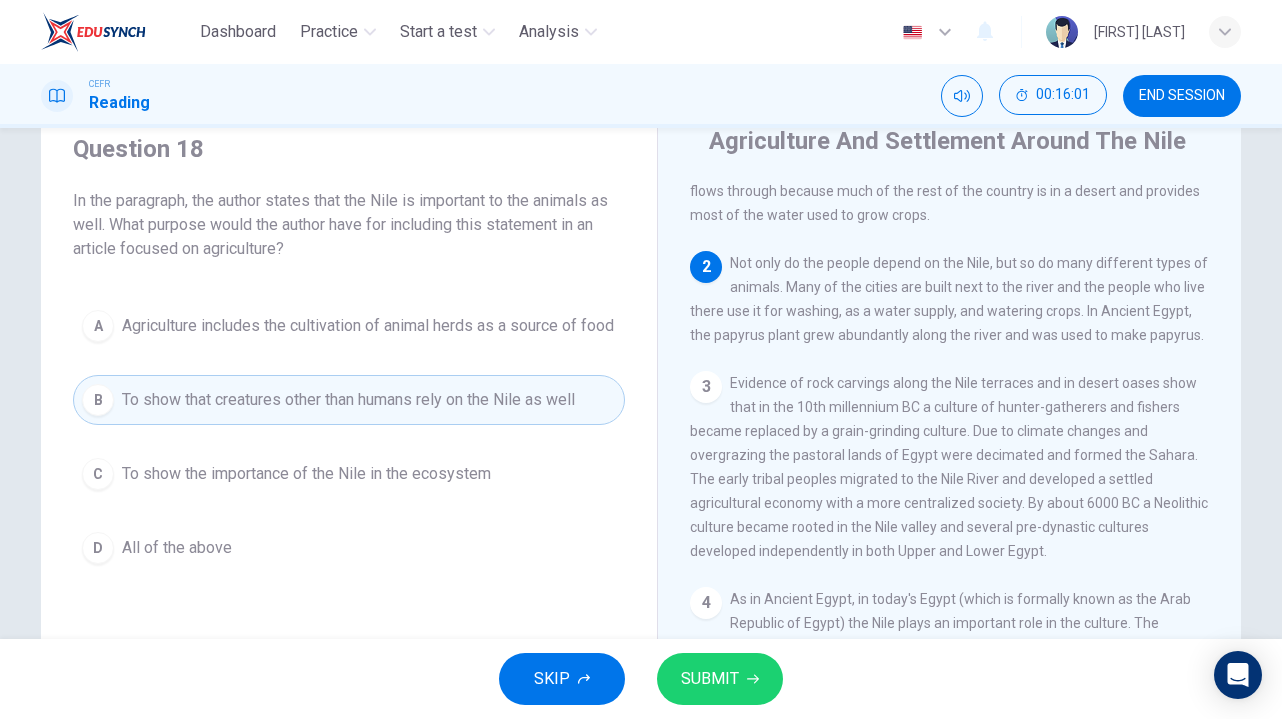 click on "SUBMIT" at bounding box center [710, 679] 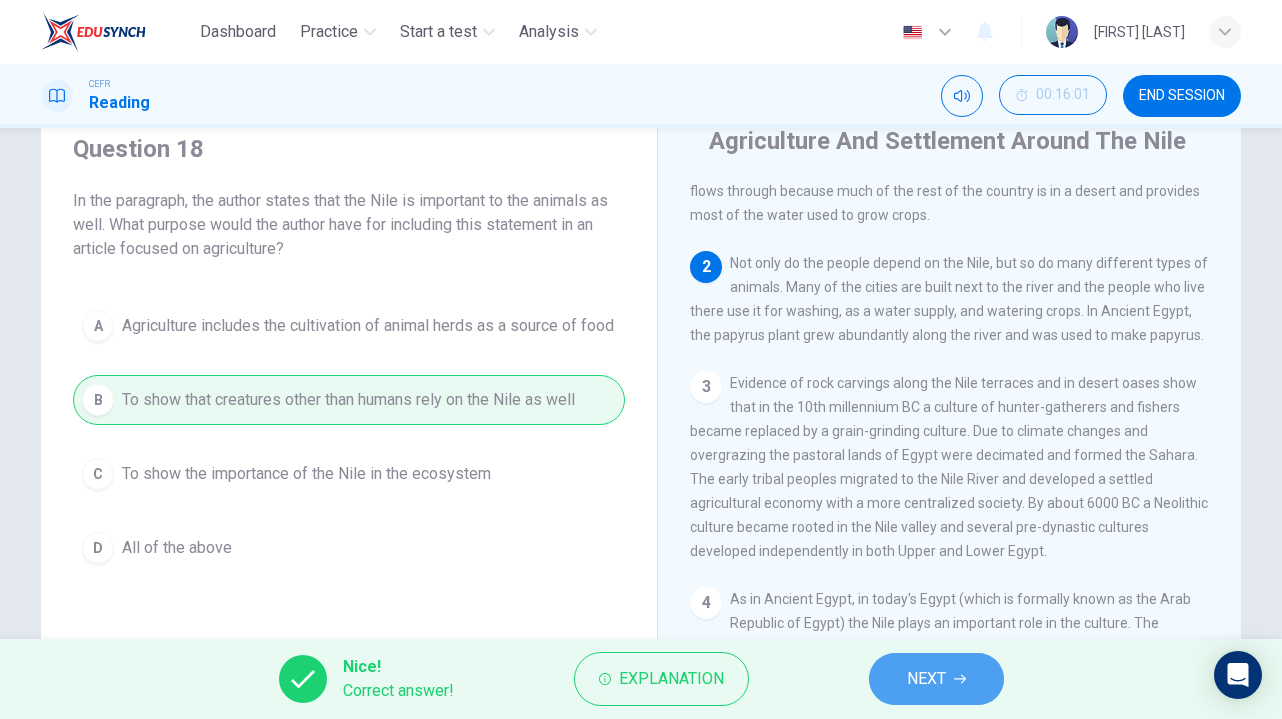 click on "NEXT" at bounding box center (926, 679) 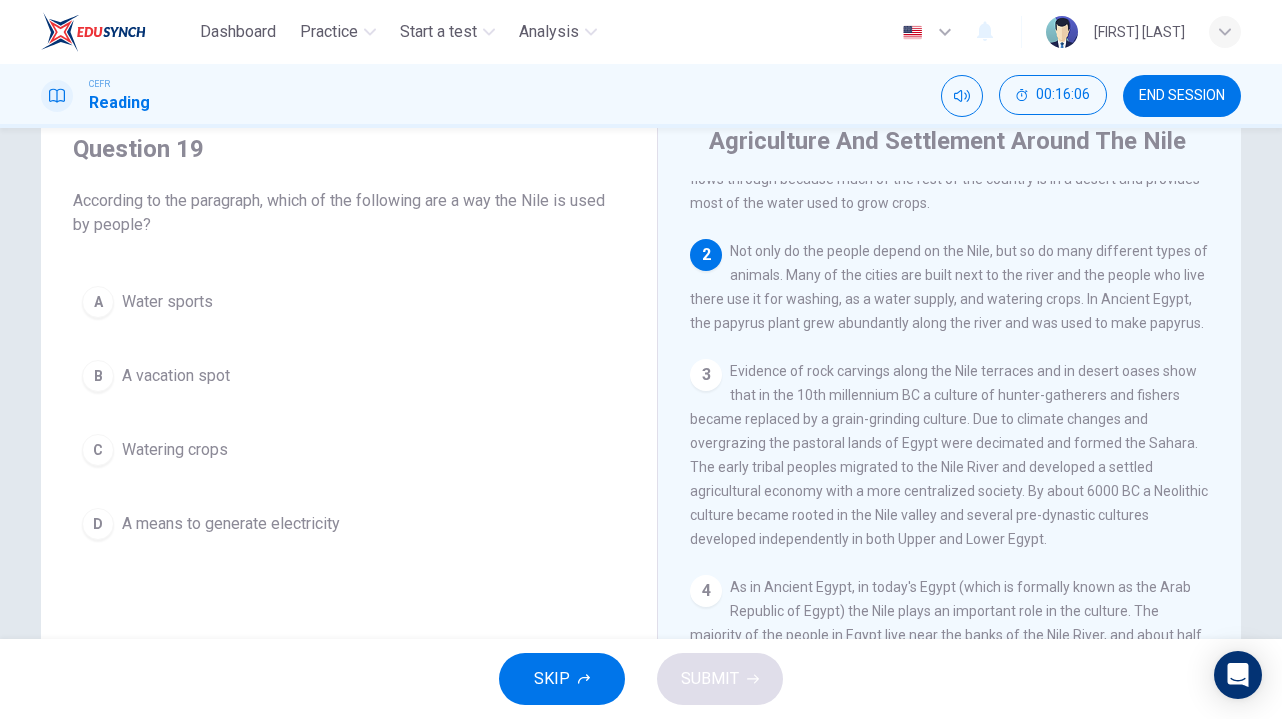 scroll, scrollTop: 112, scrollLeft: 0, axis: vertical 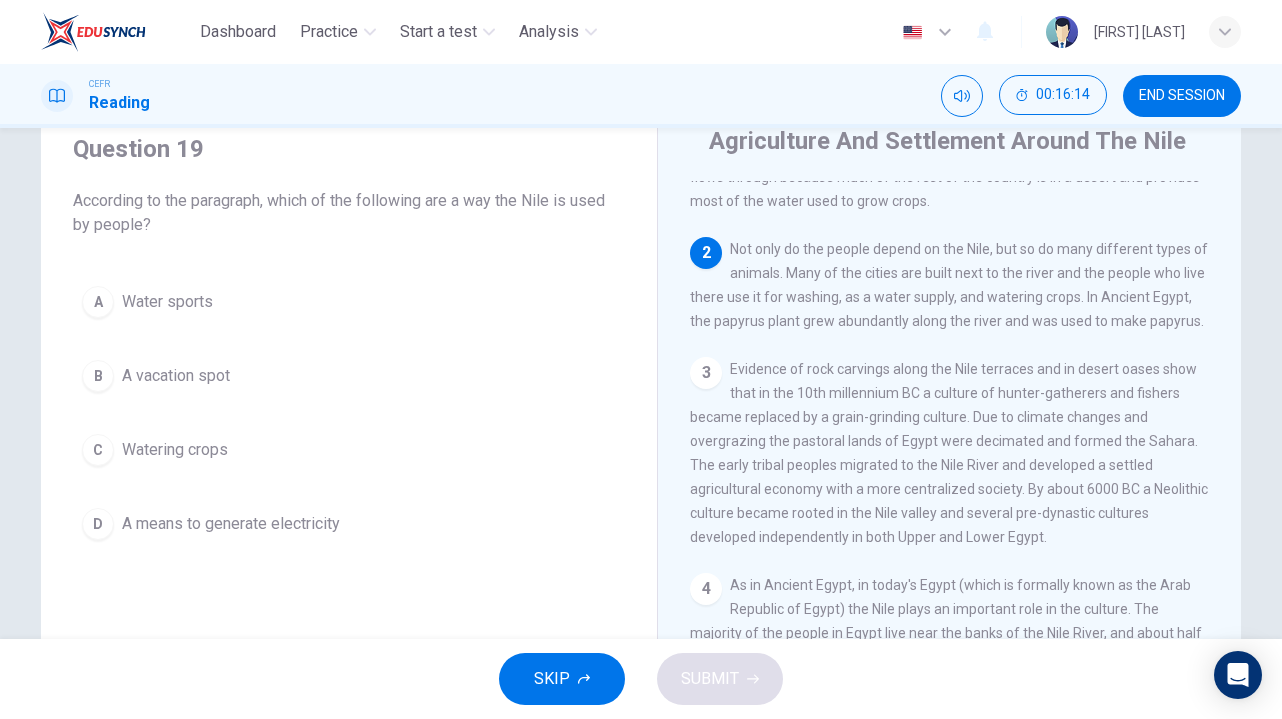 click on "C Watering crops" at bounding box center (349, 450) 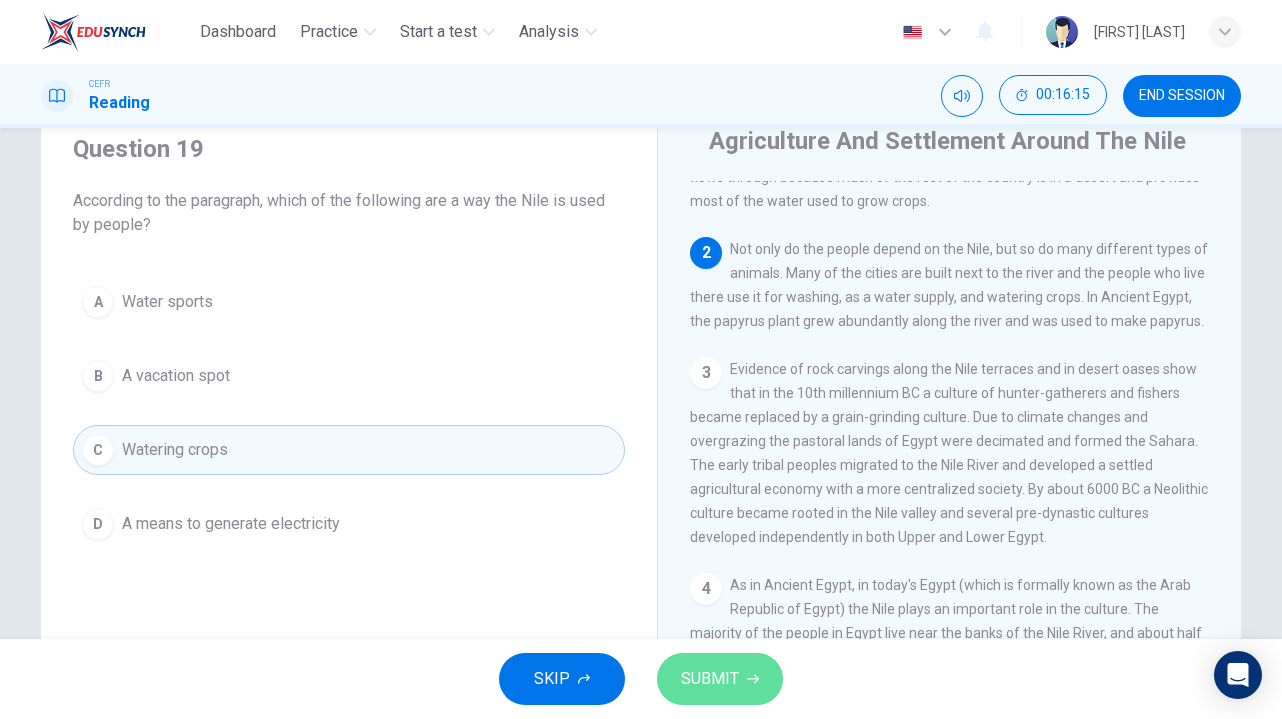 click on "SUBMIT" at bounding box center [720, 679] 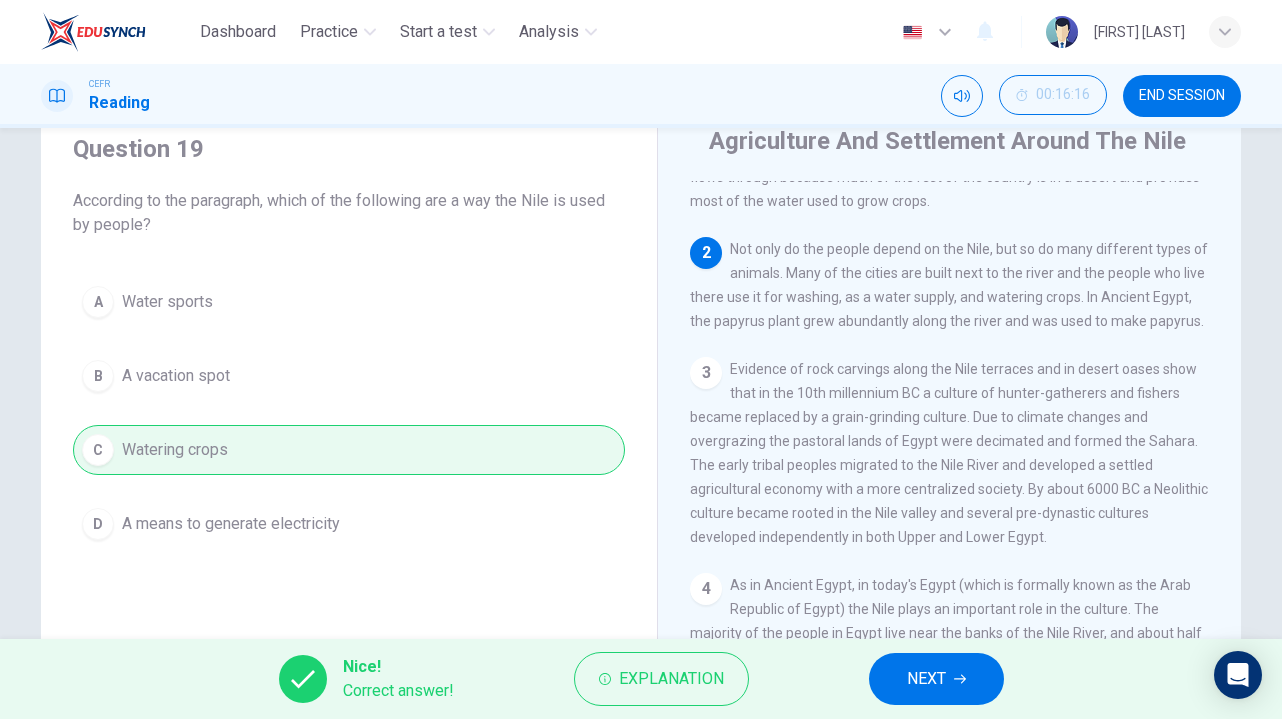 click on "NEXT" at bounding box center (936, 679) 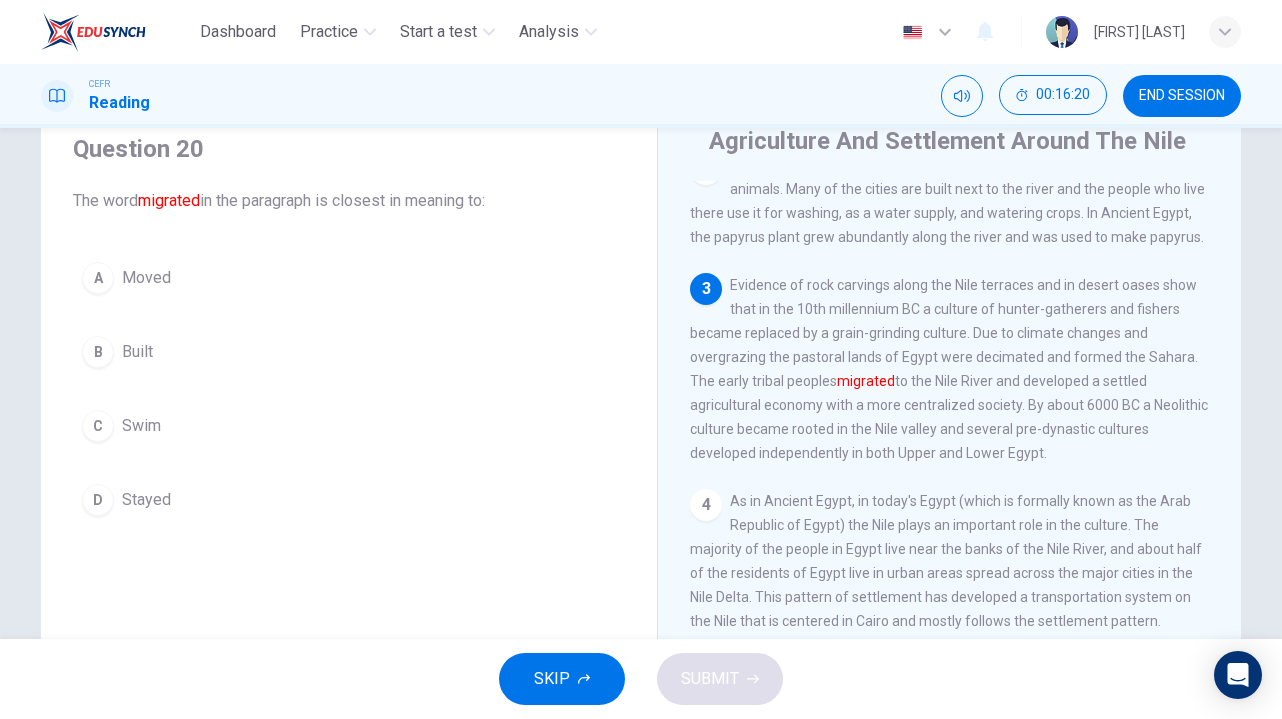 scroll, scrollTop: 202, scrollLeft: 0, axis: vertical 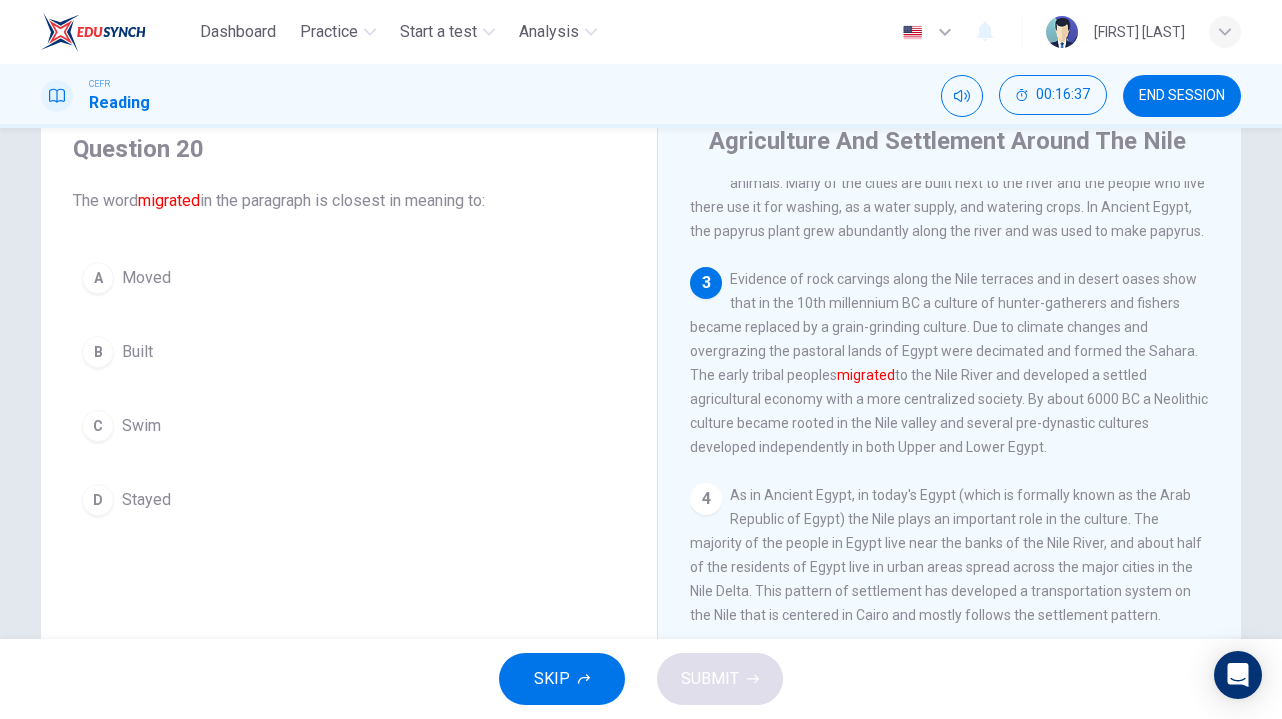 click on "A Moved" at bounding box center (349, 278) 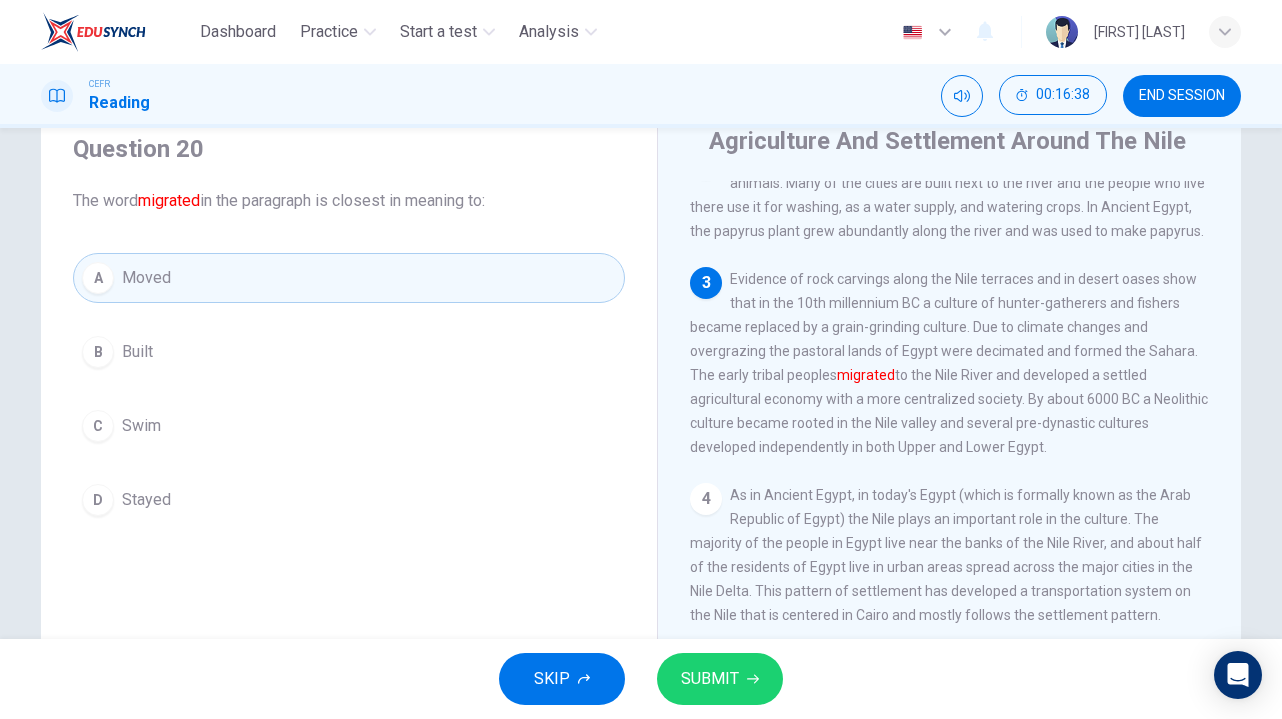 click on "SUBMIT" at bounding box center (710, 679) 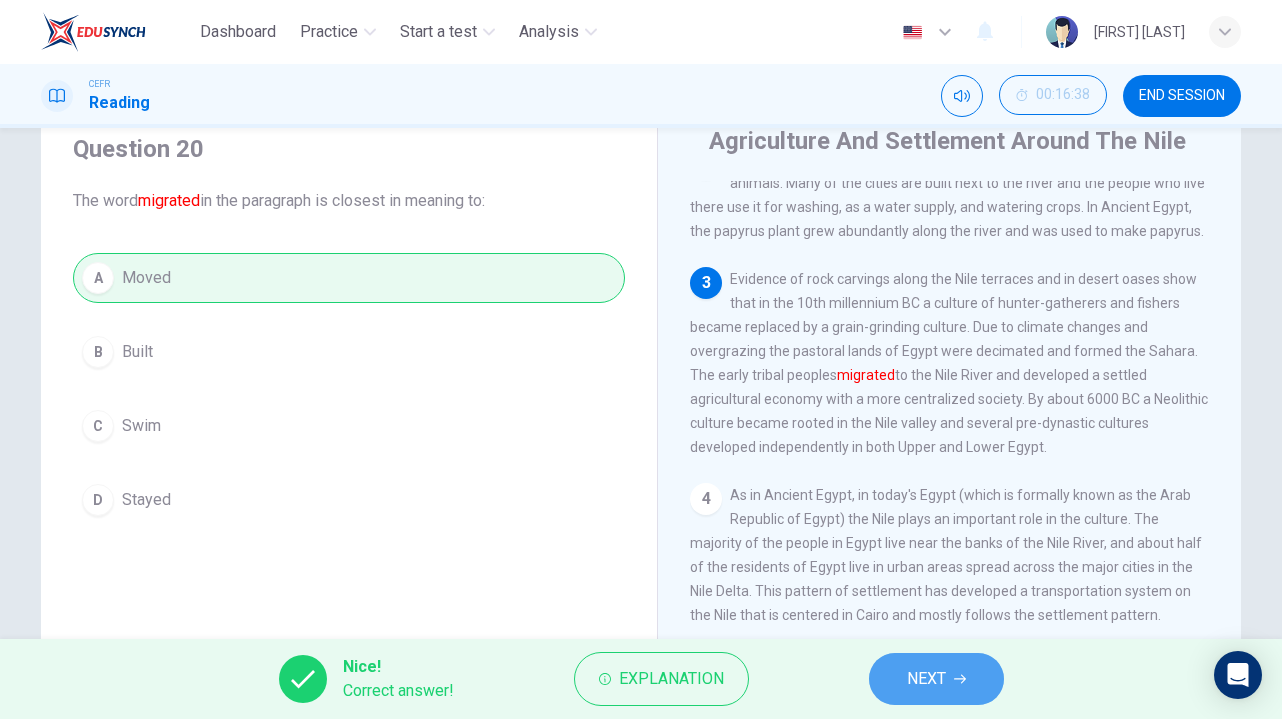 click on "NEXT" at bounding box center (926, 679) 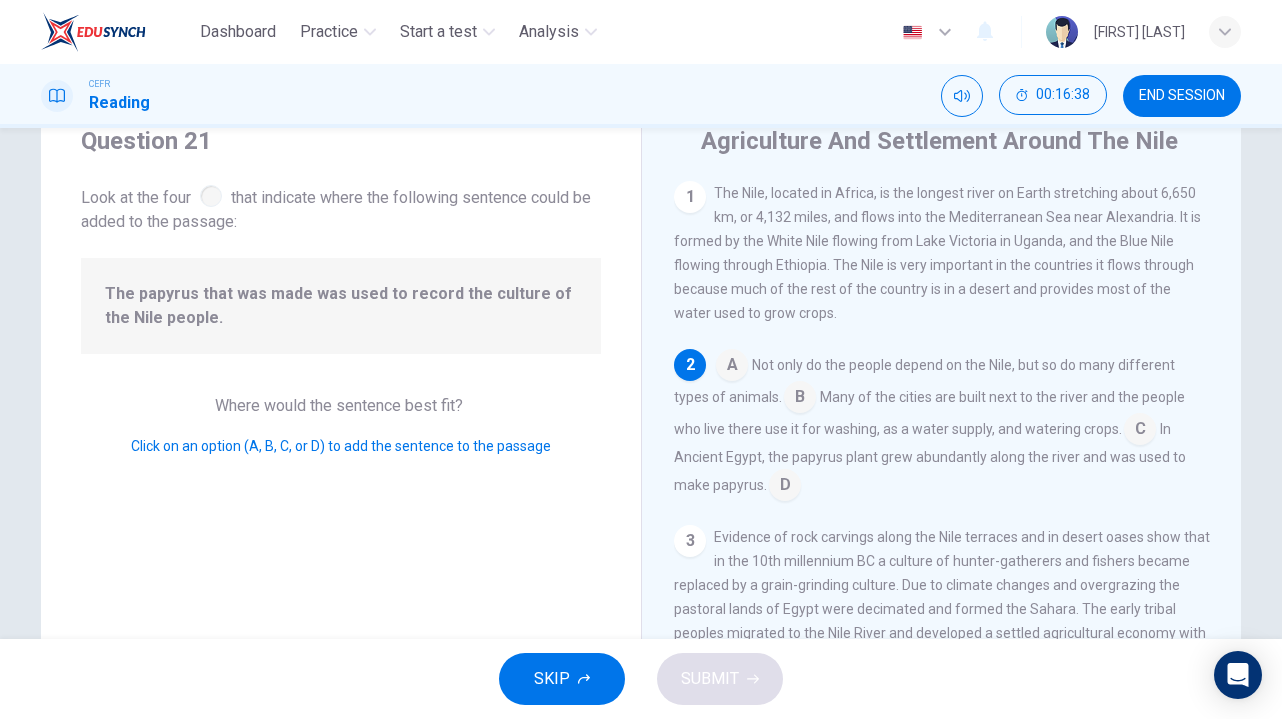scroll, scrollTop: 168, scrollLeft: 0, axis: vertical 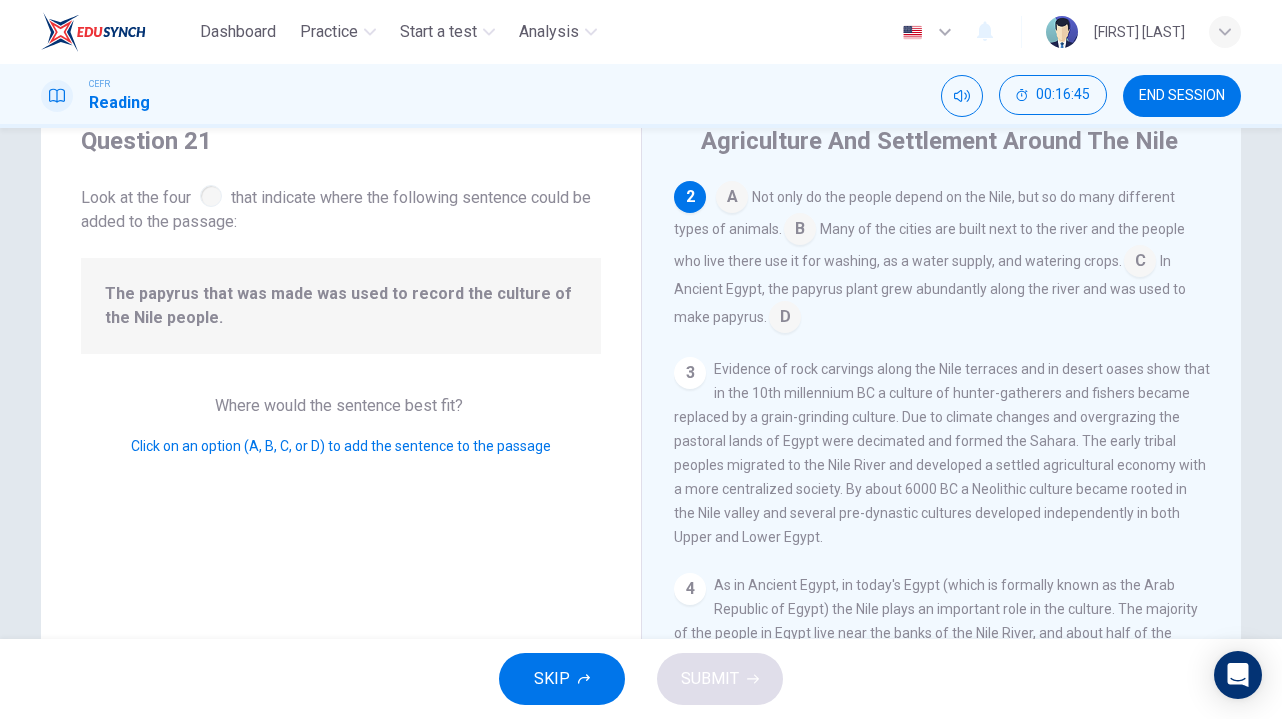click at bounding box center (732, 199) 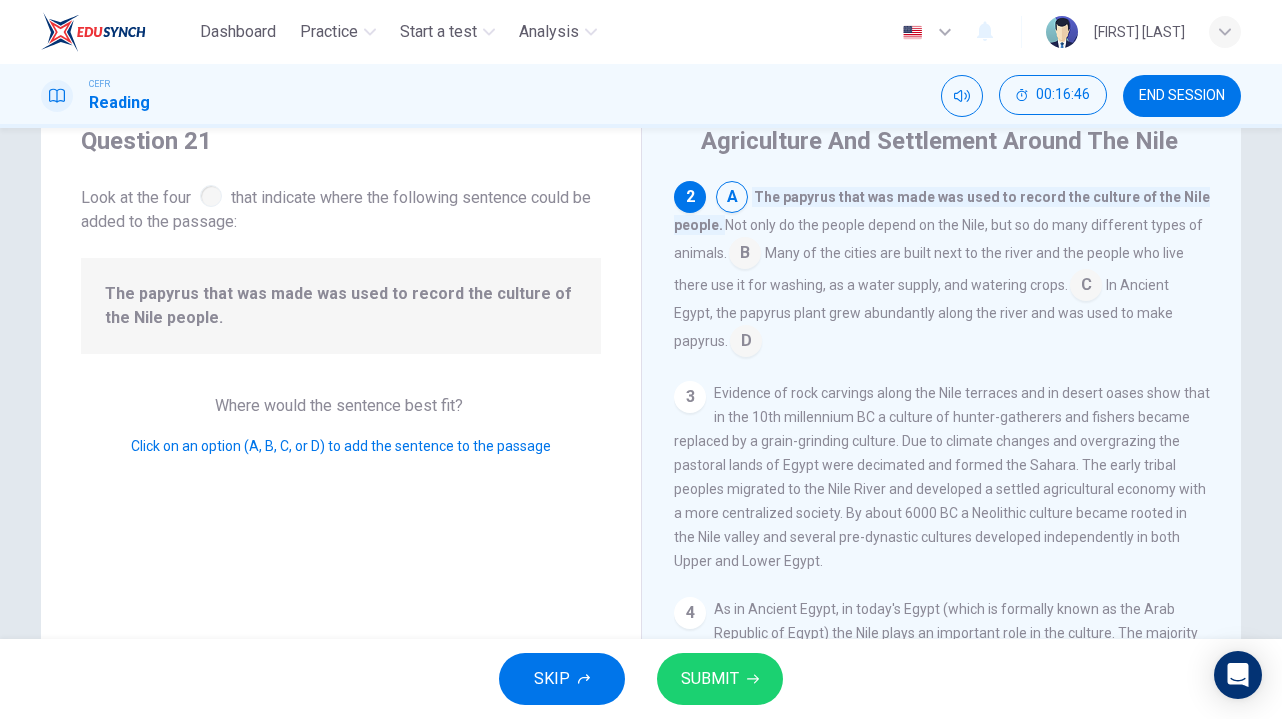 click at bounding box center (732, 199) 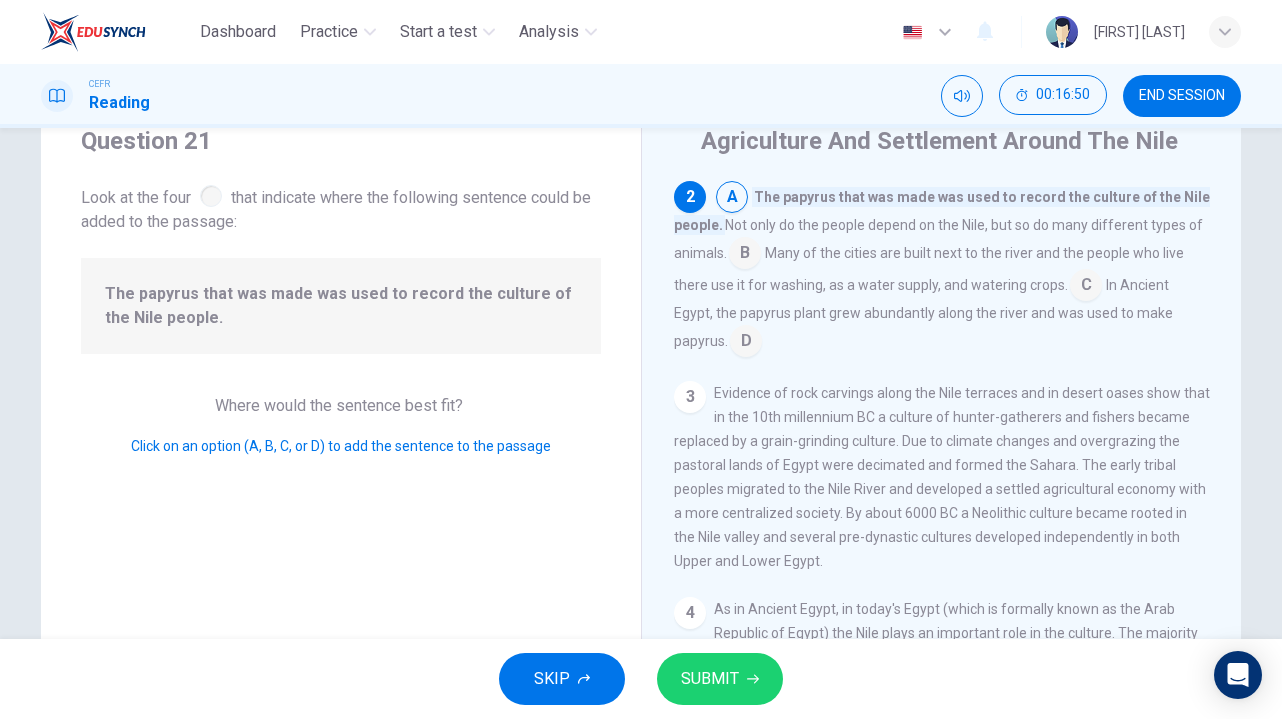 drag, startPoint x: 676, startPoint y: 202, endPoint x: 688, endPoint y: 202, distance: 12 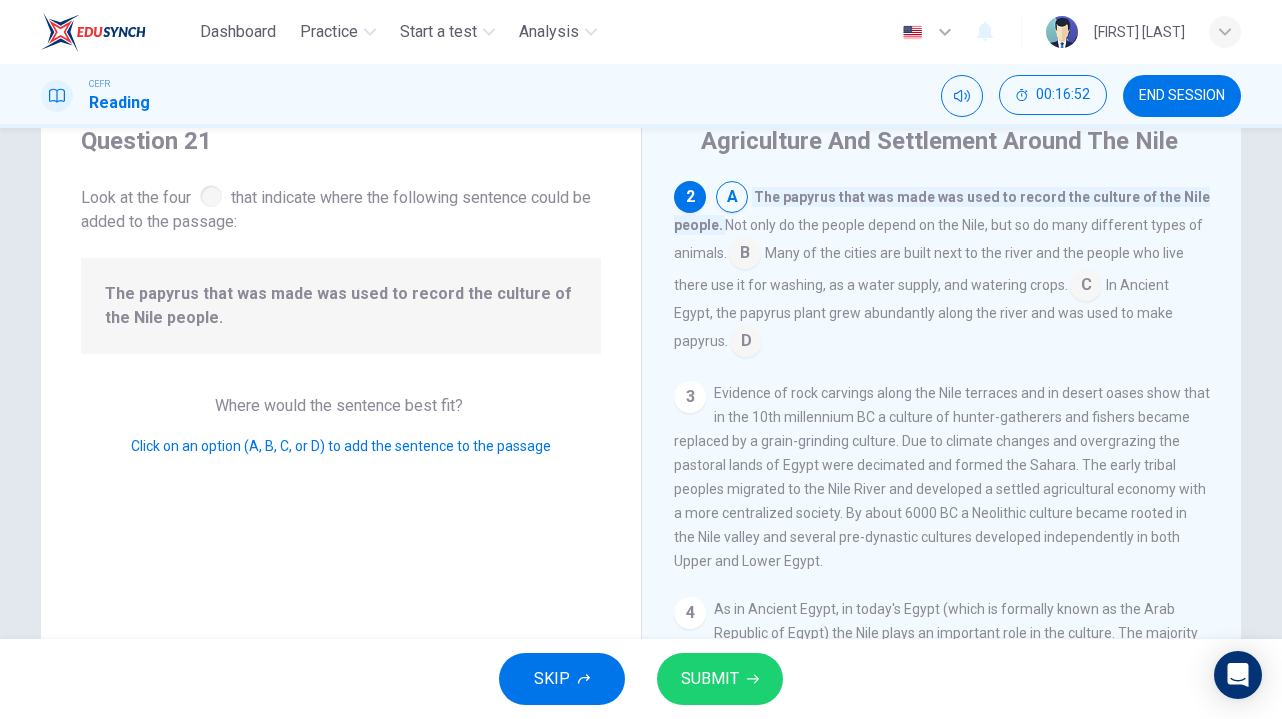click at bounding box center (732, 199) 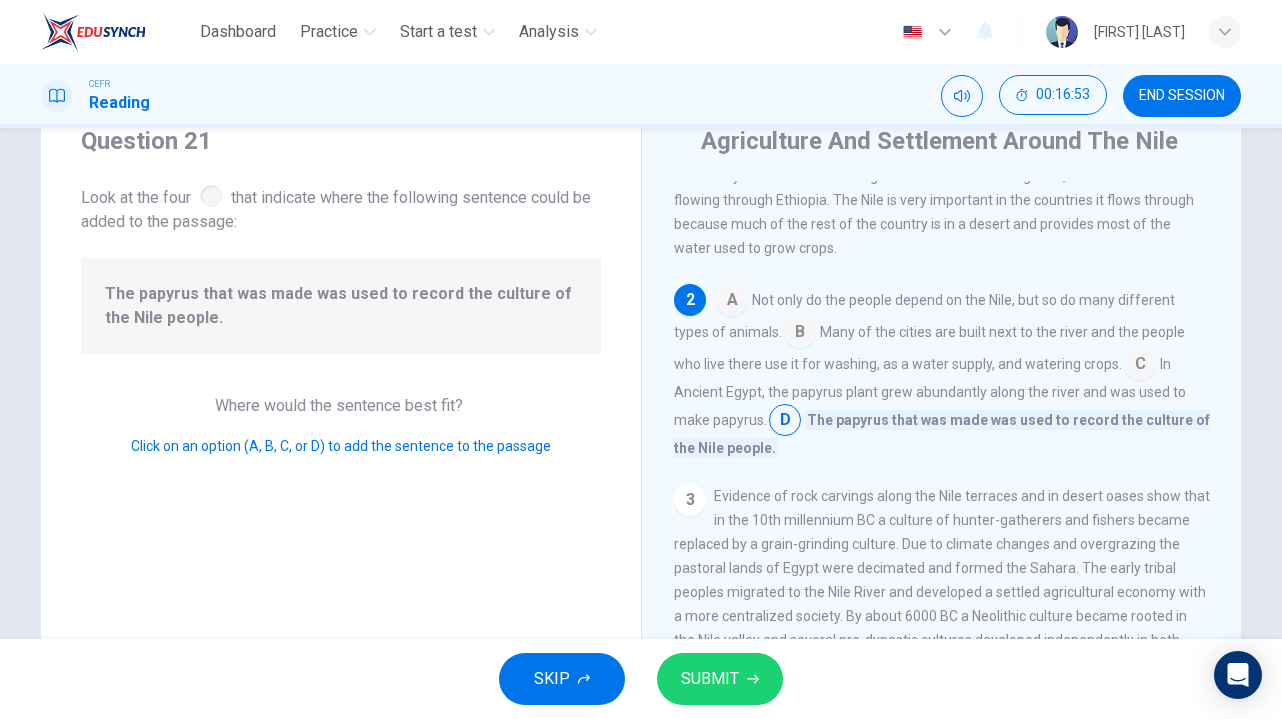 scroll, scrollTop: 60, scrollLeft: 0, axis: vertical 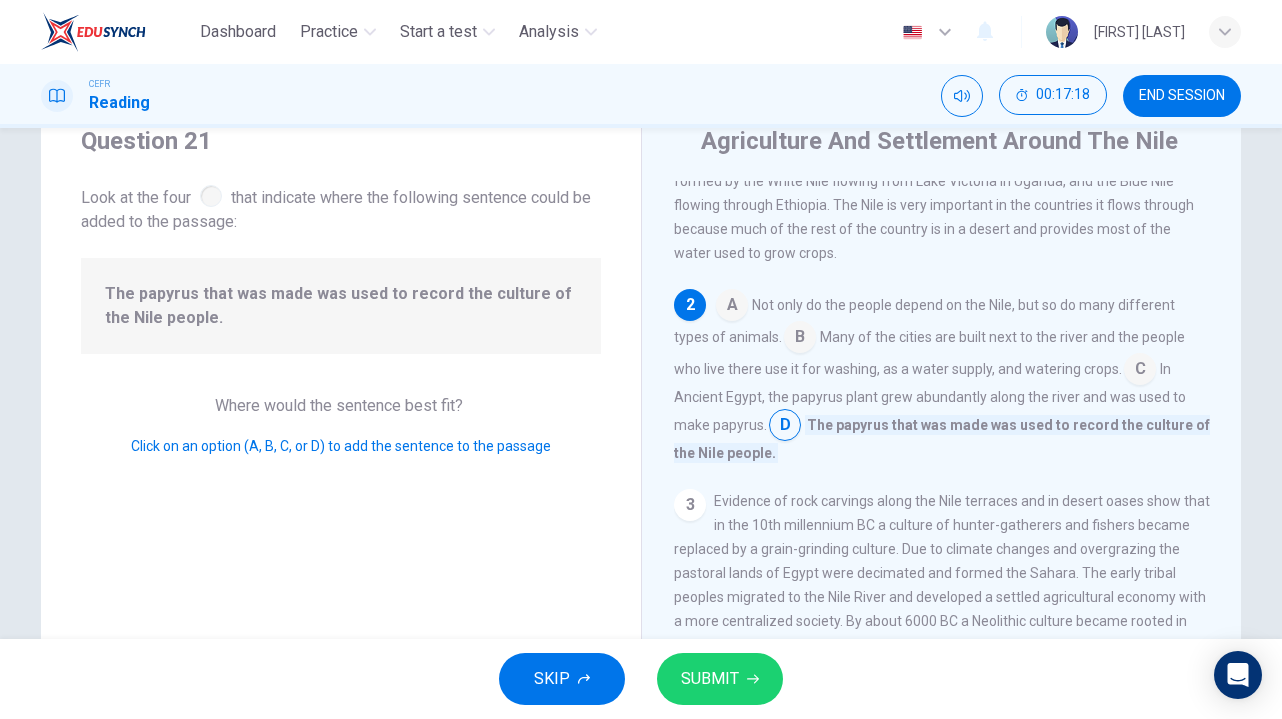 click at bounding box center [732, 307] 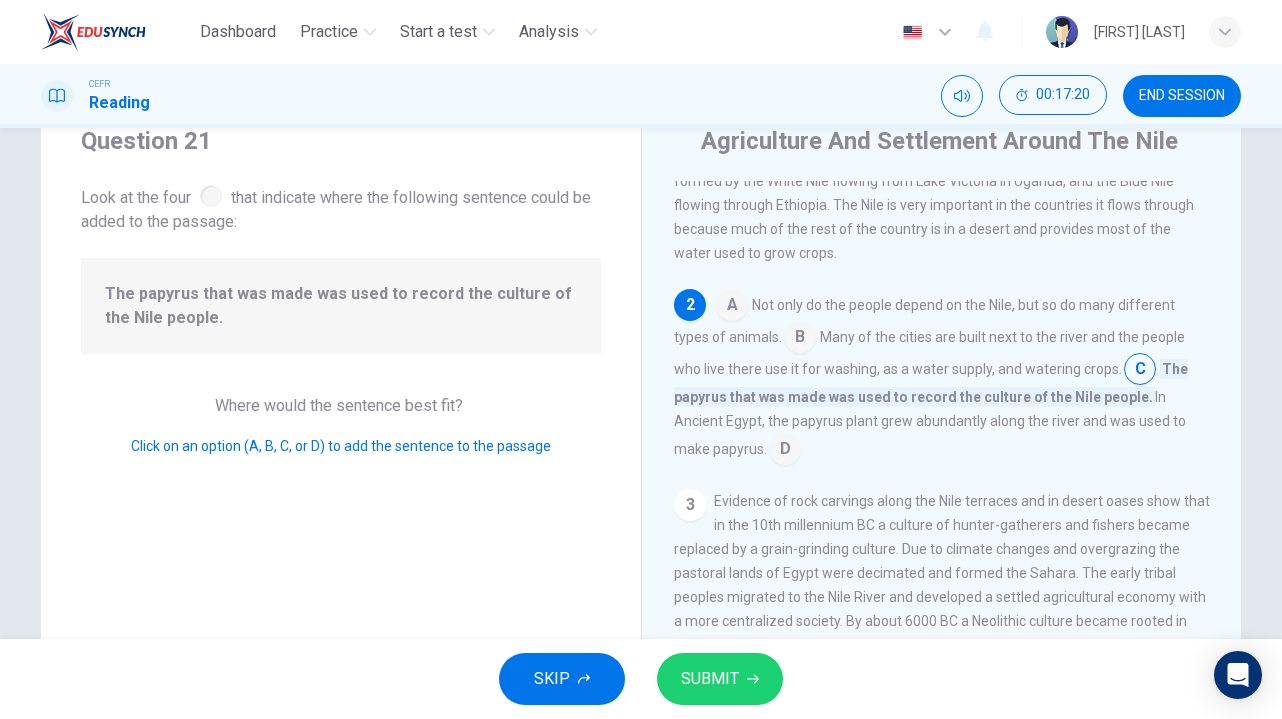 click on "SUBMIT" at bounding box center [710, 679] 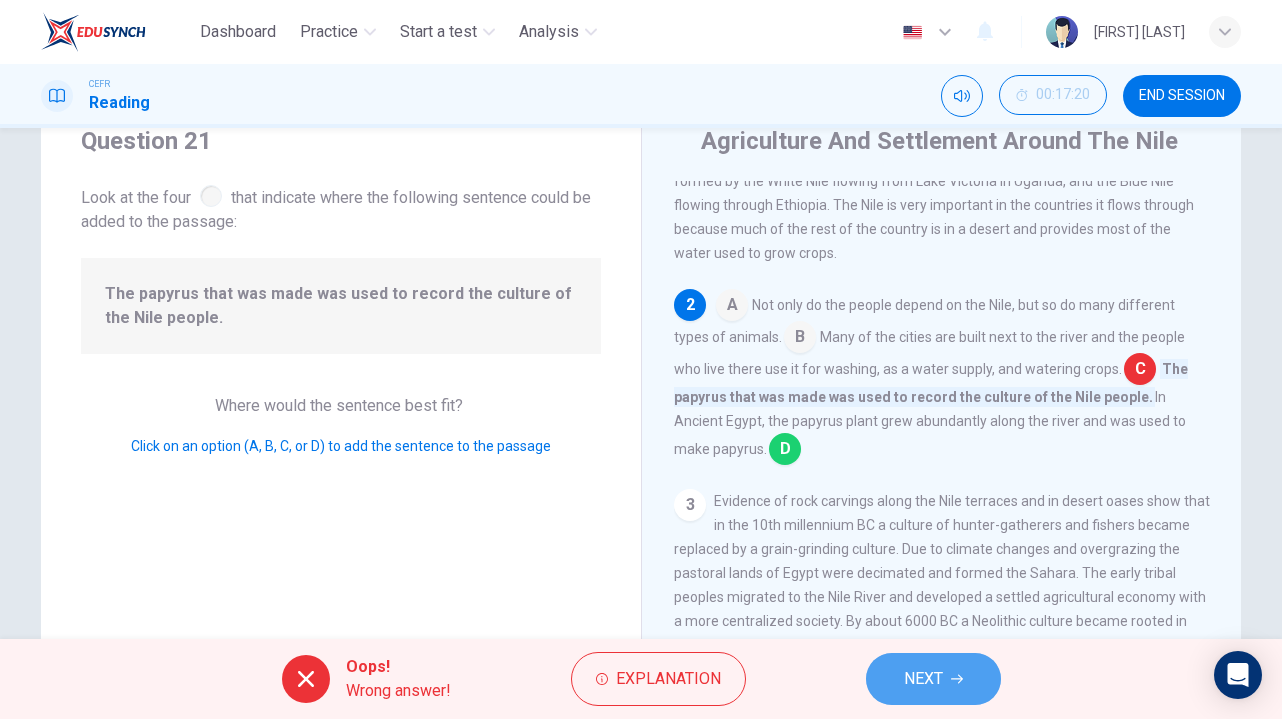 click on "NEXT" at bounding box center (933, 679) 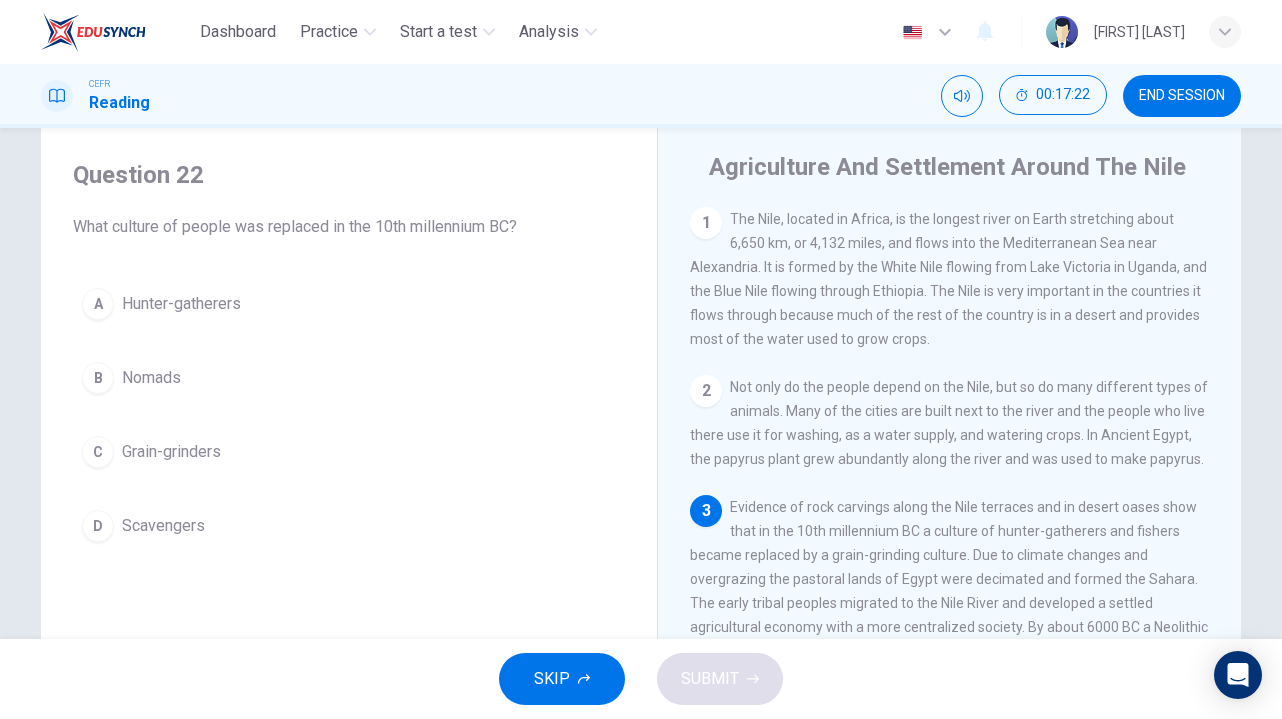 scroll, scrollTop: 50, scrollLeft: 0, axis: vertical 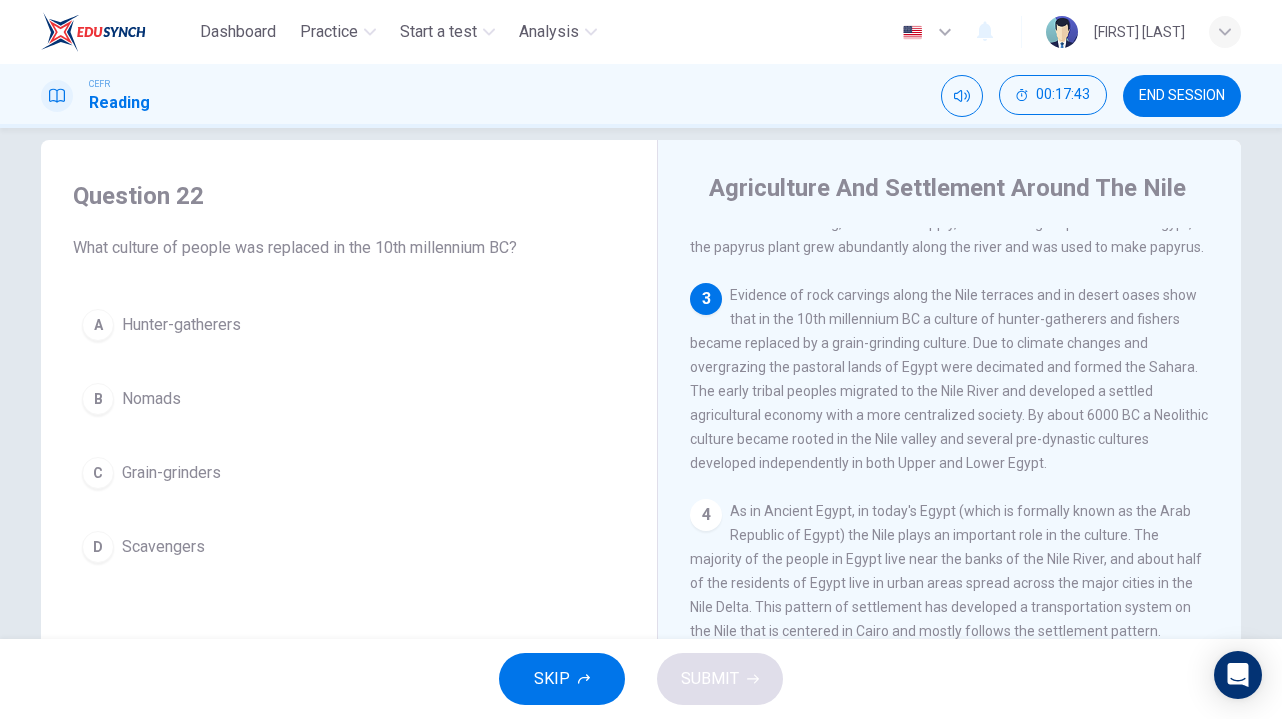 click on "Hunter-gatherers" at bounding box center (181, 325) 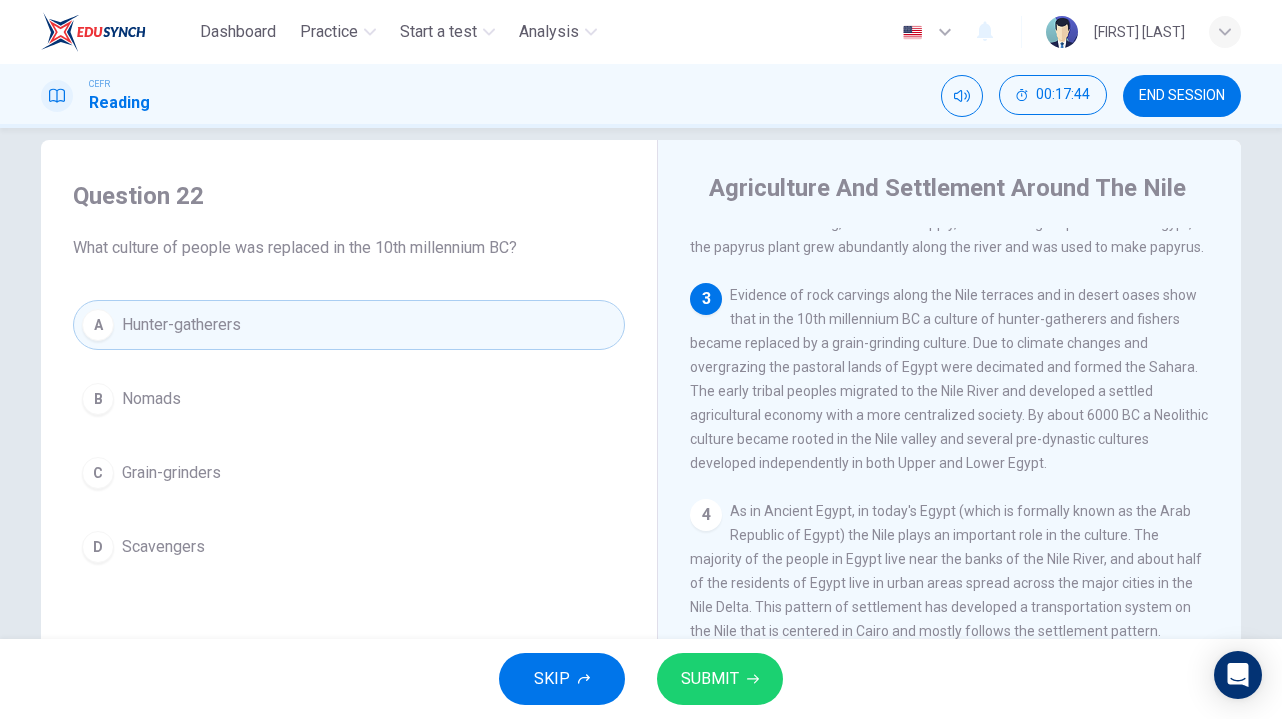 click on "SUBMIT" at bounding box center (710, 679) 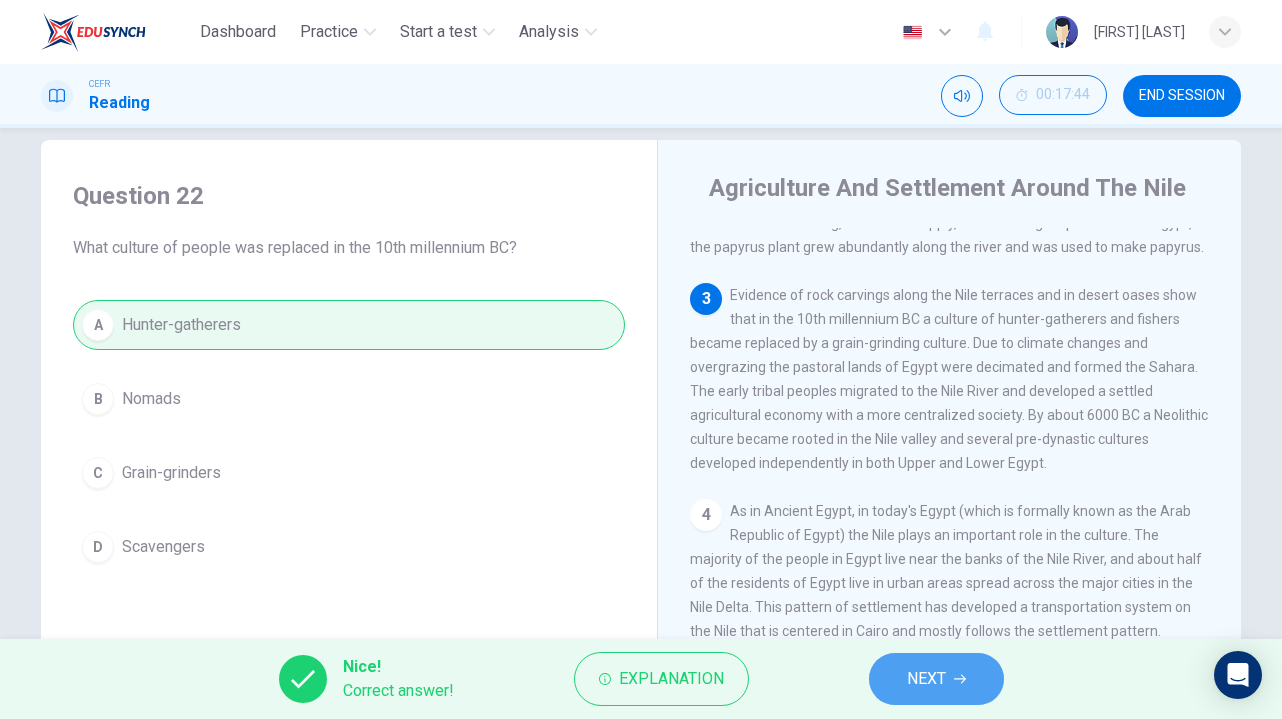 click on "NEXT" at bounding box center [926, 679] 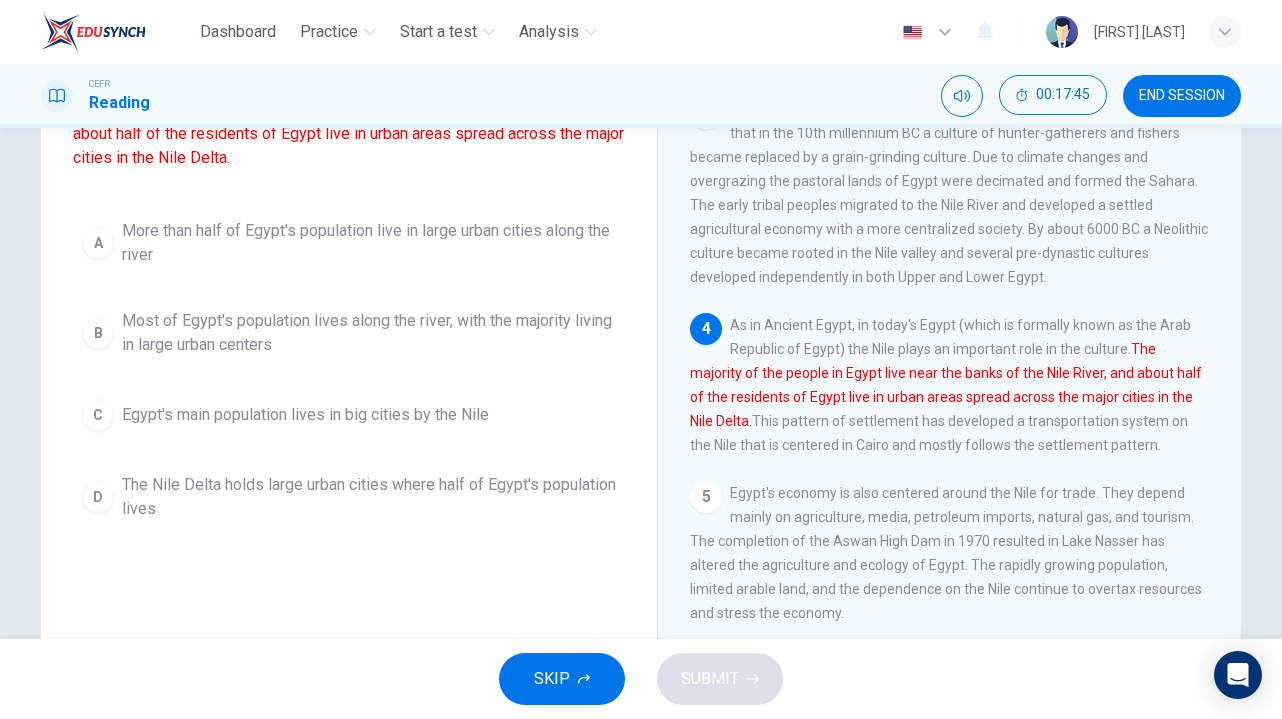 scroll, scrollTop: 223, scrollLeft: 0, axis: vertical 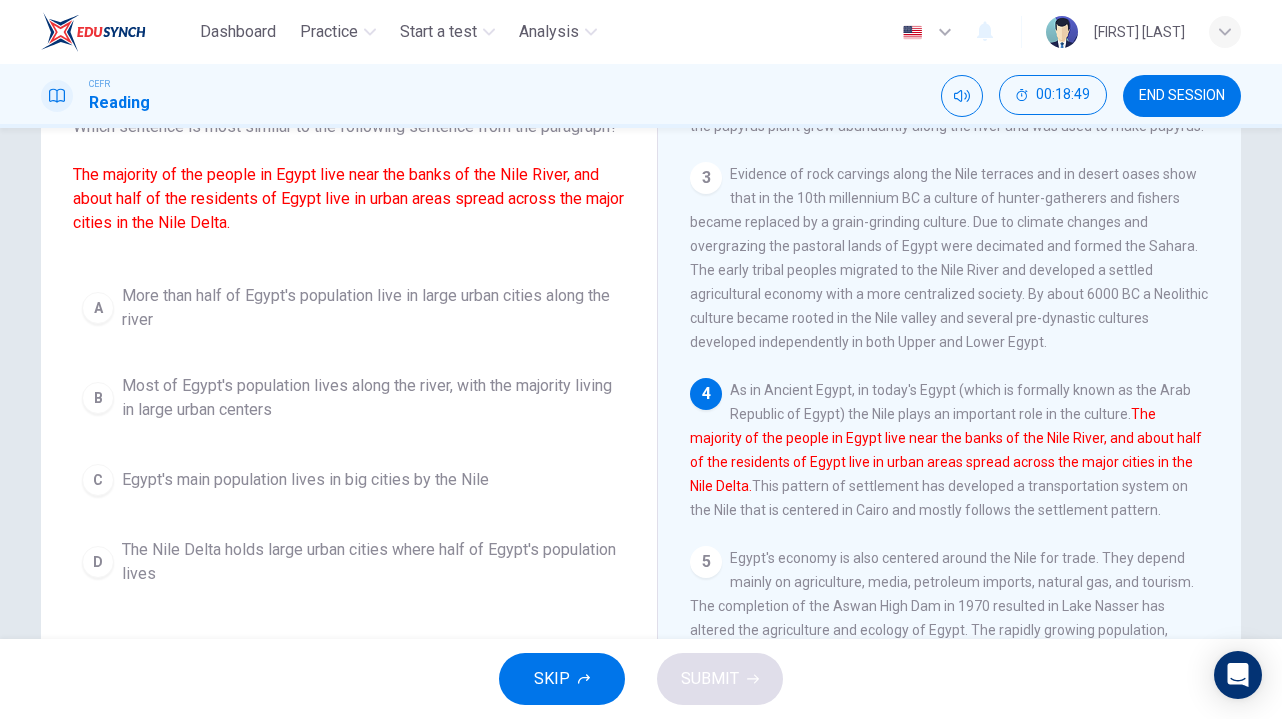 click on "D" at bounding box center (98, 308) 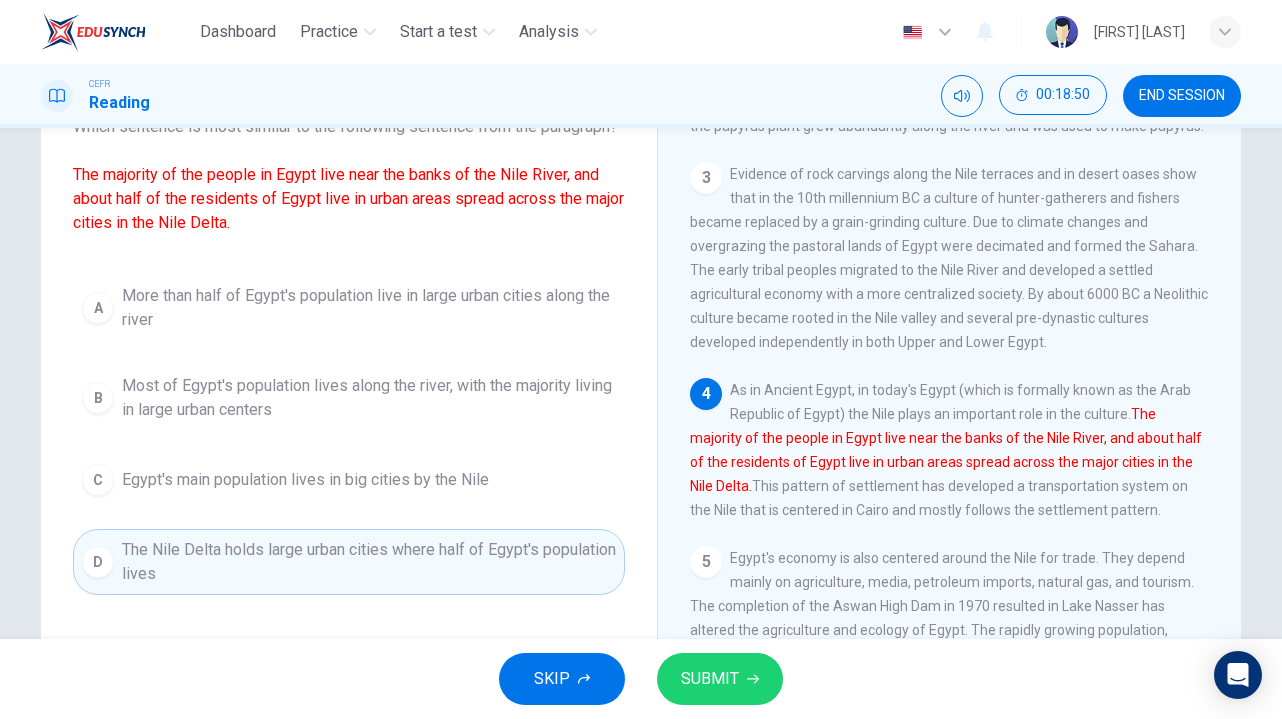 click on "SUBMIT" at bounding box center (720, 679) 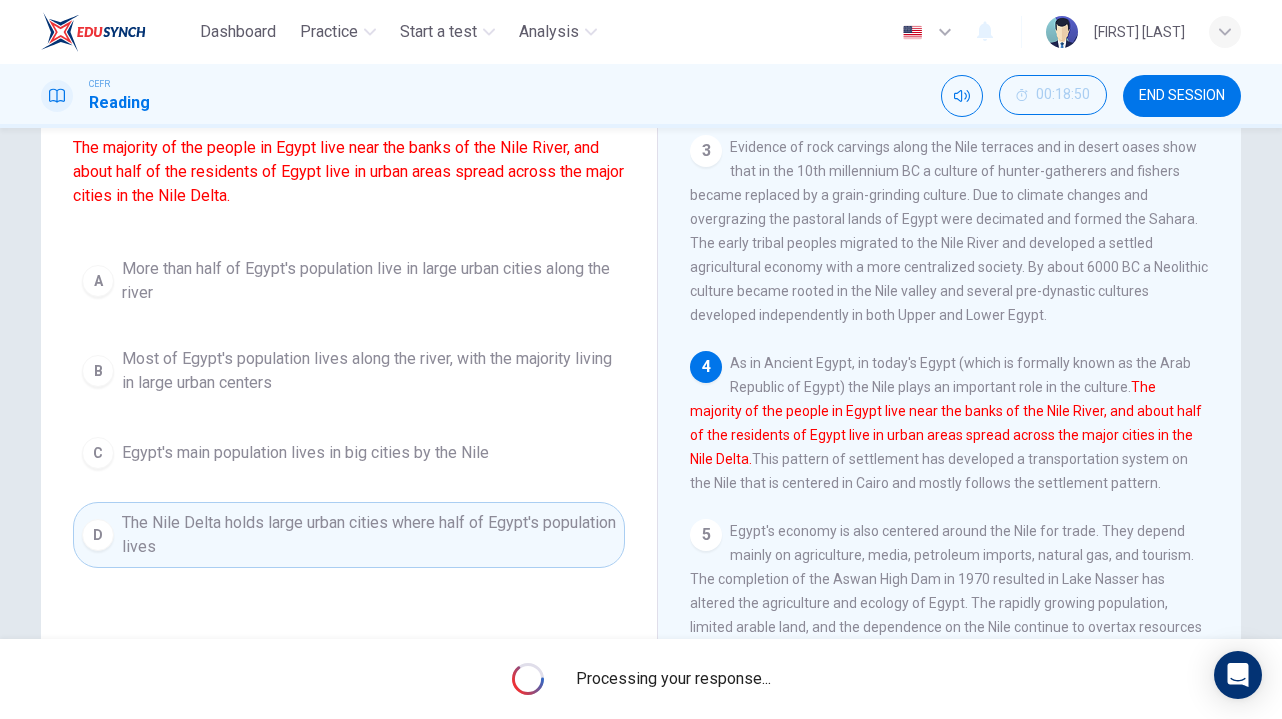 scroll, scrollTop: 172, scrollLeft: 0, axis: vertical 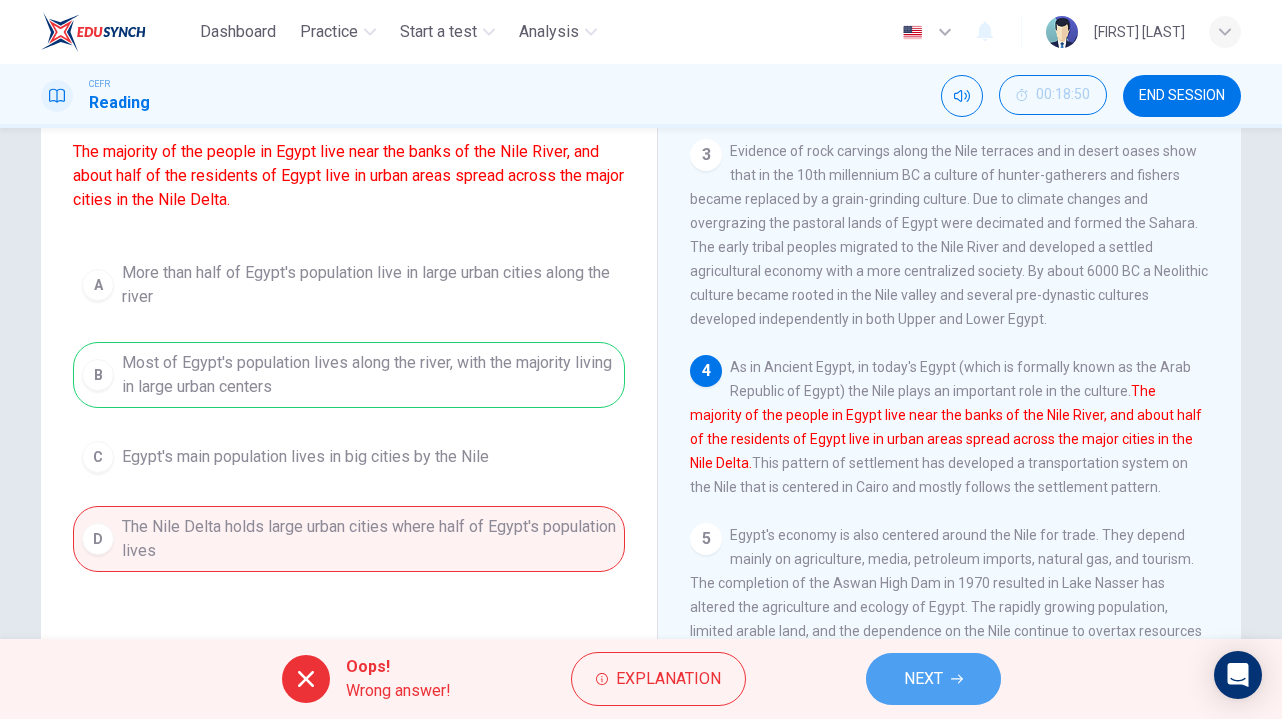 click on "NEXT" at bounding box center [923, 679] 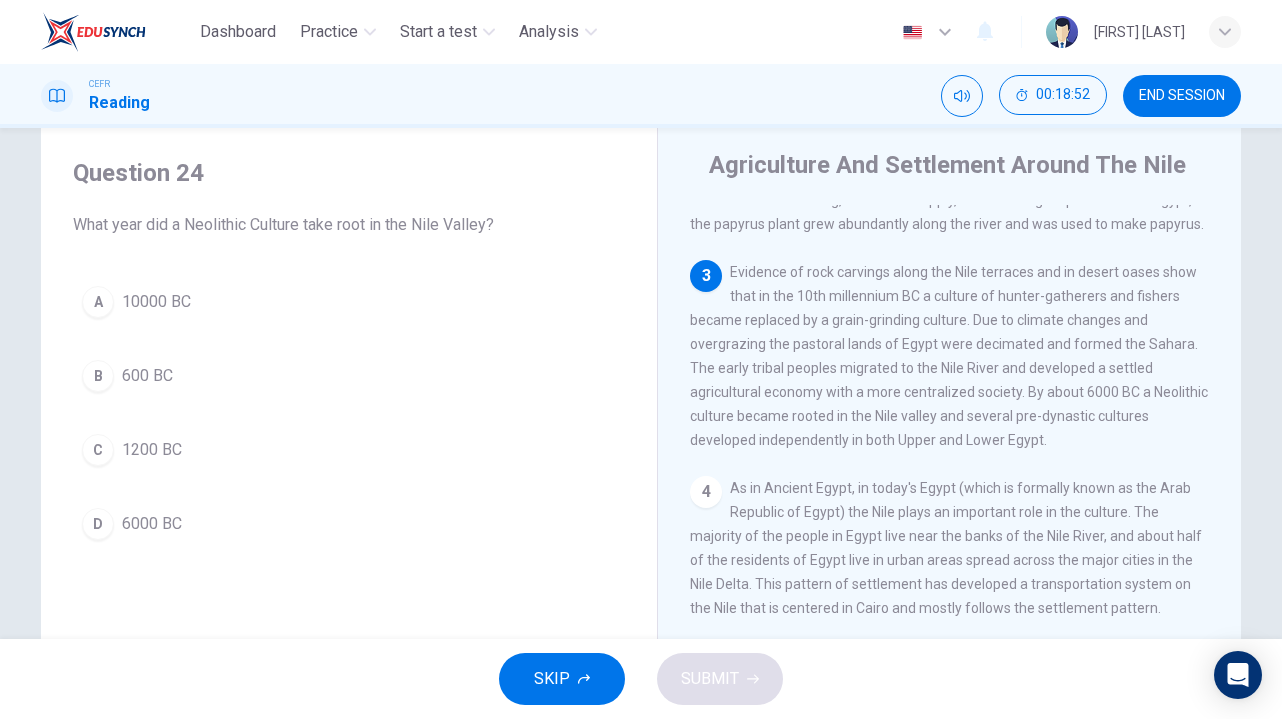 scroll, scrollTop: 53, scrollLeft: 0, axis: vertical 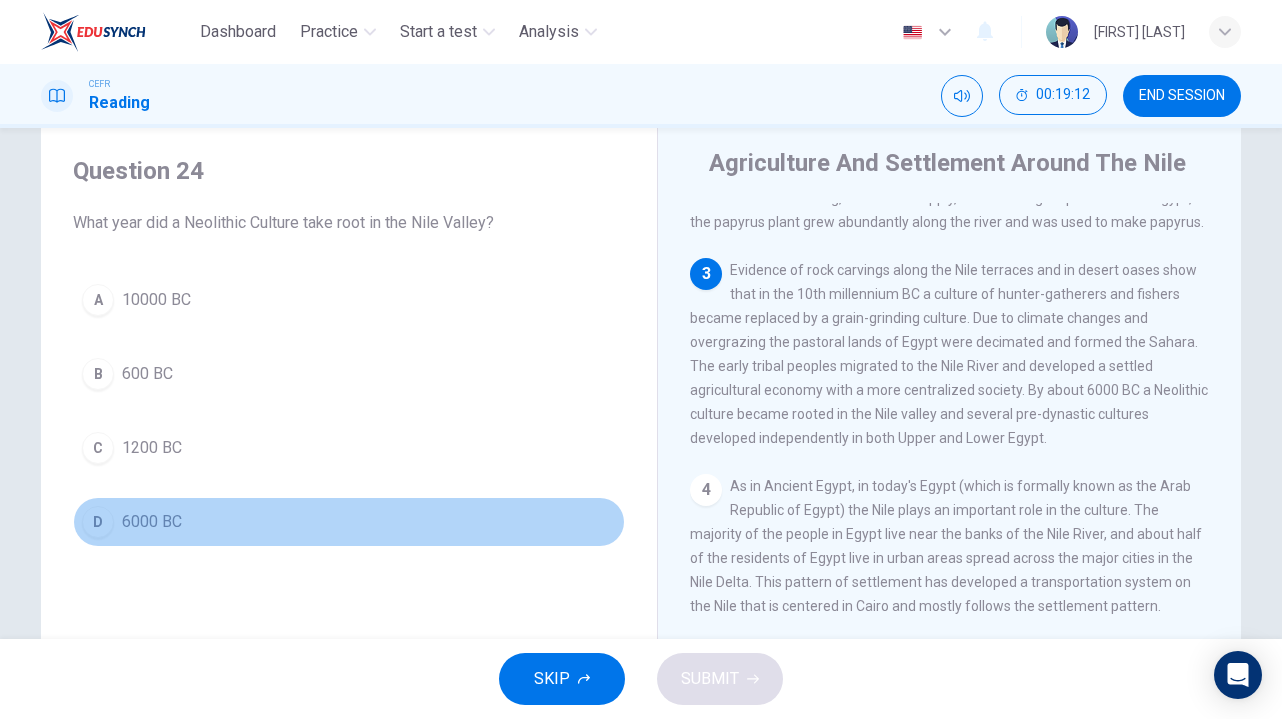 click on "D 6000 BC" at bounding box center [349, 522] 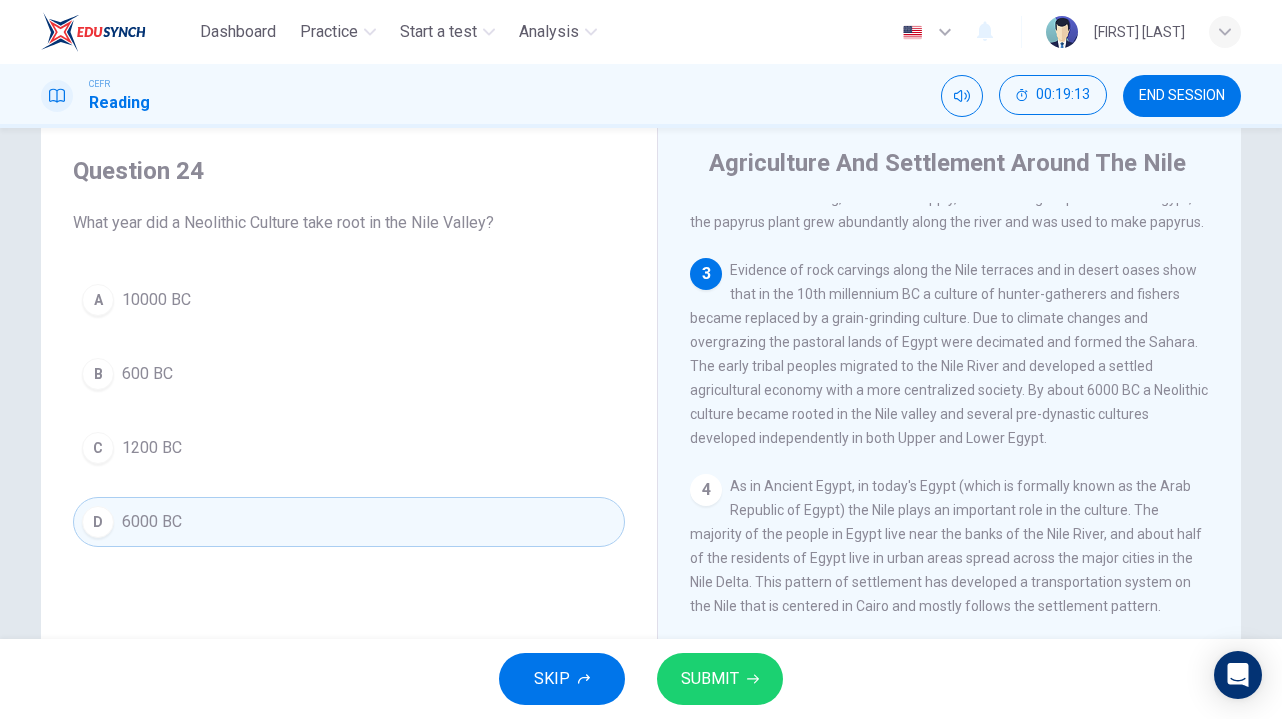 click on "SUBMIT" at bounding box center (720, 679) 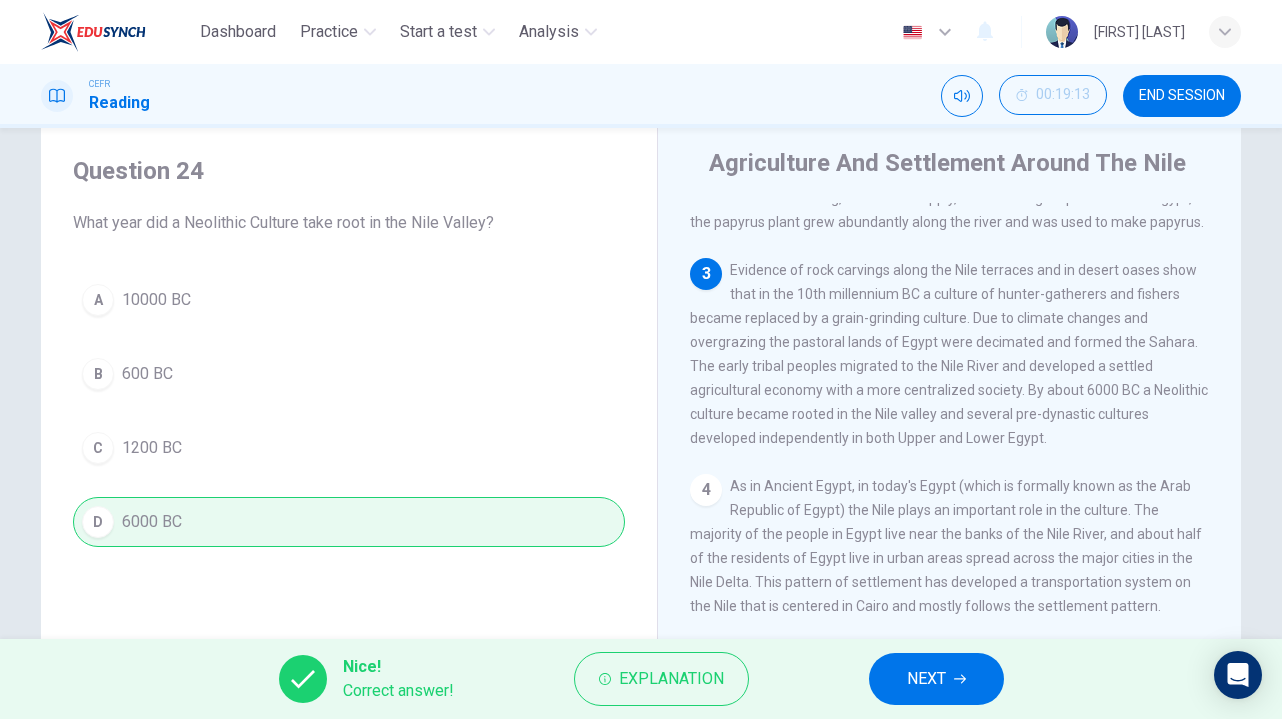 click on "NEXT" at bounding box center [936, 679] 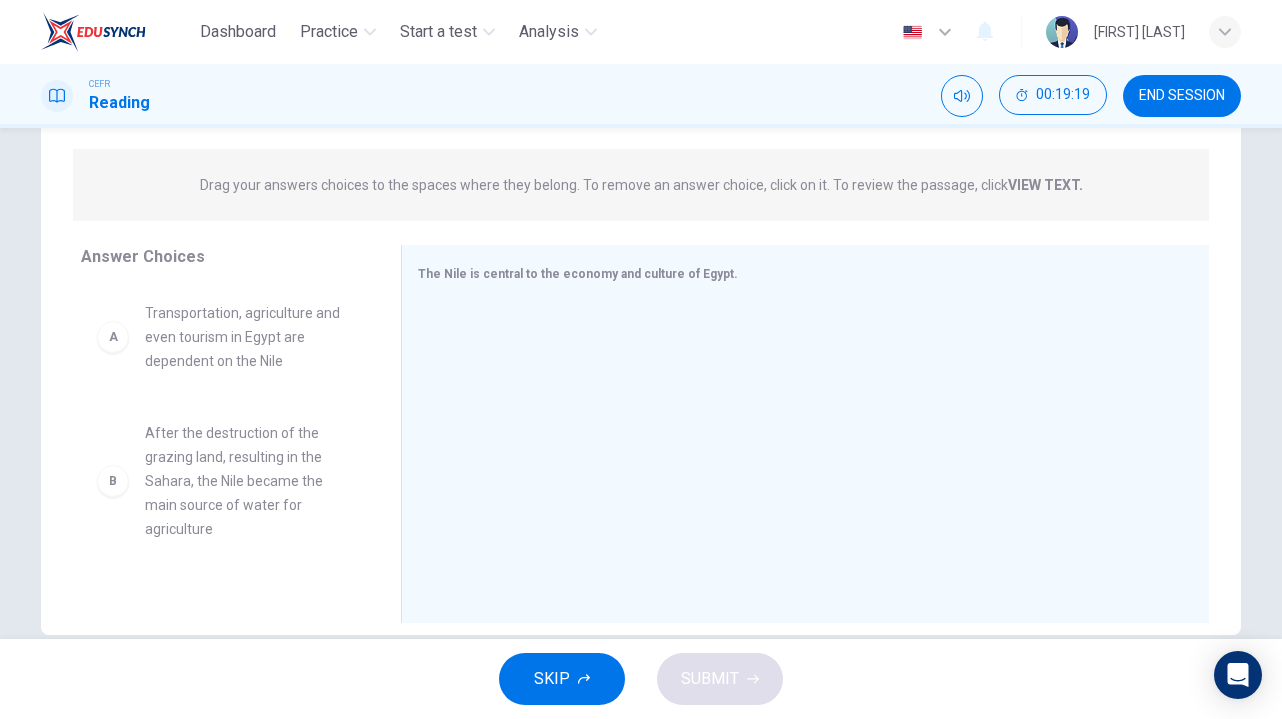 scroll, scrollTop: 251, scrollLeft: 0, axis: vertical 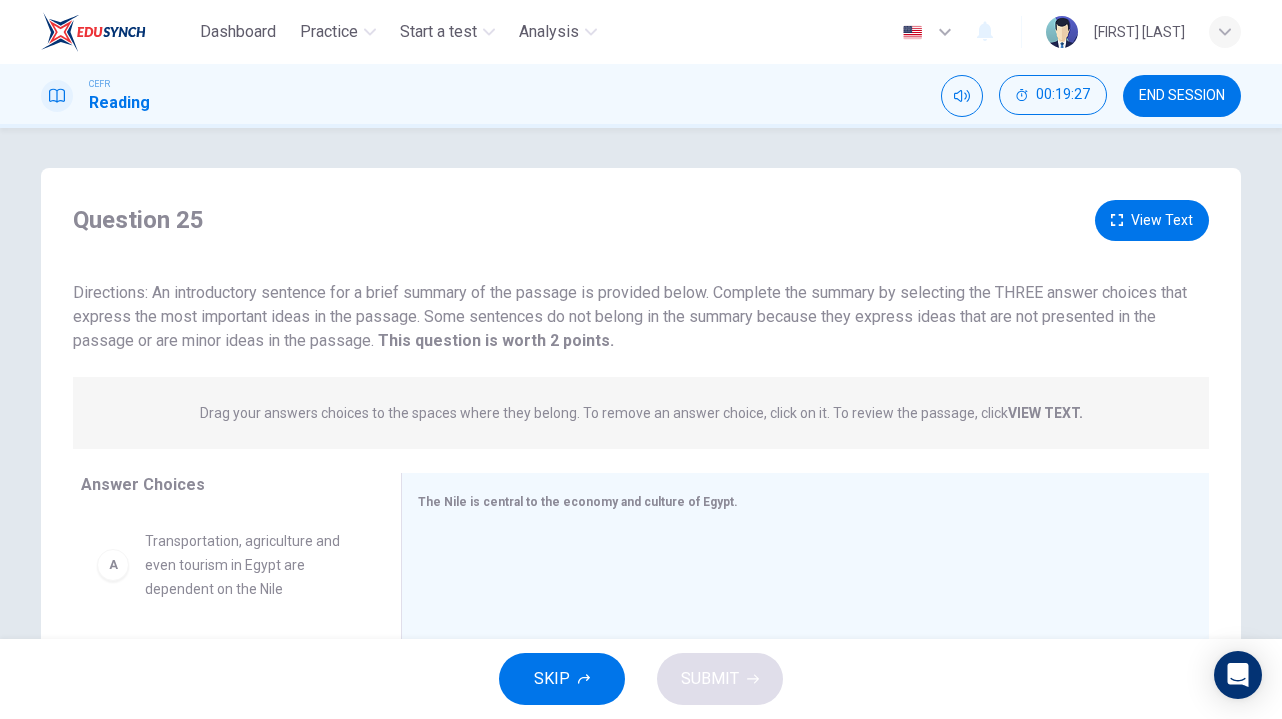 click on "View Text" at bounding box center (1152, 220) 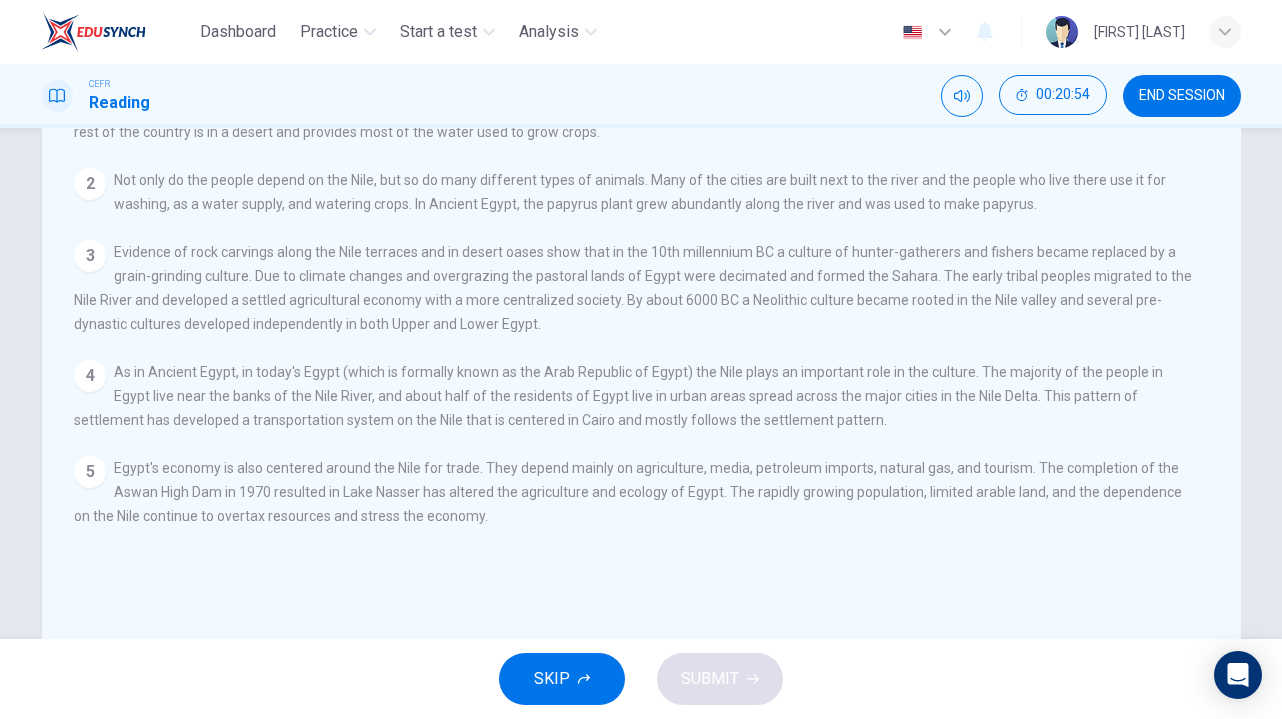 scroll, scrollTop: 239, scrollLeft: 0, axis: vertical 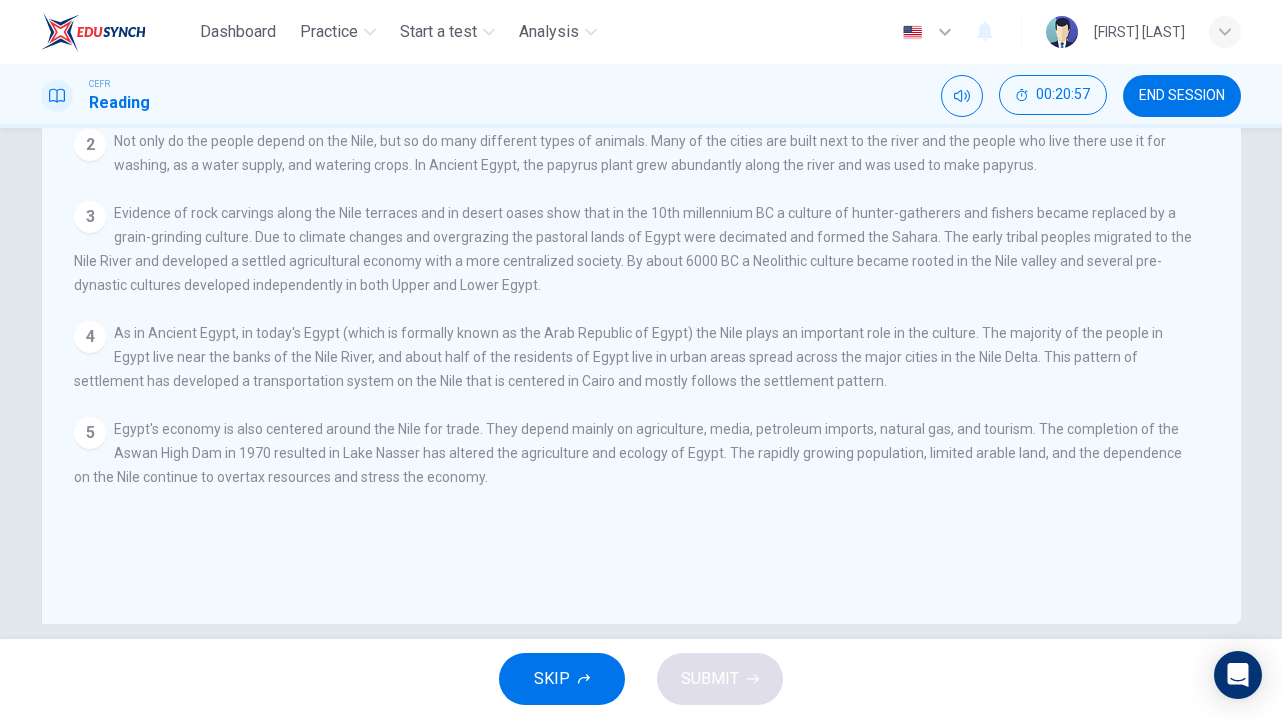 click on "END SESSION" at bounding box center (1182, 96) 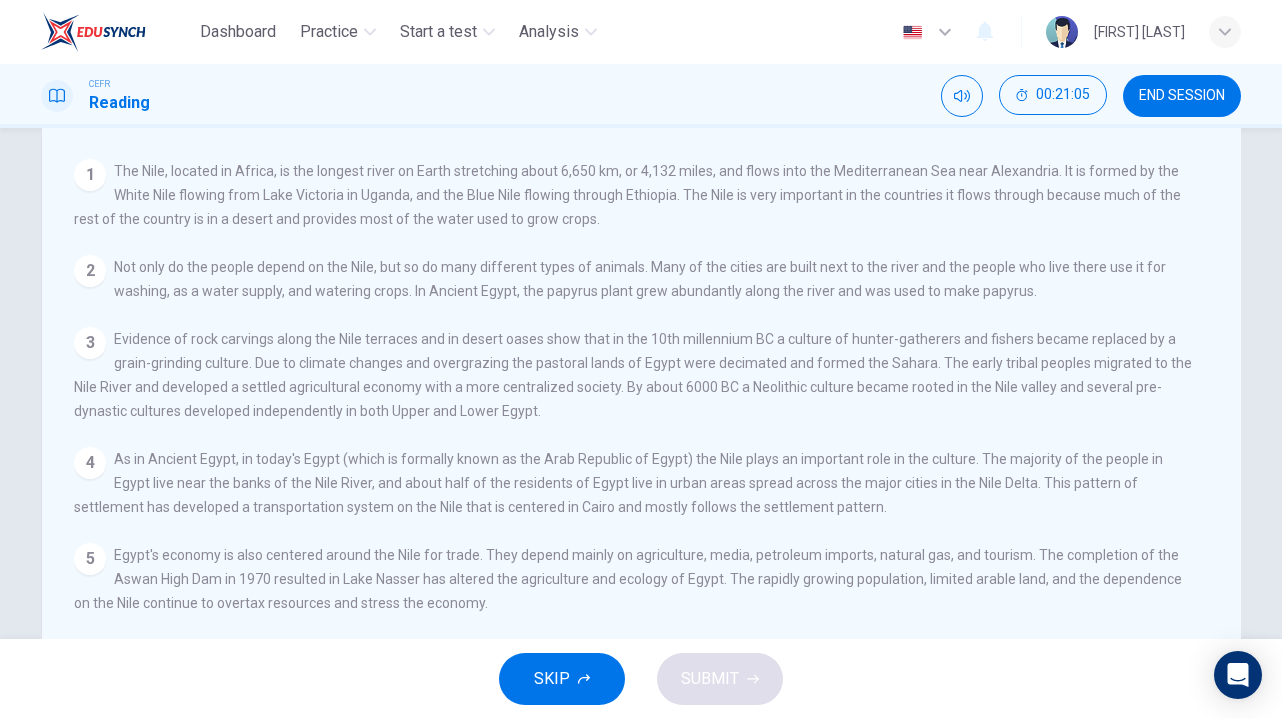 scroll, scrollTop: 69, scrollLeft: 0, axis: vertical 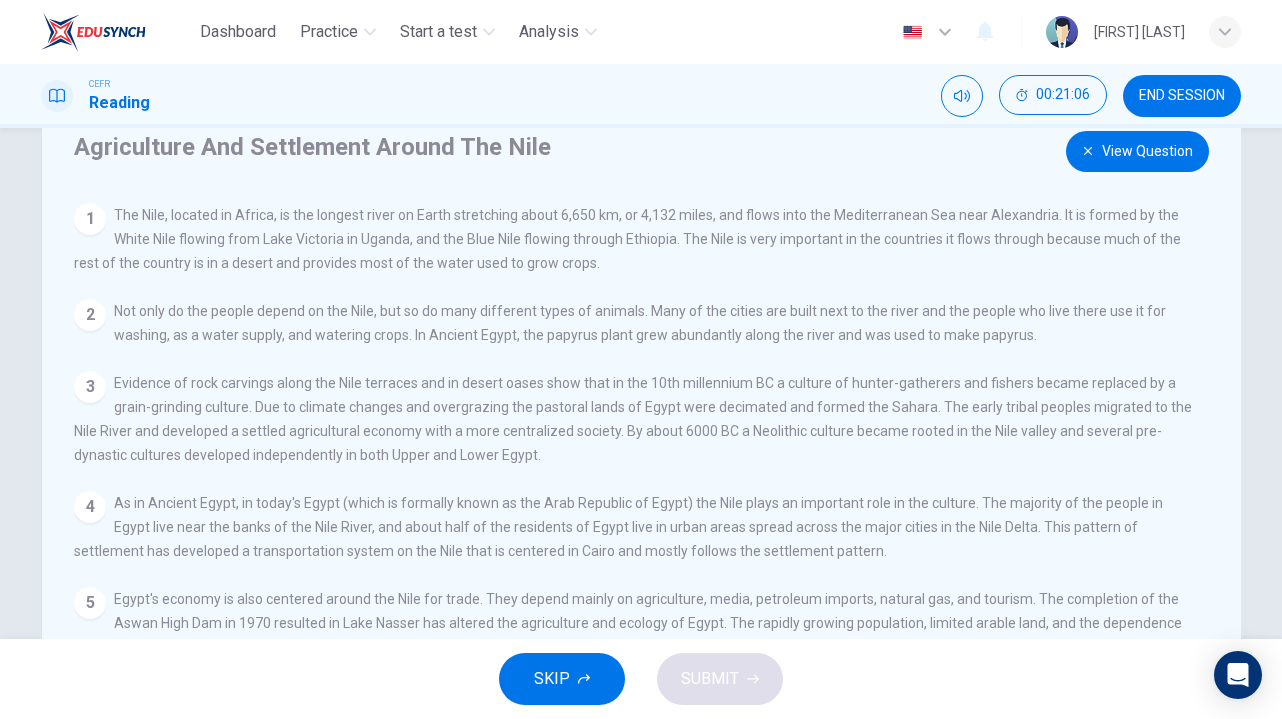 click on "View Question" at bounding box center [1137, 151] 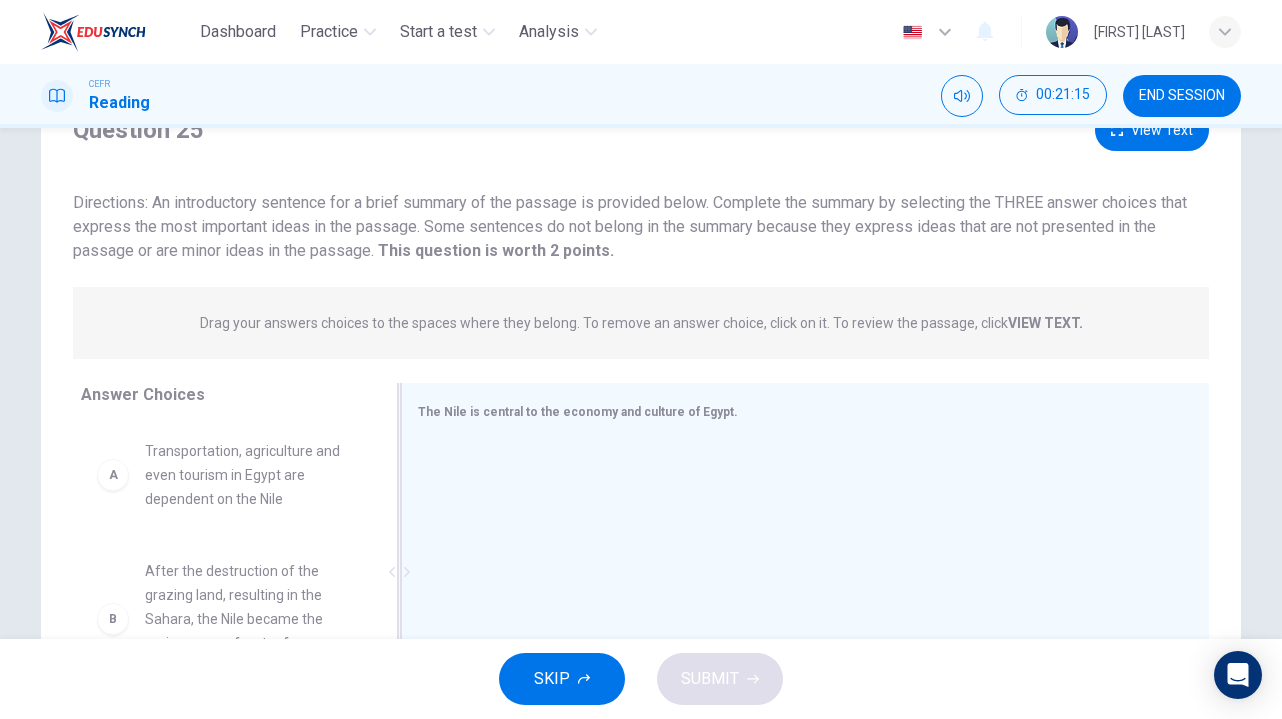 scroll, scrollTop: 81, scrollLeft: 0, axis: vertical 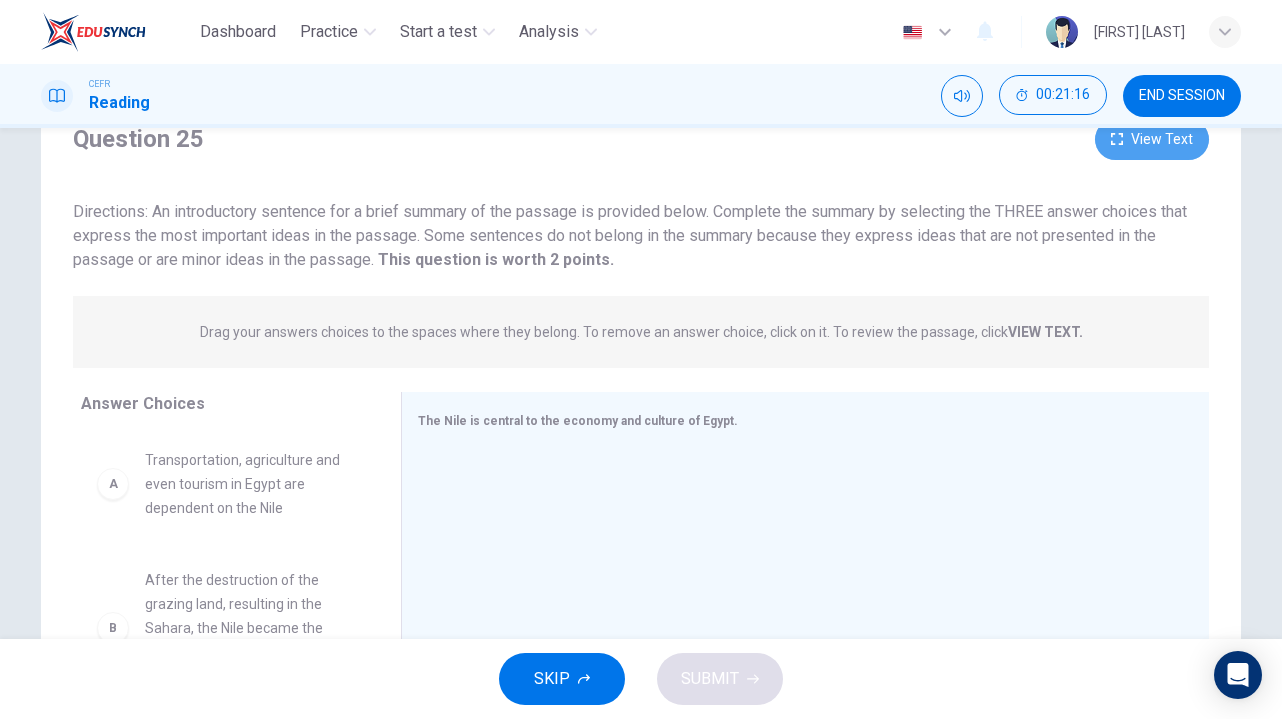 click on "View Text" at bounding box center [1152, 139] 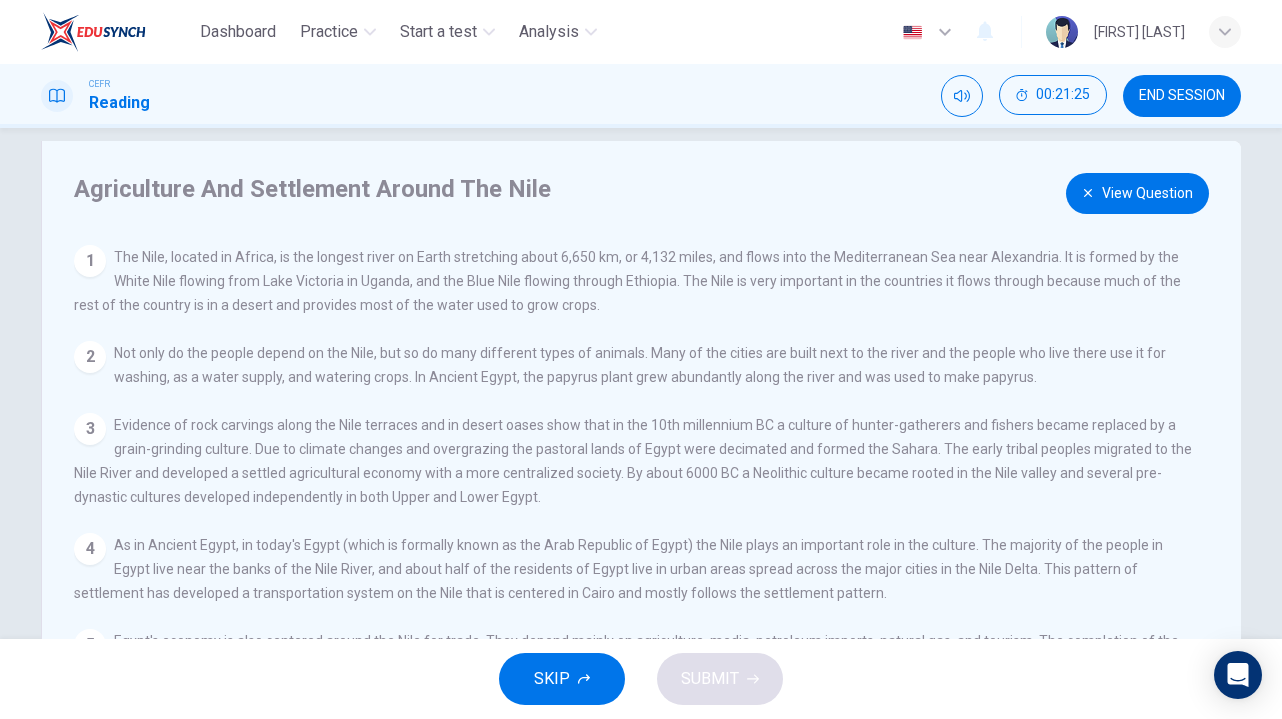 scroll, scrollTop: 23, scrollLeft: 0, axis: vertical 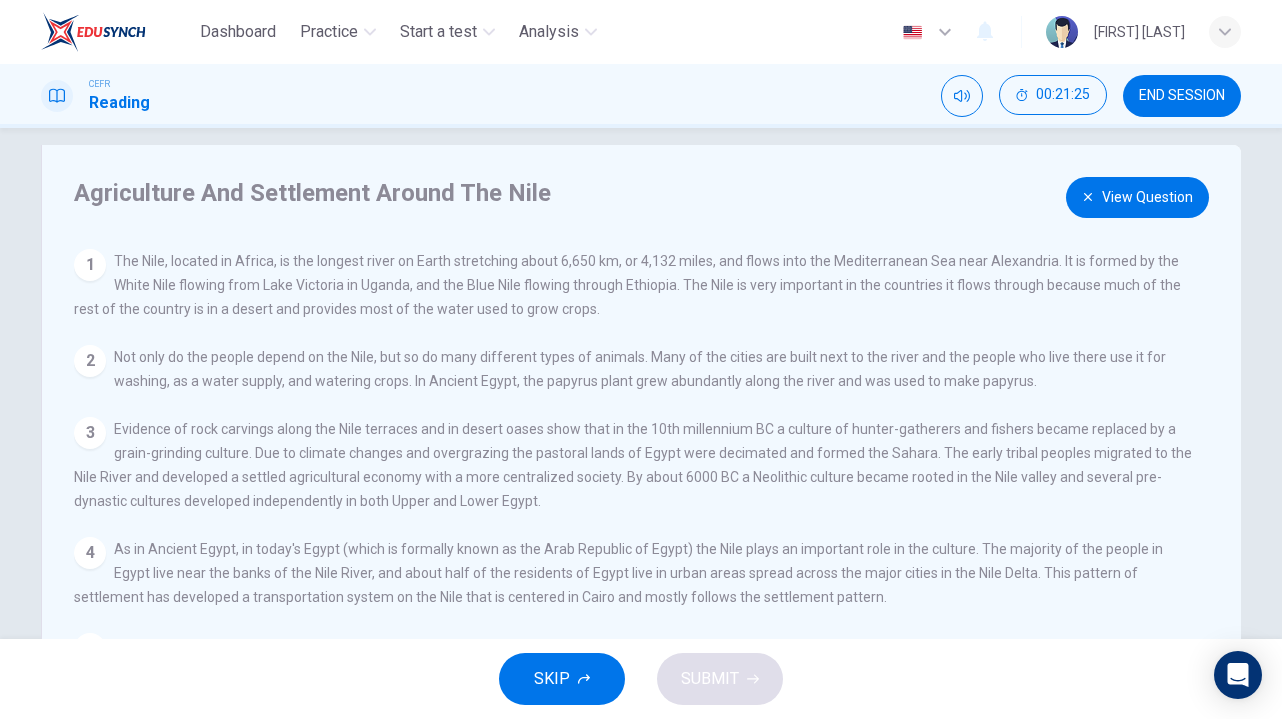 click on "View Question" at bounding box center (1137, 197) 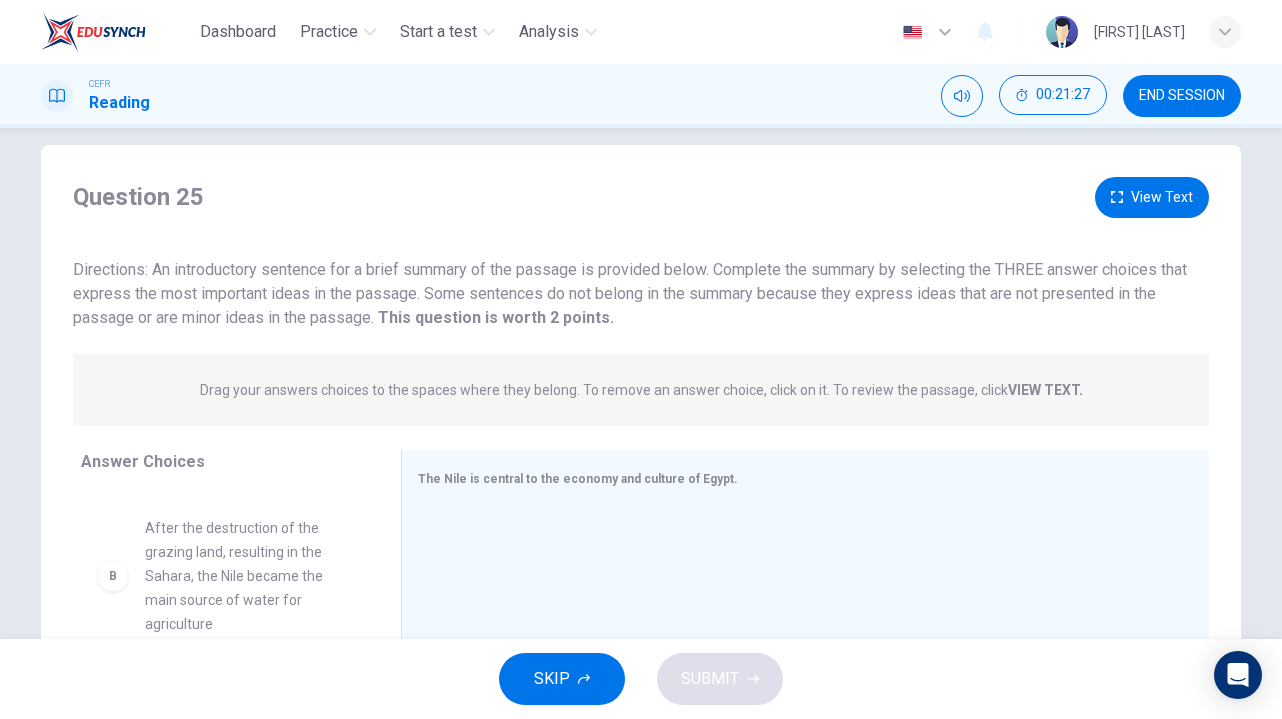 scroll, scrollTop: 114, scrollLeft: 0, axis: vertical 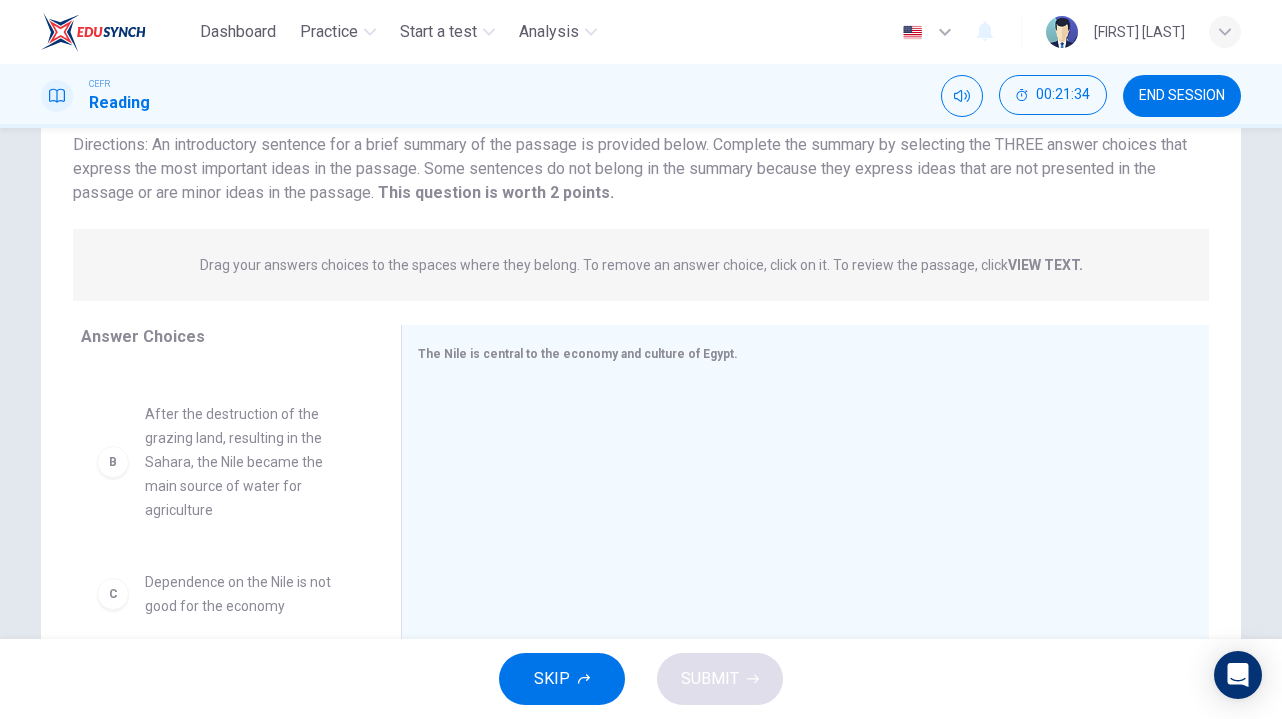 click on "B After the destruction of the grazing land, resulting in the Sahara, the Nile became the main source of water for agriculture" at bounding box center [225, 318] 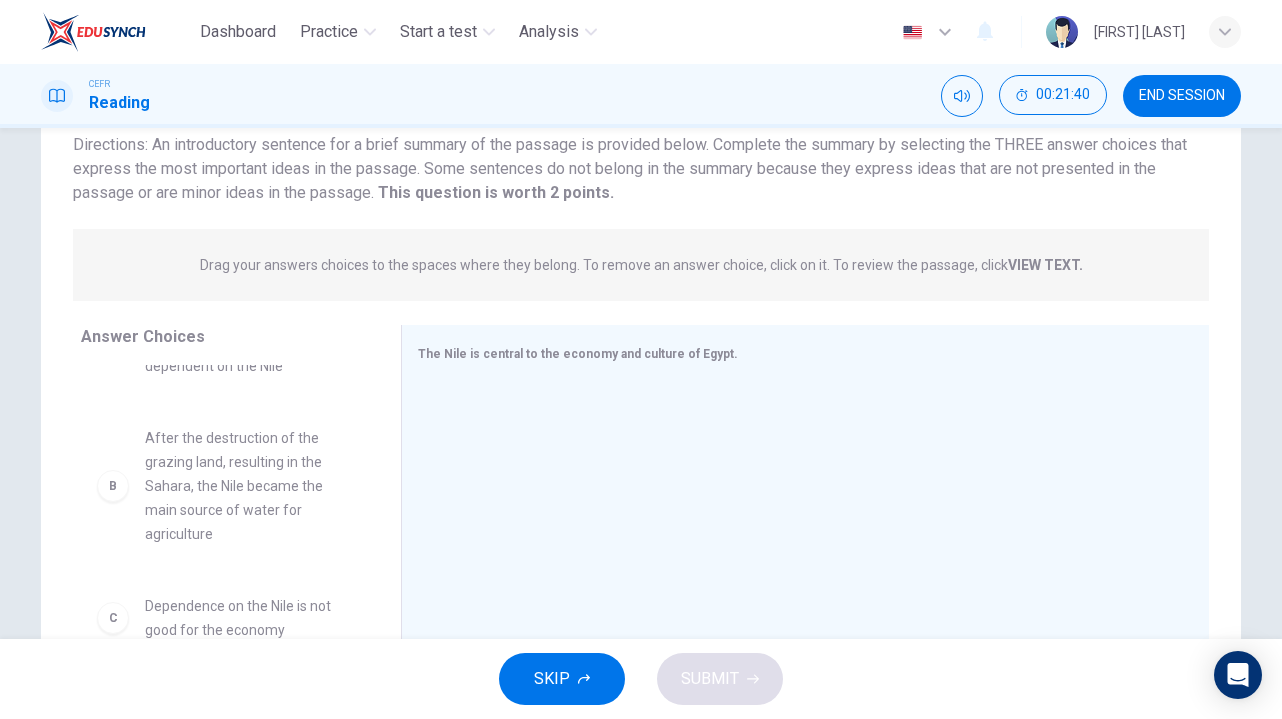 scroll, scrollTop: 77, scrollLeft: 0, axis: vertical 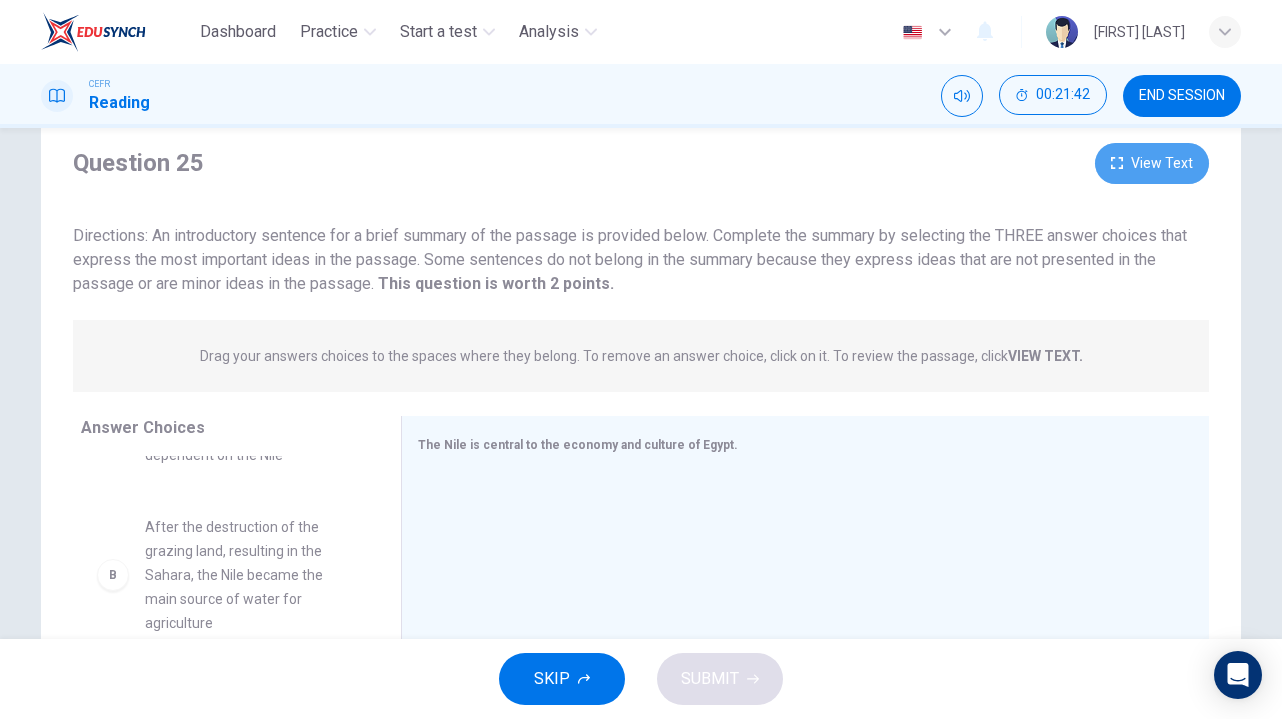 click on "View Text" at bounding box center [1152, 163] 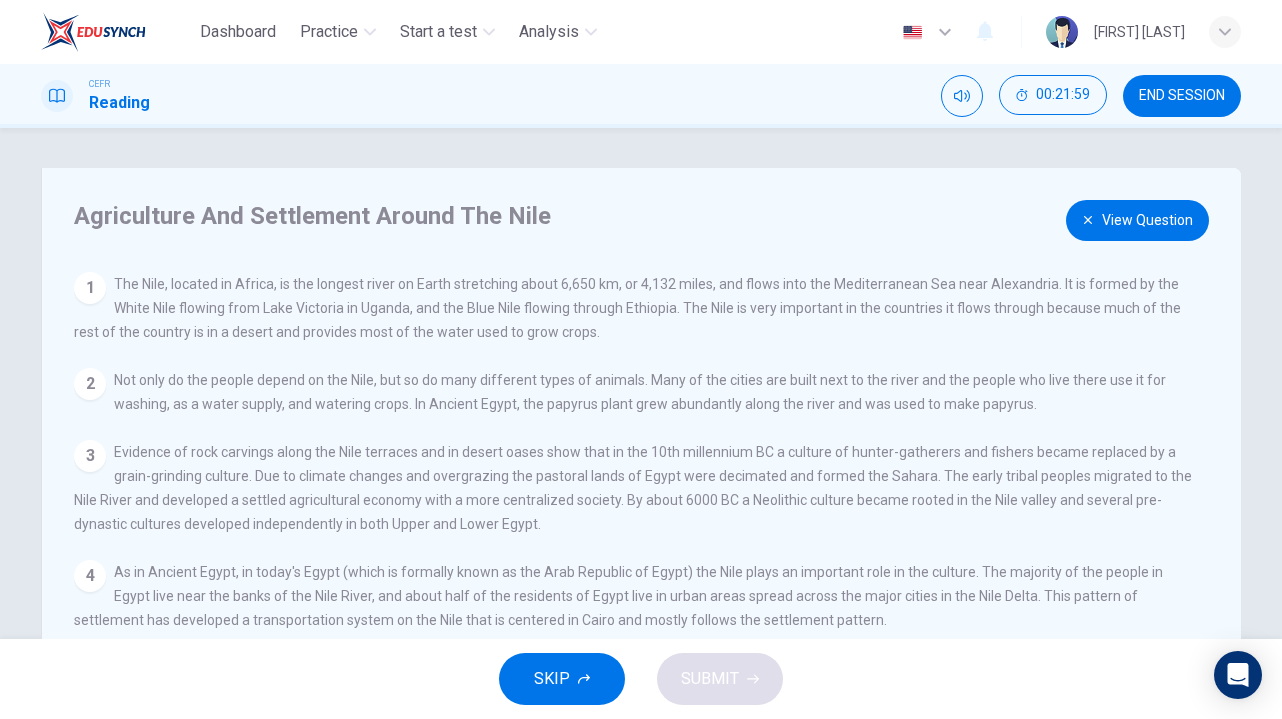 scroll, scrollTop: 0, scrollLeft: 0, axis: both 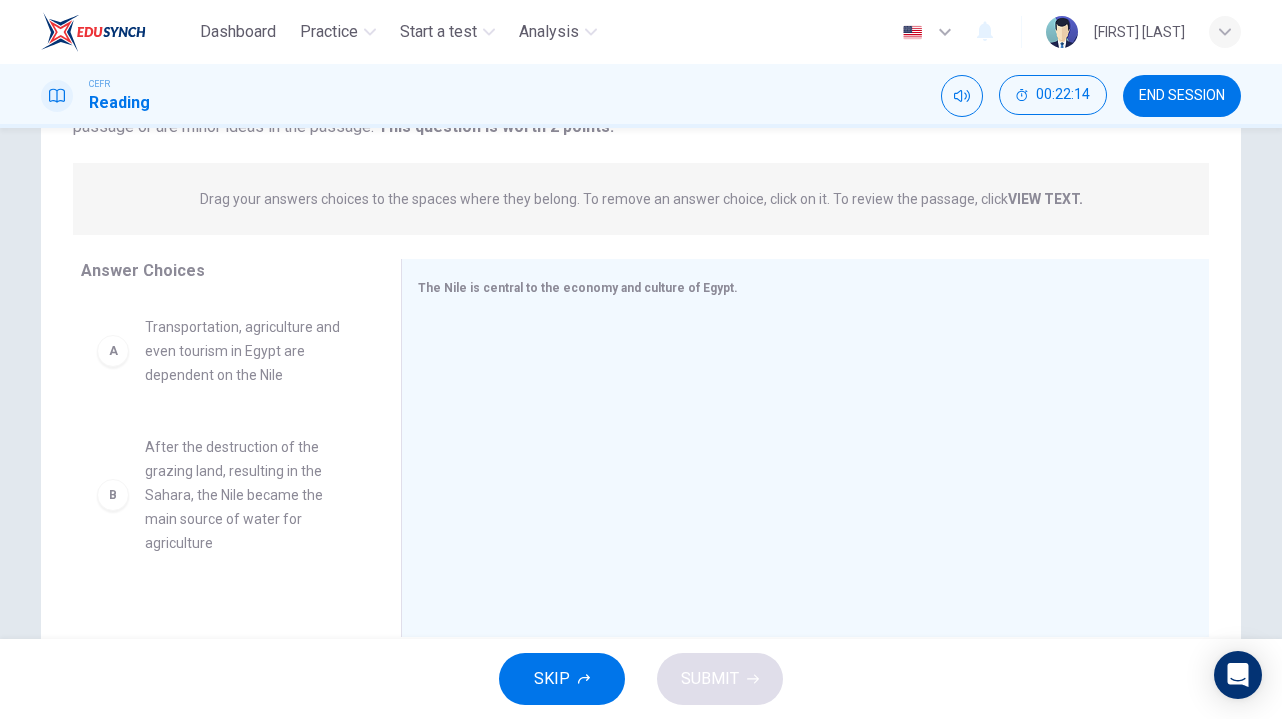 click on "B After the destruction of the grazing land, resulting in the Sahara, the Nile became the main source of water for agriculture" at bounding box center (225, 351) 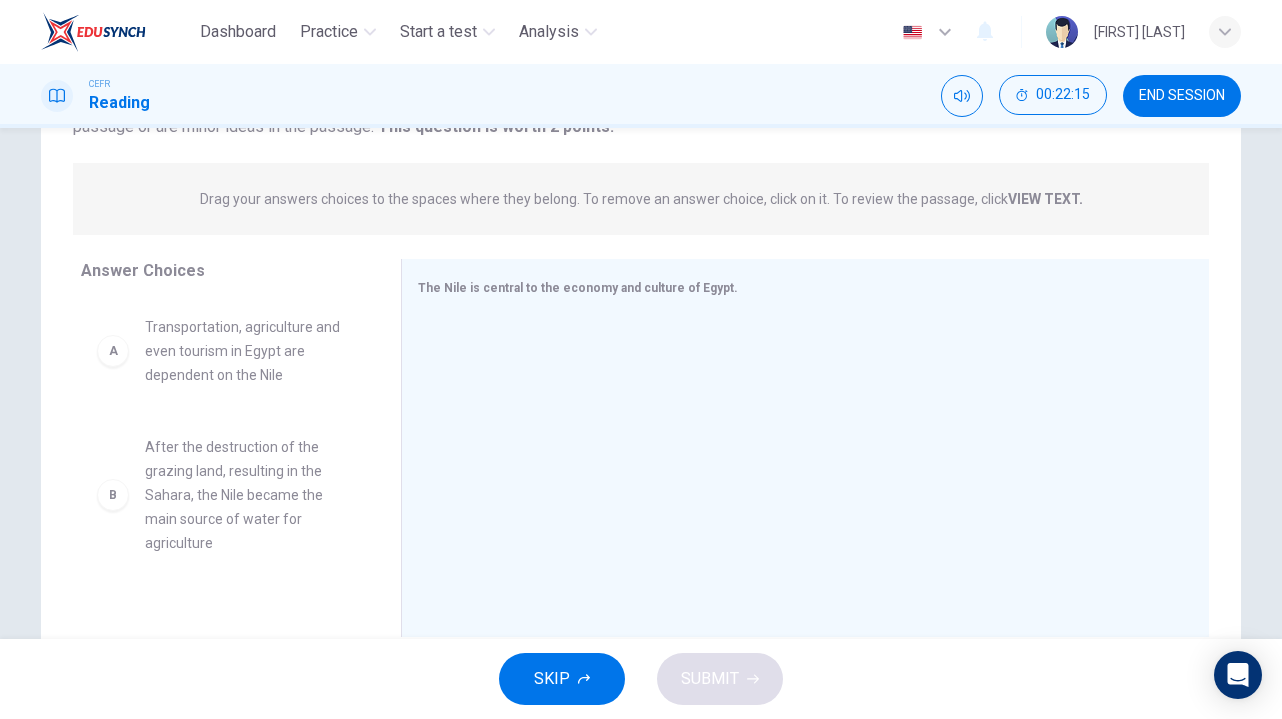 click on "B" at bounding box center [113, 351] 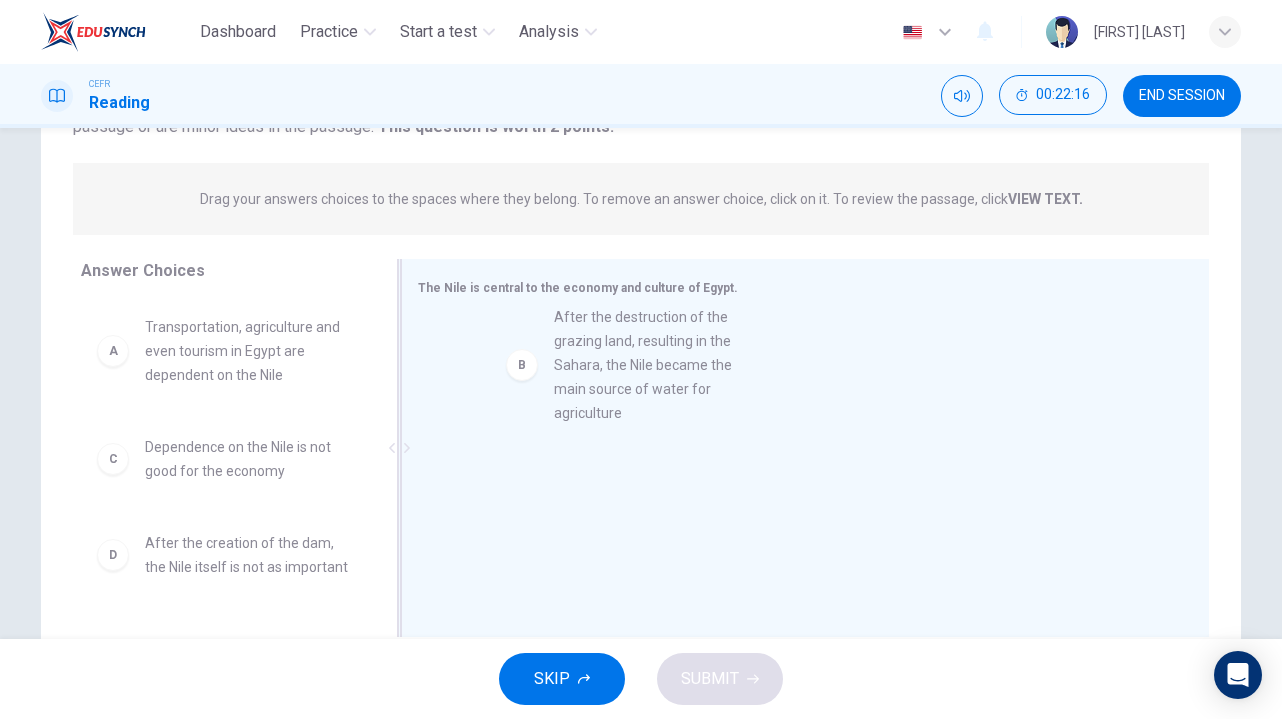 drag, startPoint x: 241, startPoint y: 498, endPoint x: 669, endPoint y: 364, distance: 448.48633 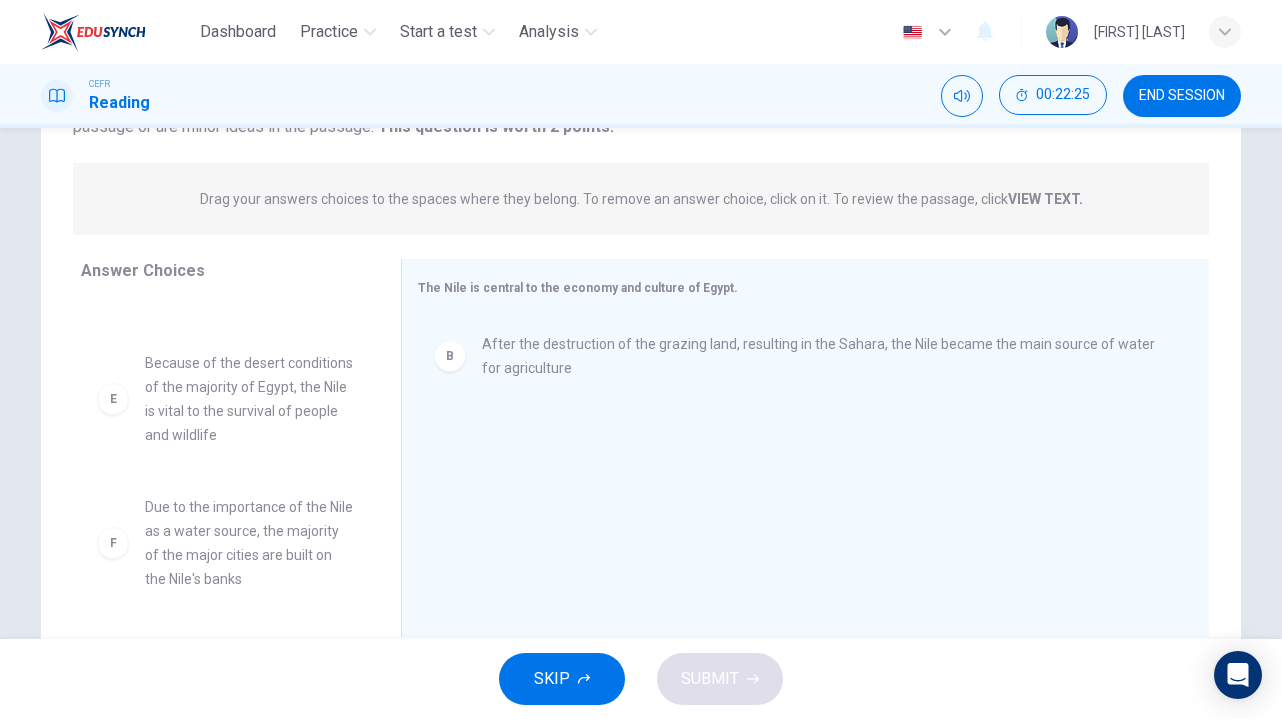 scroll, scrollTop: 300, scrollLeft: 0, axis: vertical 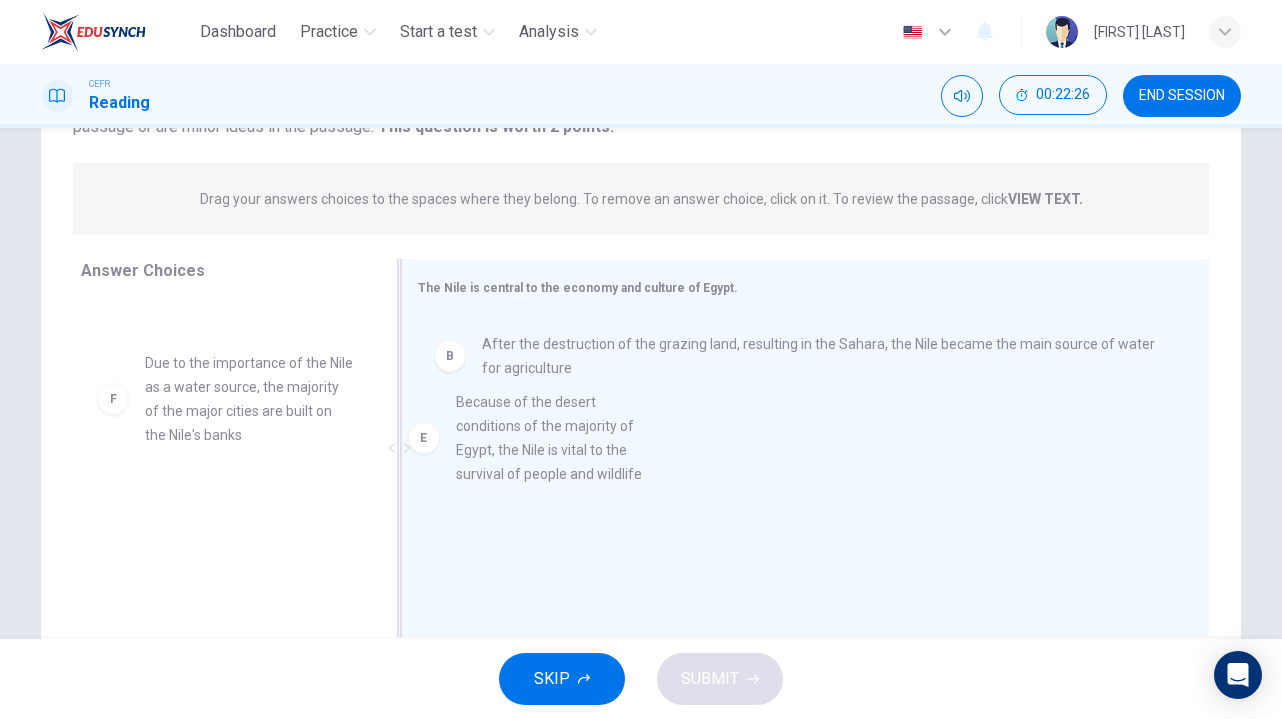 drag, startPoint x: 239, startPoint y: 412, endPoint x: 574, endPoint y: 448, distance: 336.92877 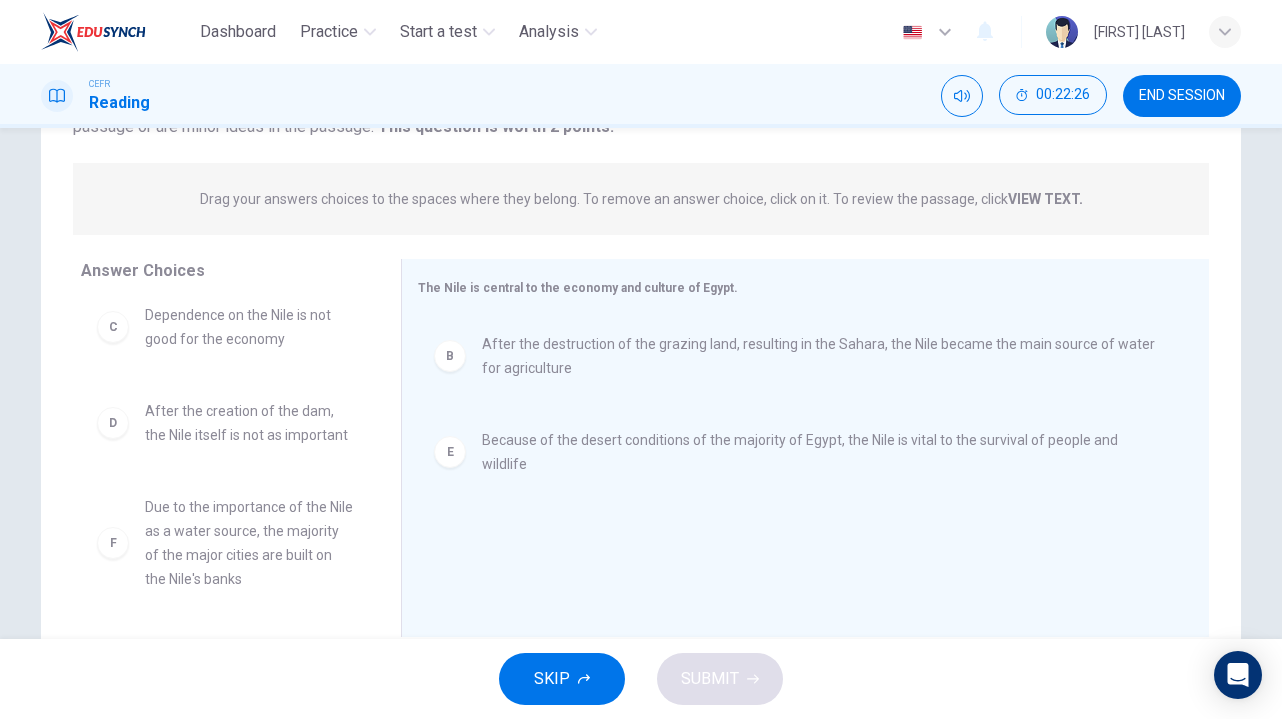 scroll, scrollTop: 156, scrollLeft: 0, axis: vertical 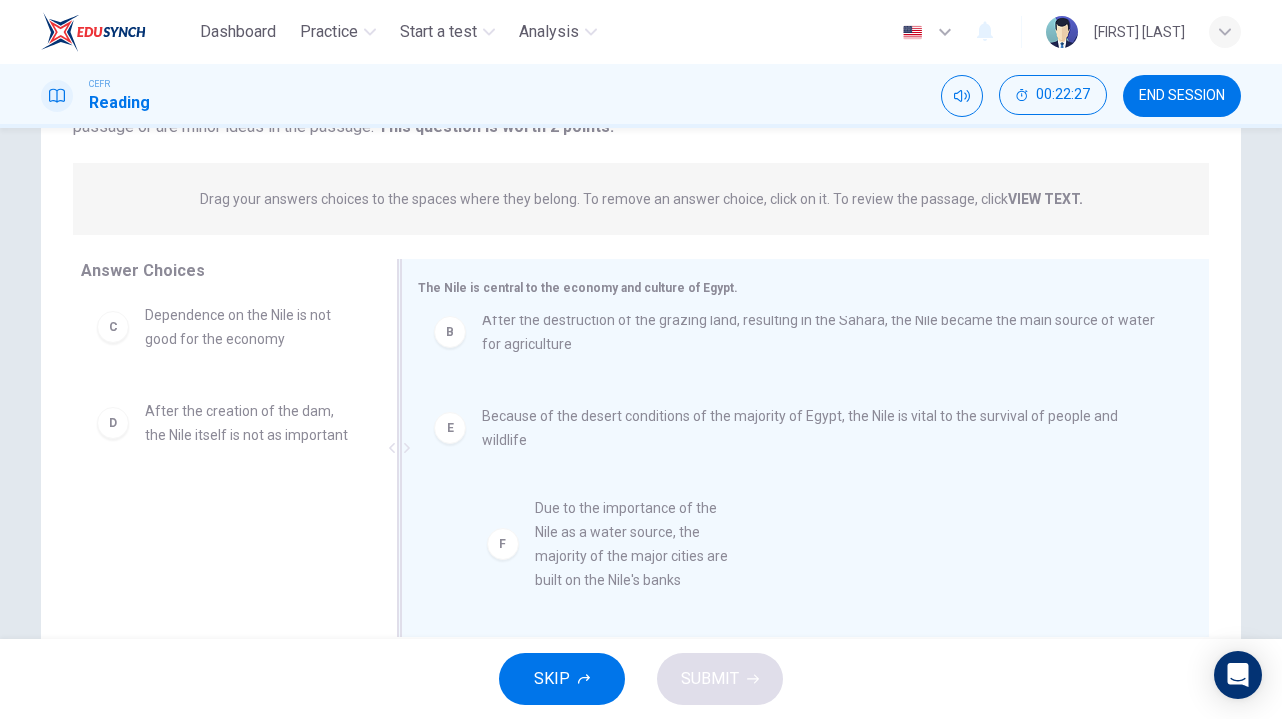 drag, startPoint x: 196, startPoint y: 559, endPoint x: 596, endPoint y: 559, distance: 400 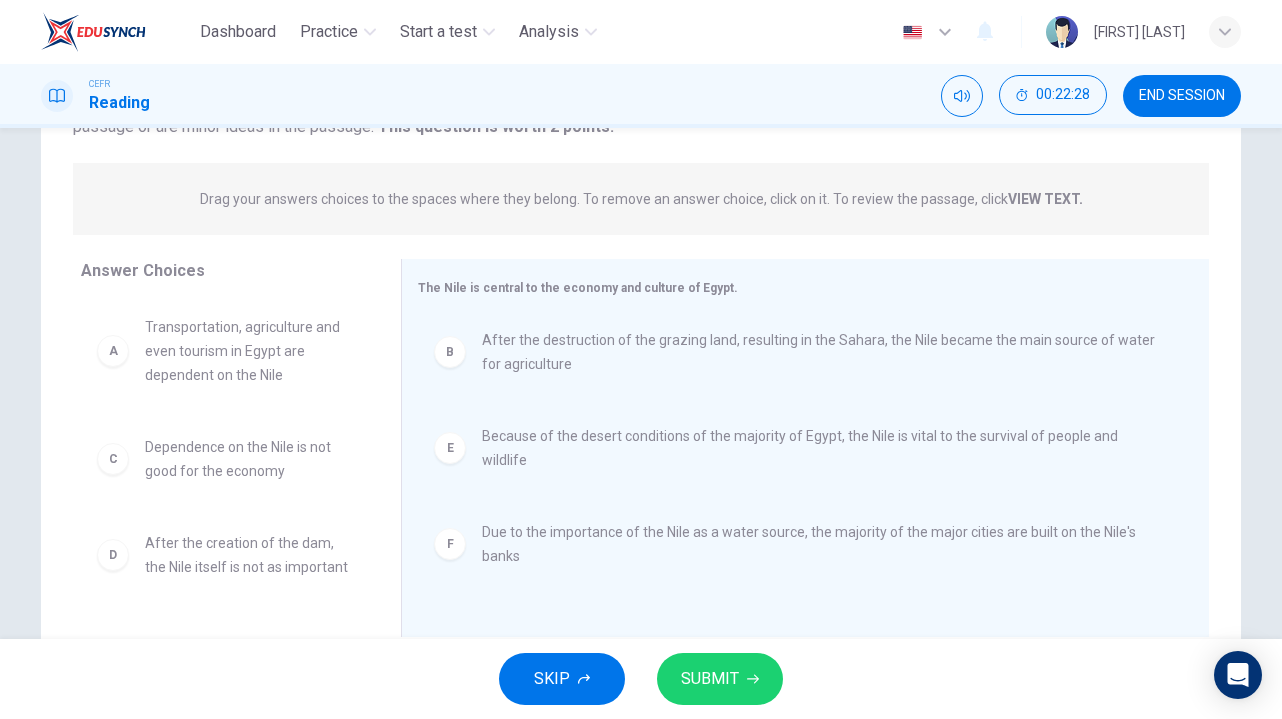 scroll, scrollTop: 4, scrollLeft: 0, axis: vertical 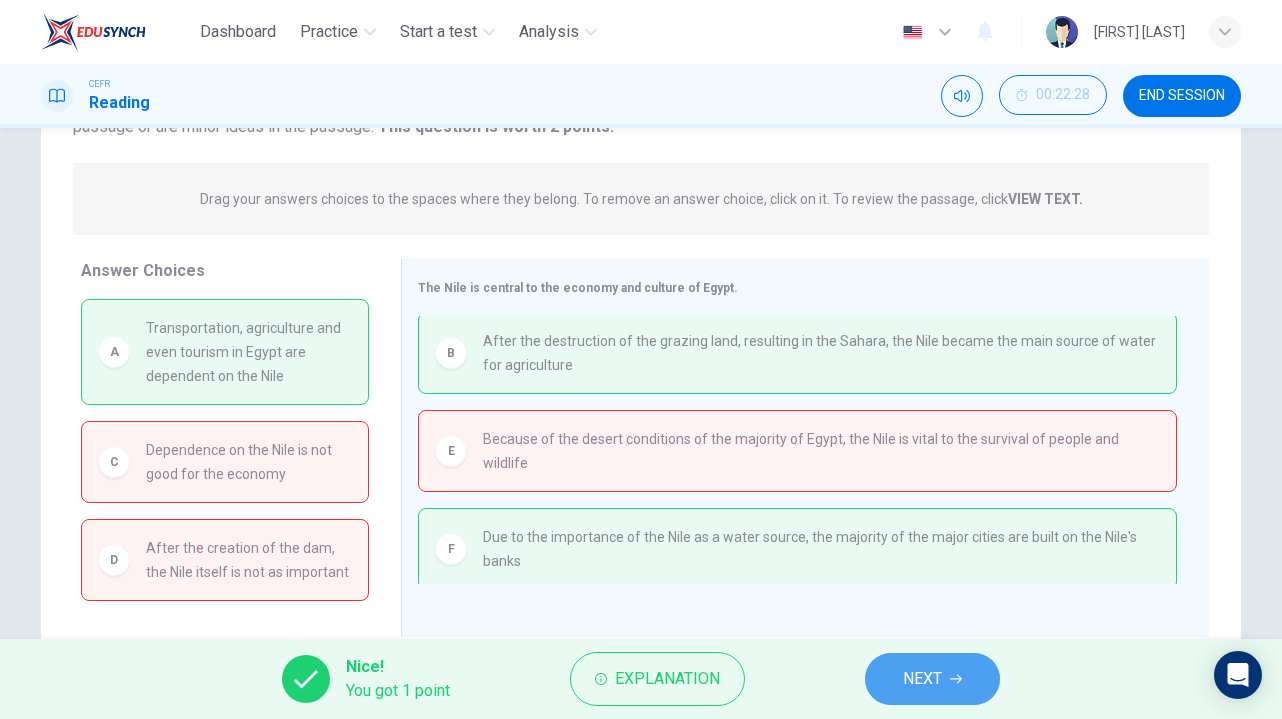 click on "NEXT" at bounding box center (922, 679) 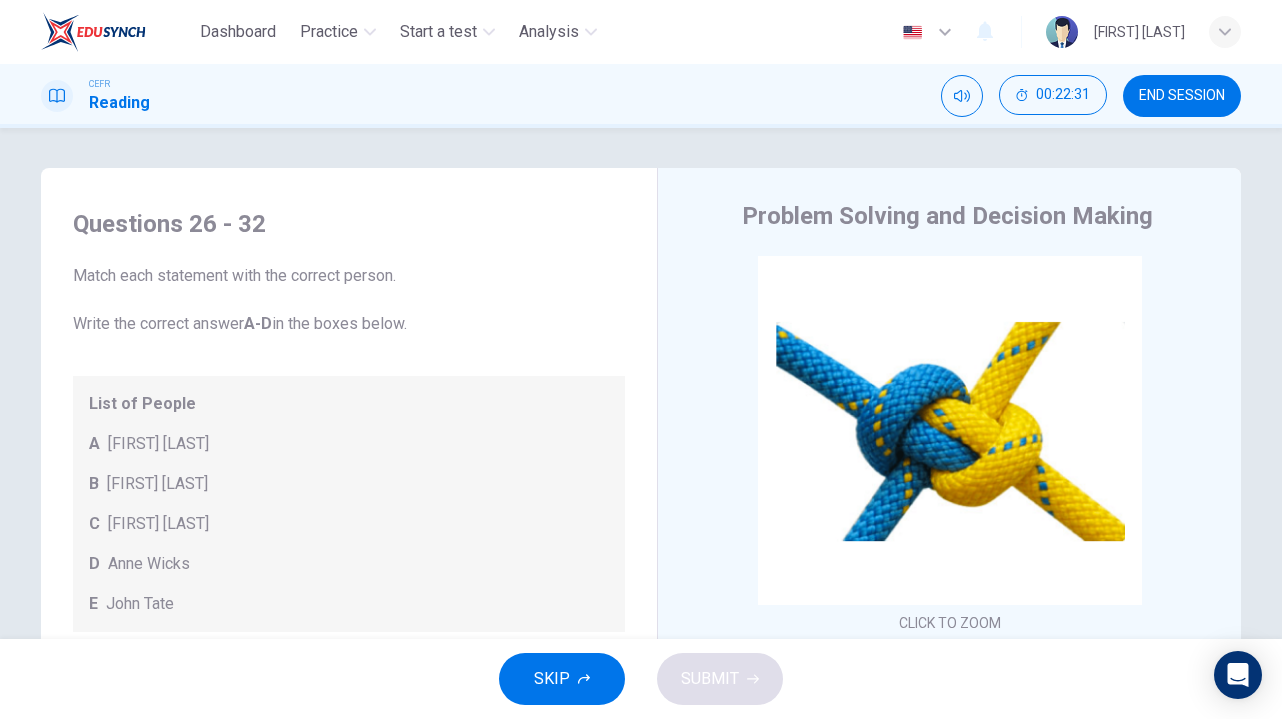 click on "END SESSION" at bounding box center (1182, 96) 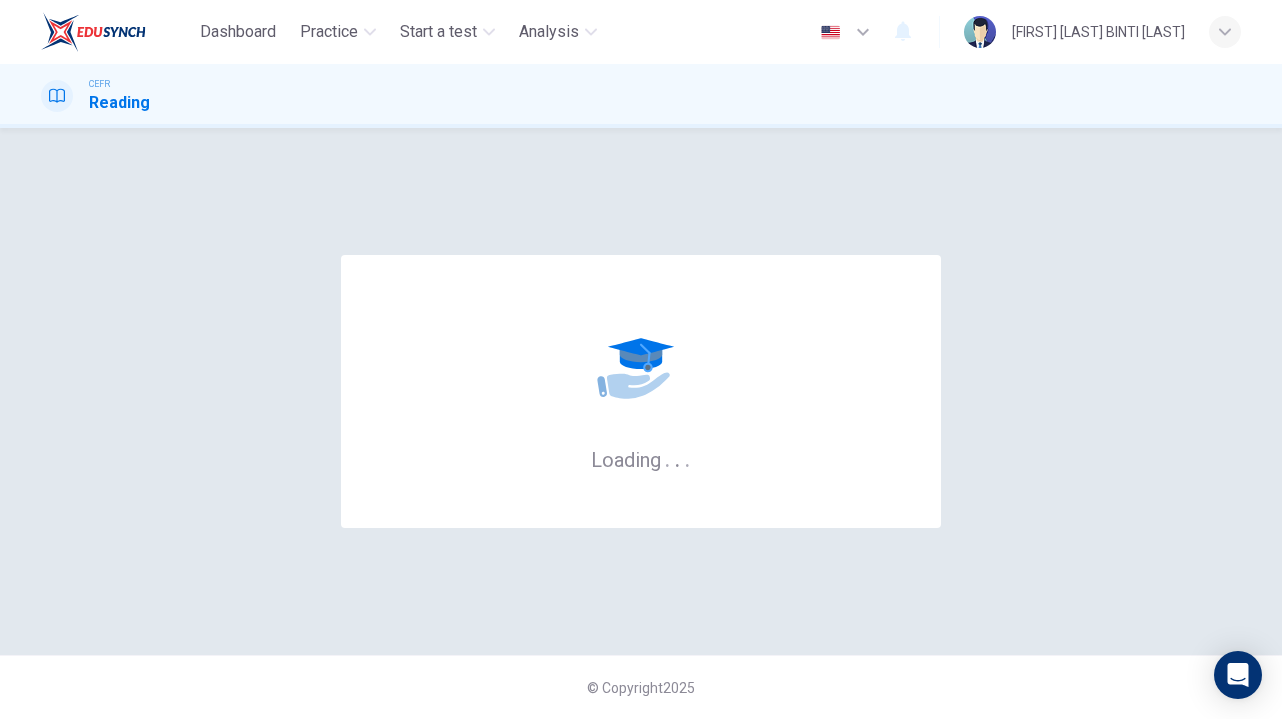 scroll, scrollTop: 0, scrollLeft: 0, axis: both 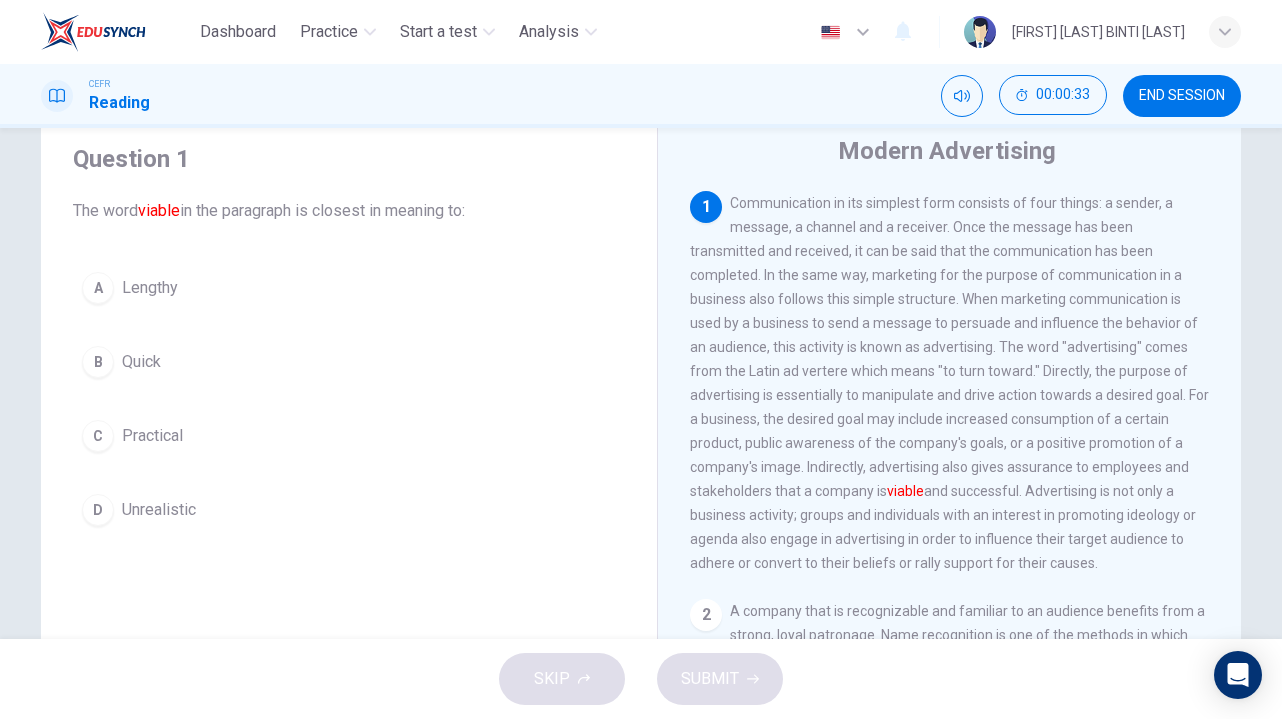click on "Practical" at bounding box center (150, 288) 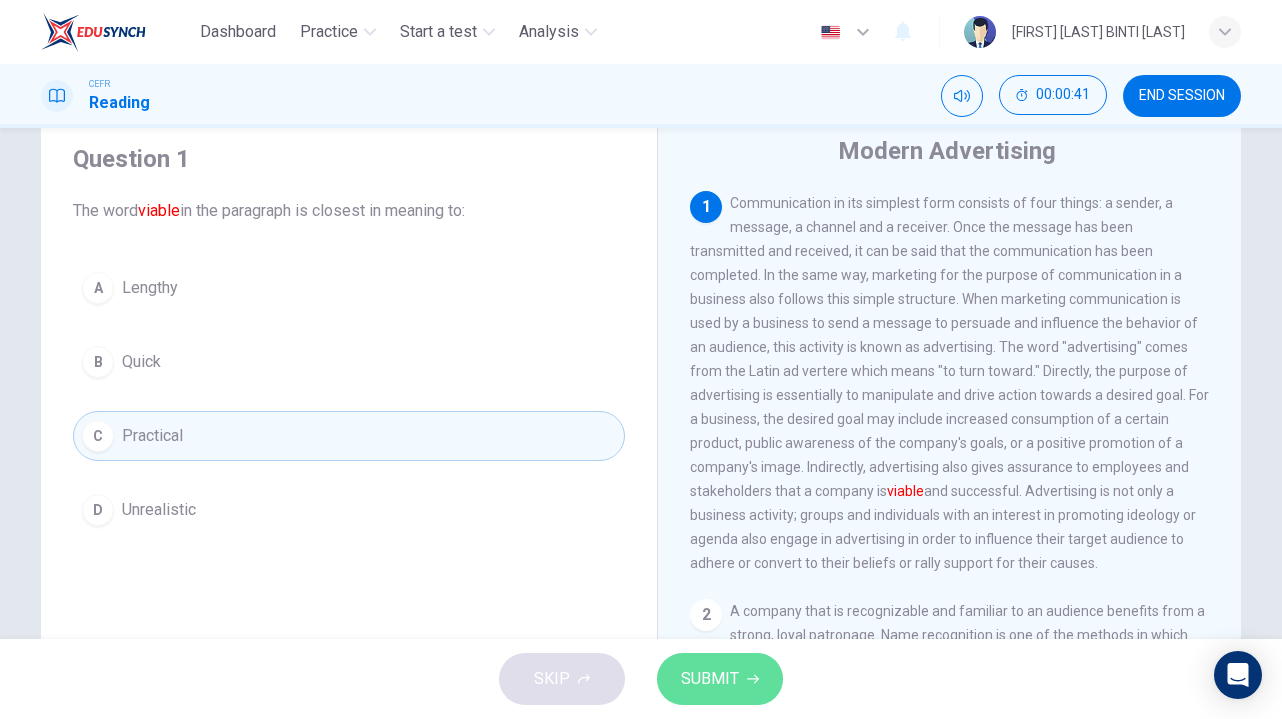 click on "SUBMIT" at bounding box center (720, 679) 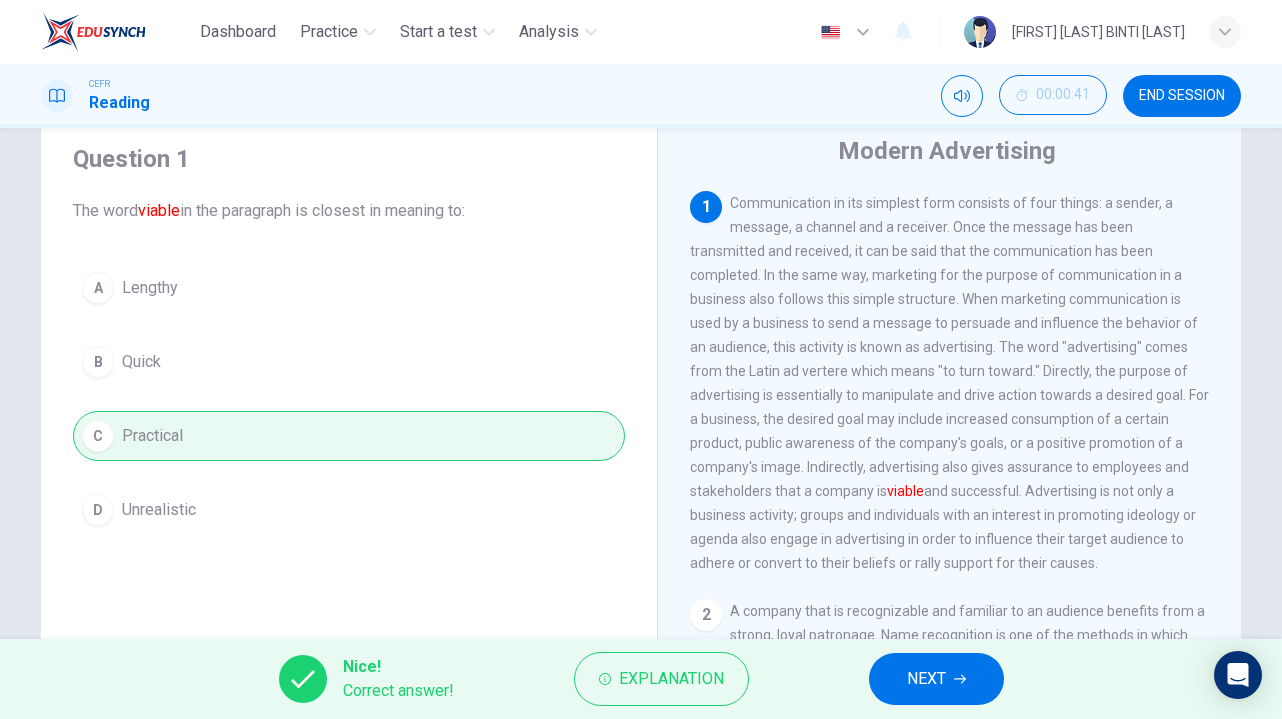 click on "NEXT" at bounding box center [936, 679] 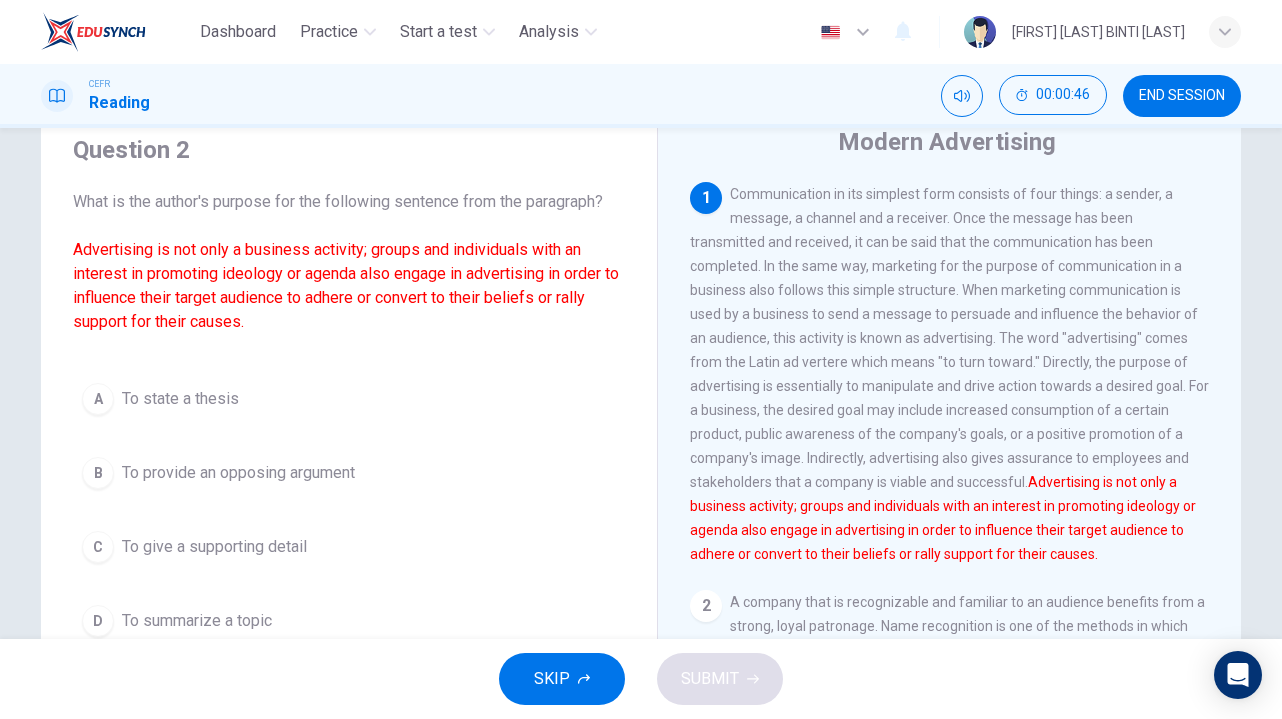 scroll, scrollTop: 99, scrollLeft: 0, axis: vertical 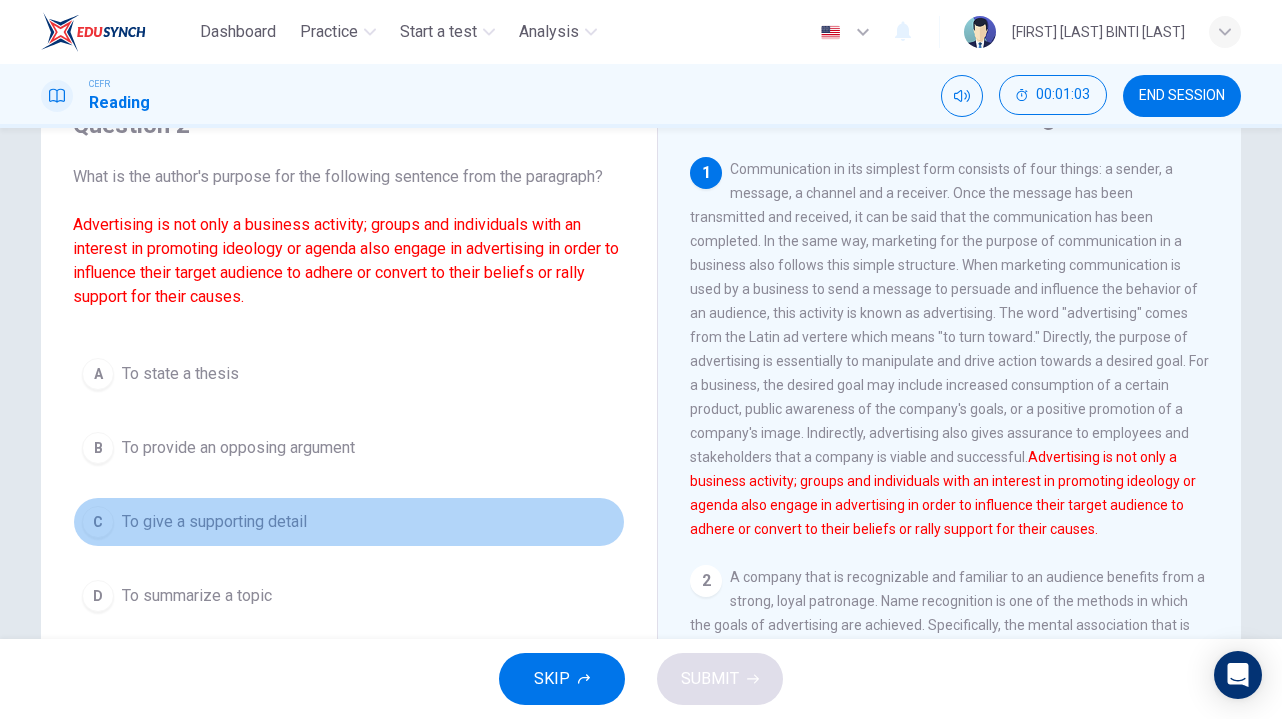 click on "C To give a supporting detail" at bounding box center (349, 522) 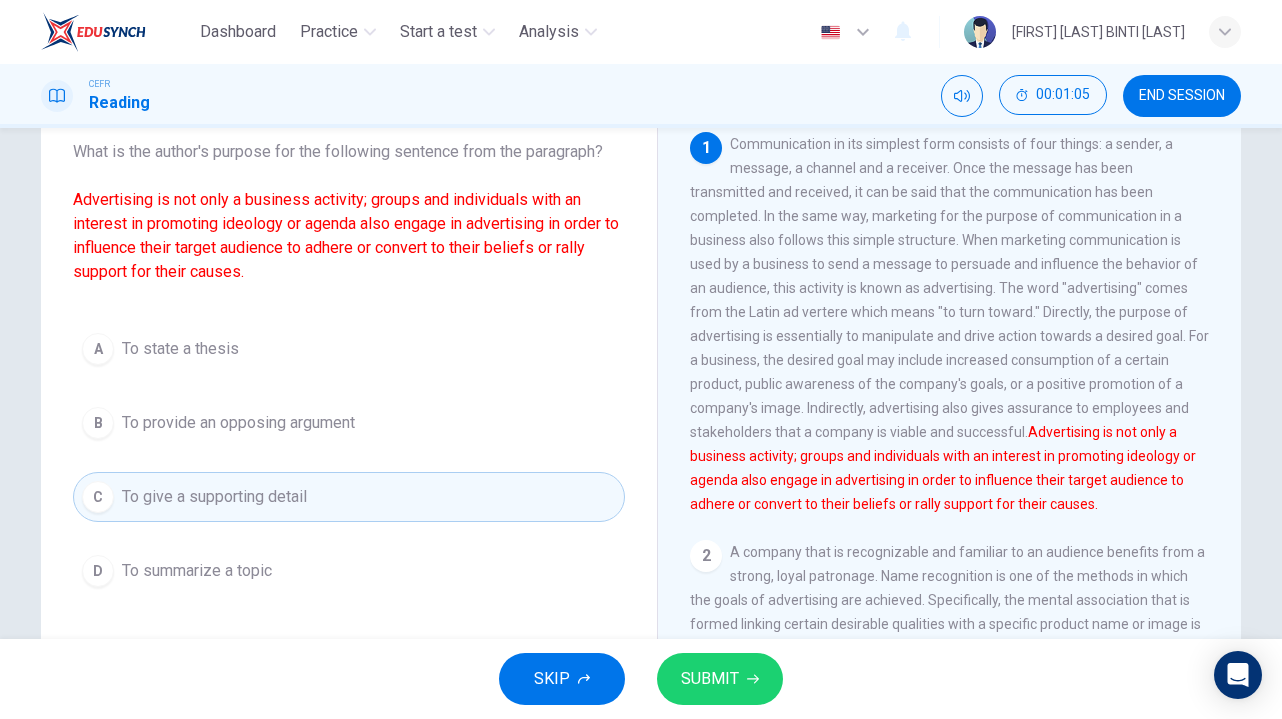 scroll, scrollTop: 126, scrollLeft: 0, axis: vertical 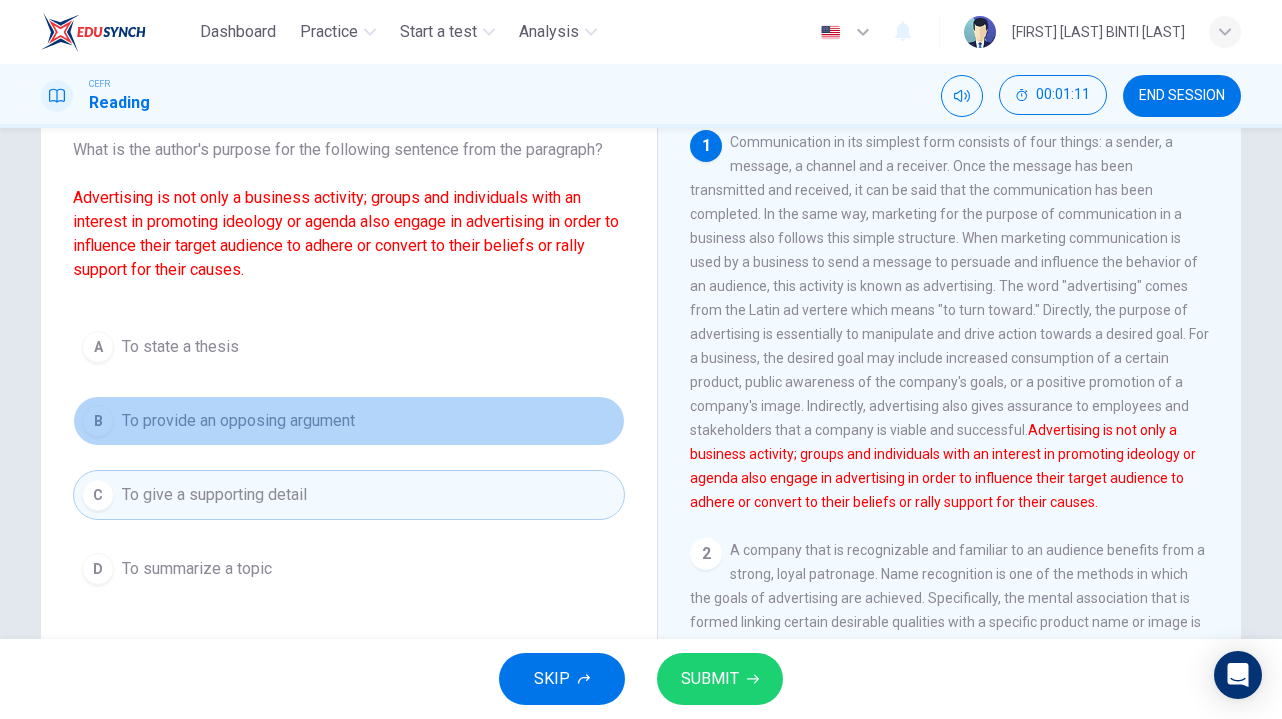 click on "B To provide an opposing argument" at bounding box center (349, 421) 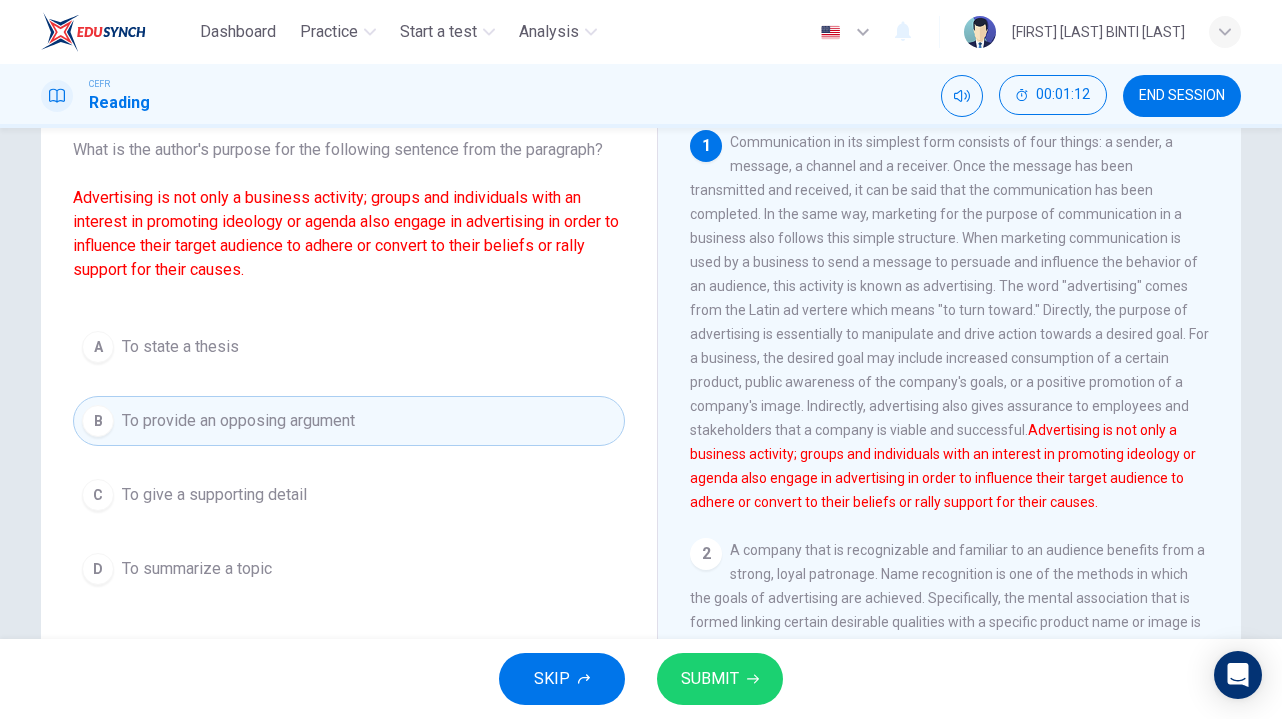 click on "SUBMIT" at bounding box center (710, 679) 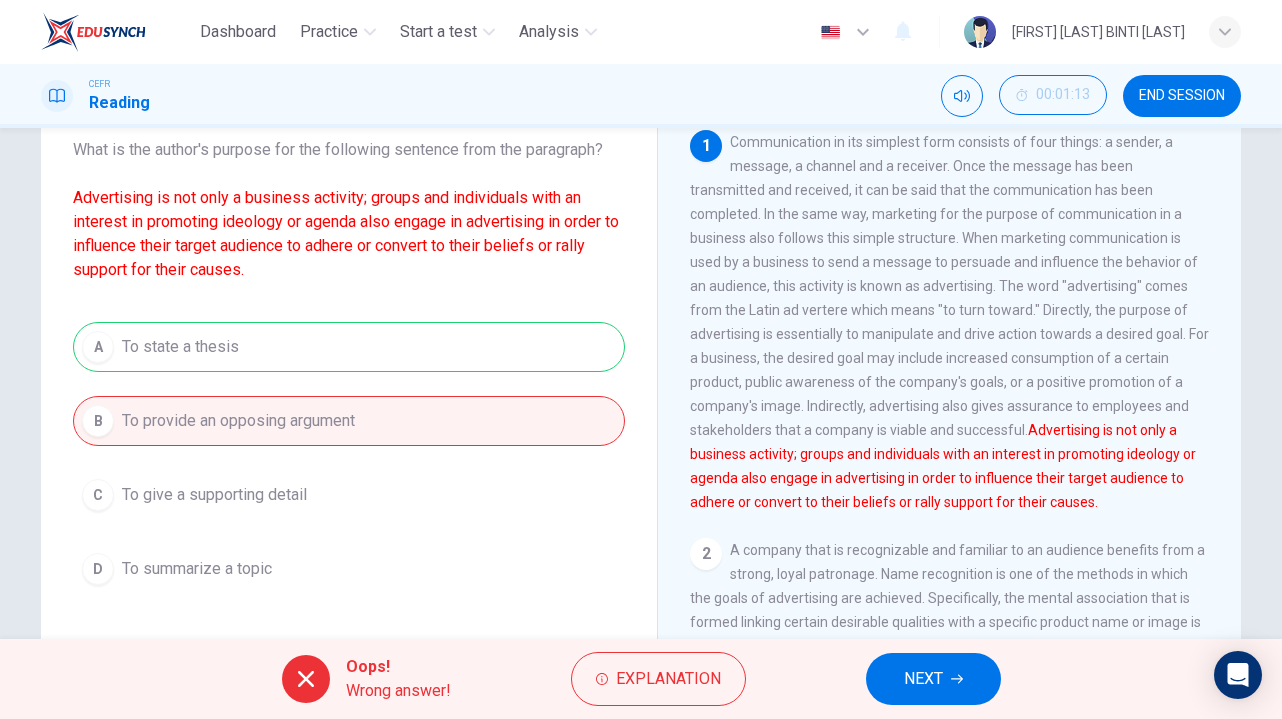 click on "NEXT" at bounding box center [923, 679] 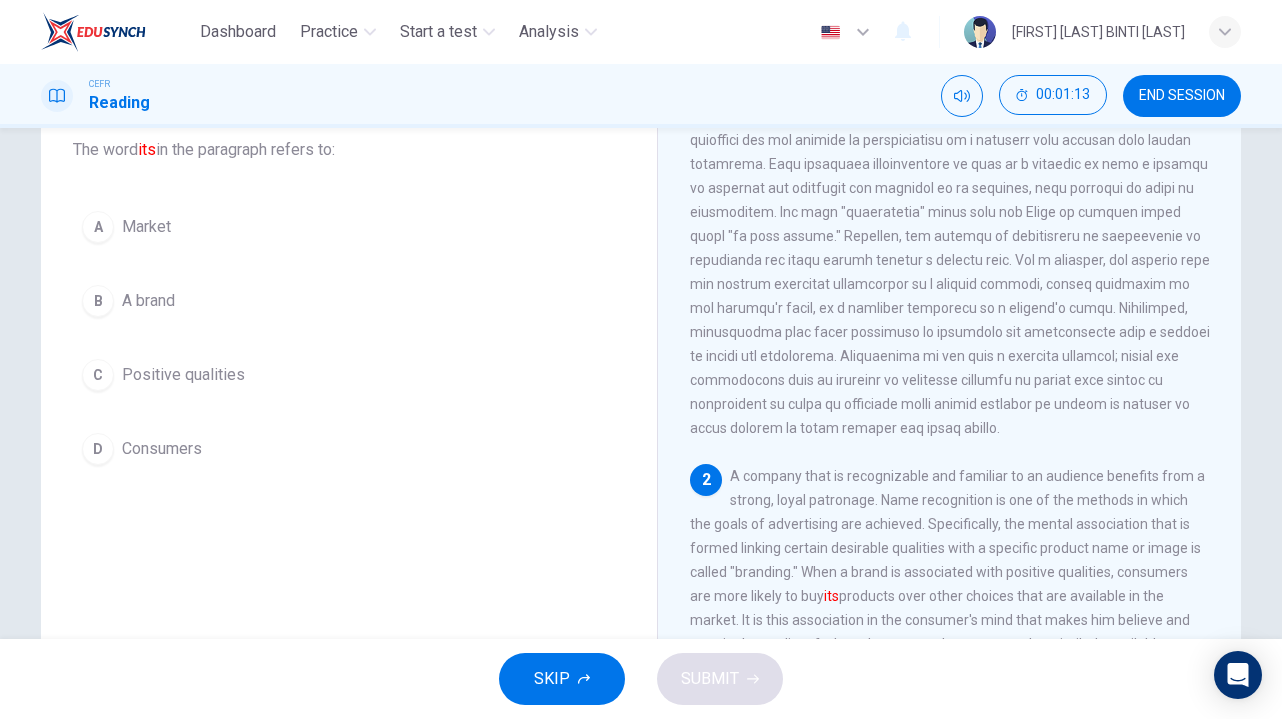 scroll, scrollTop: 75, scrollLeft: 0, axis: vertical 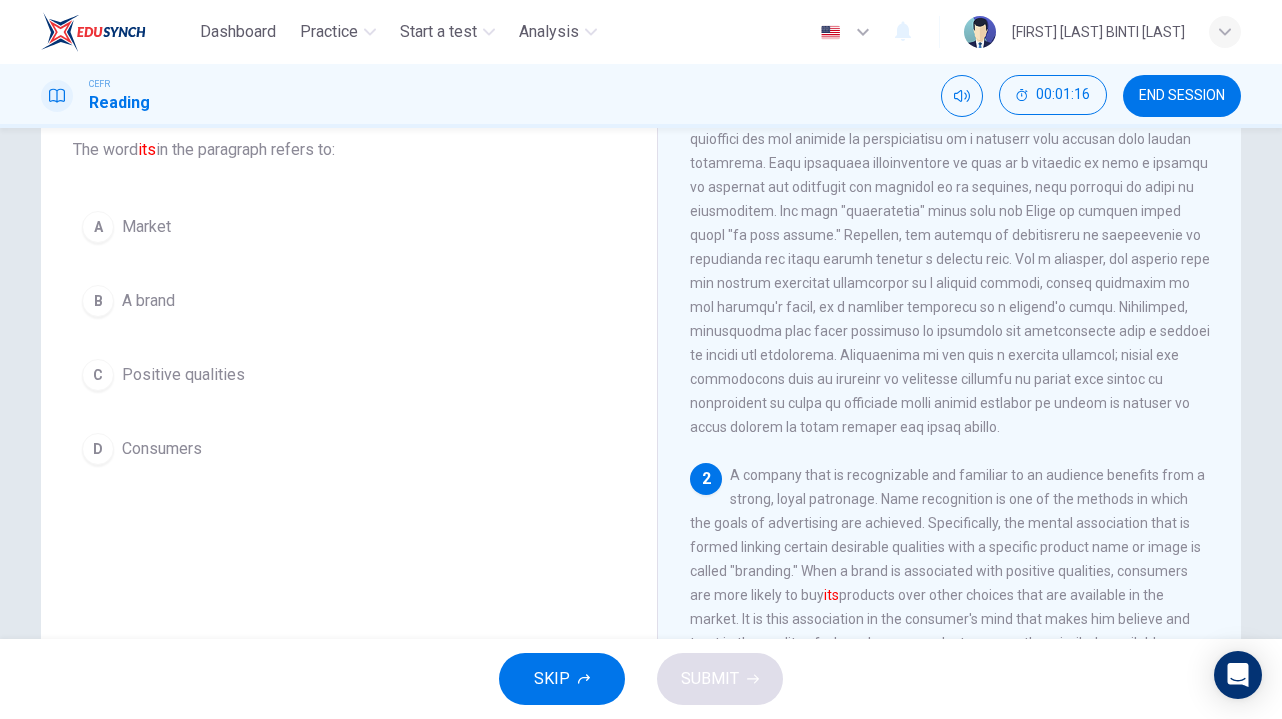 click on "END SESSION" at bounding box center [1182, 96] 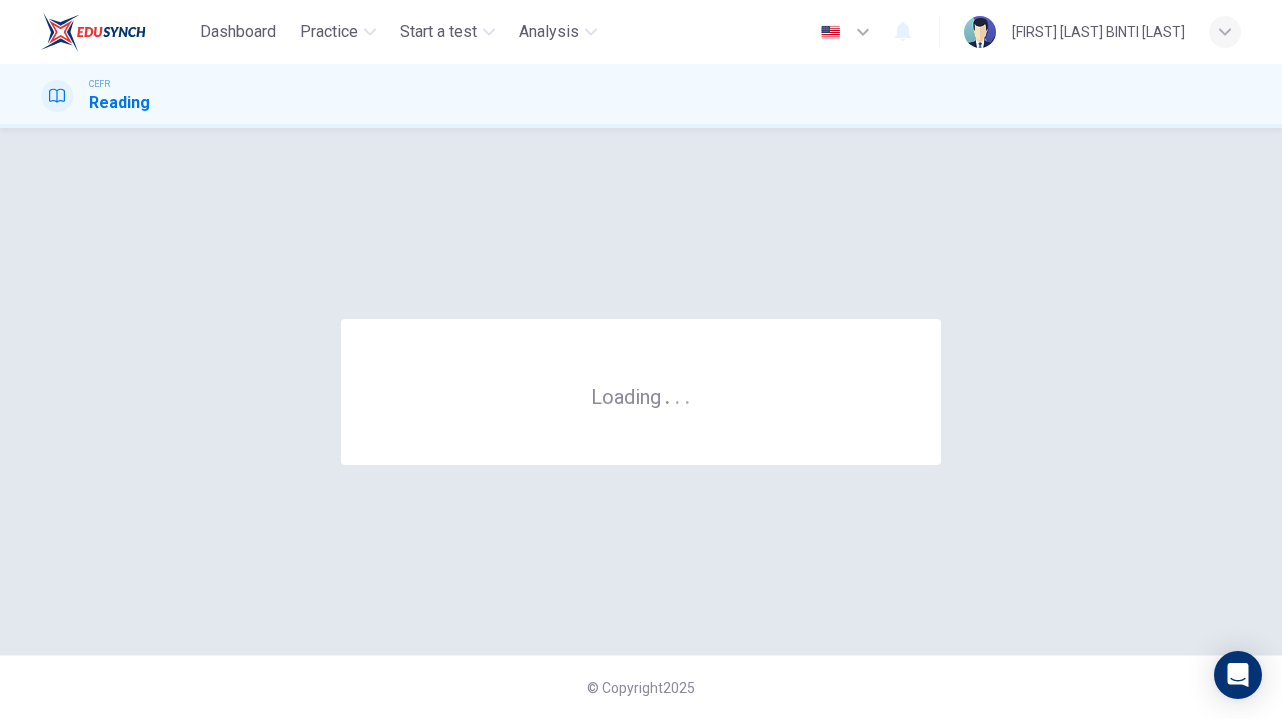 scroll, scrollTop: 0, scrollLeft: 0, axis: both 